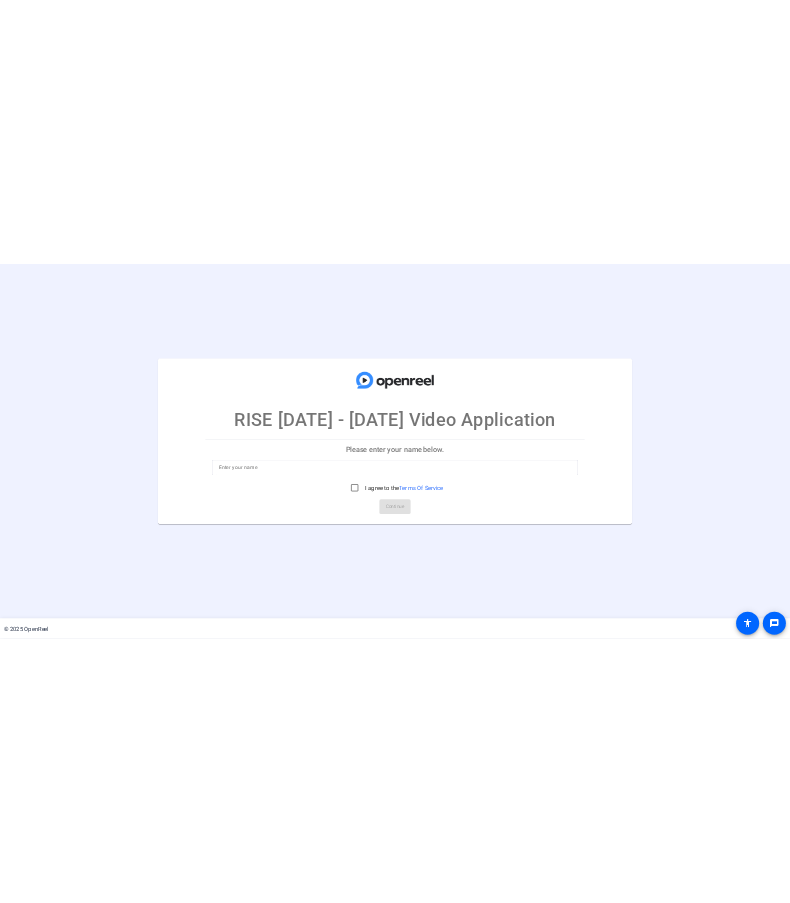 scroll, scrollTop: 0, scrollLeft: 0, axis: both 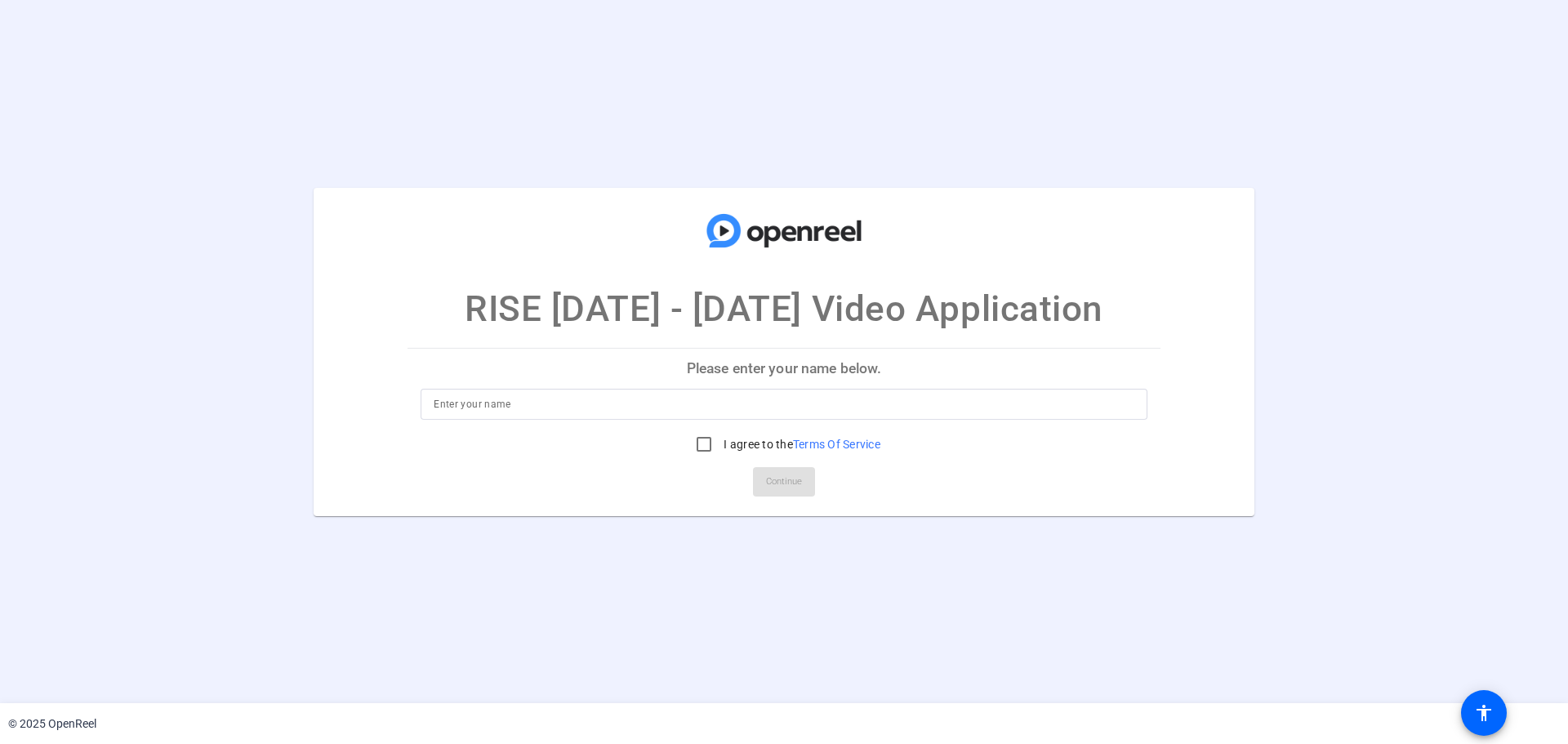 click at bounding box center [784, 404] 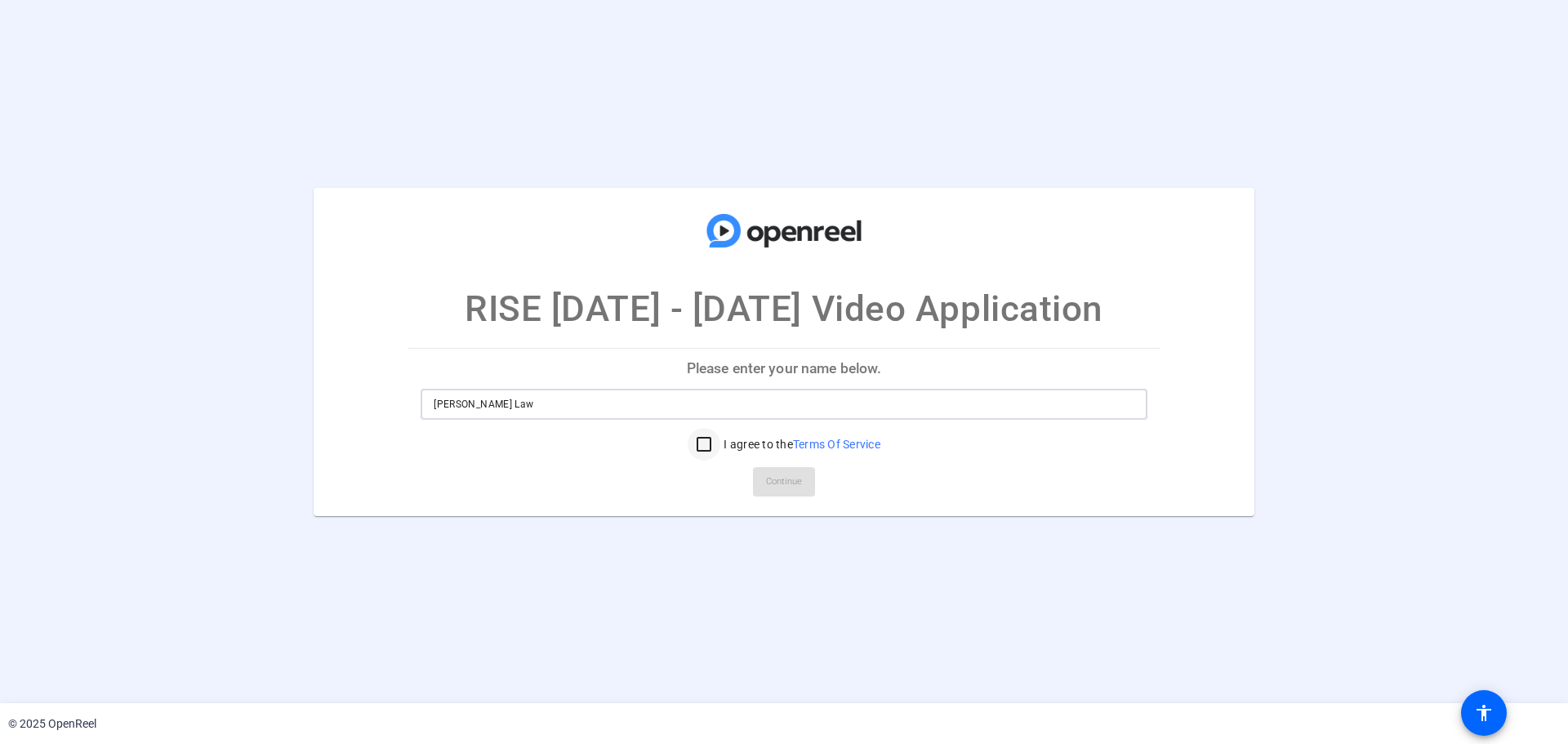 type on "[PERSON_NAME] Law" 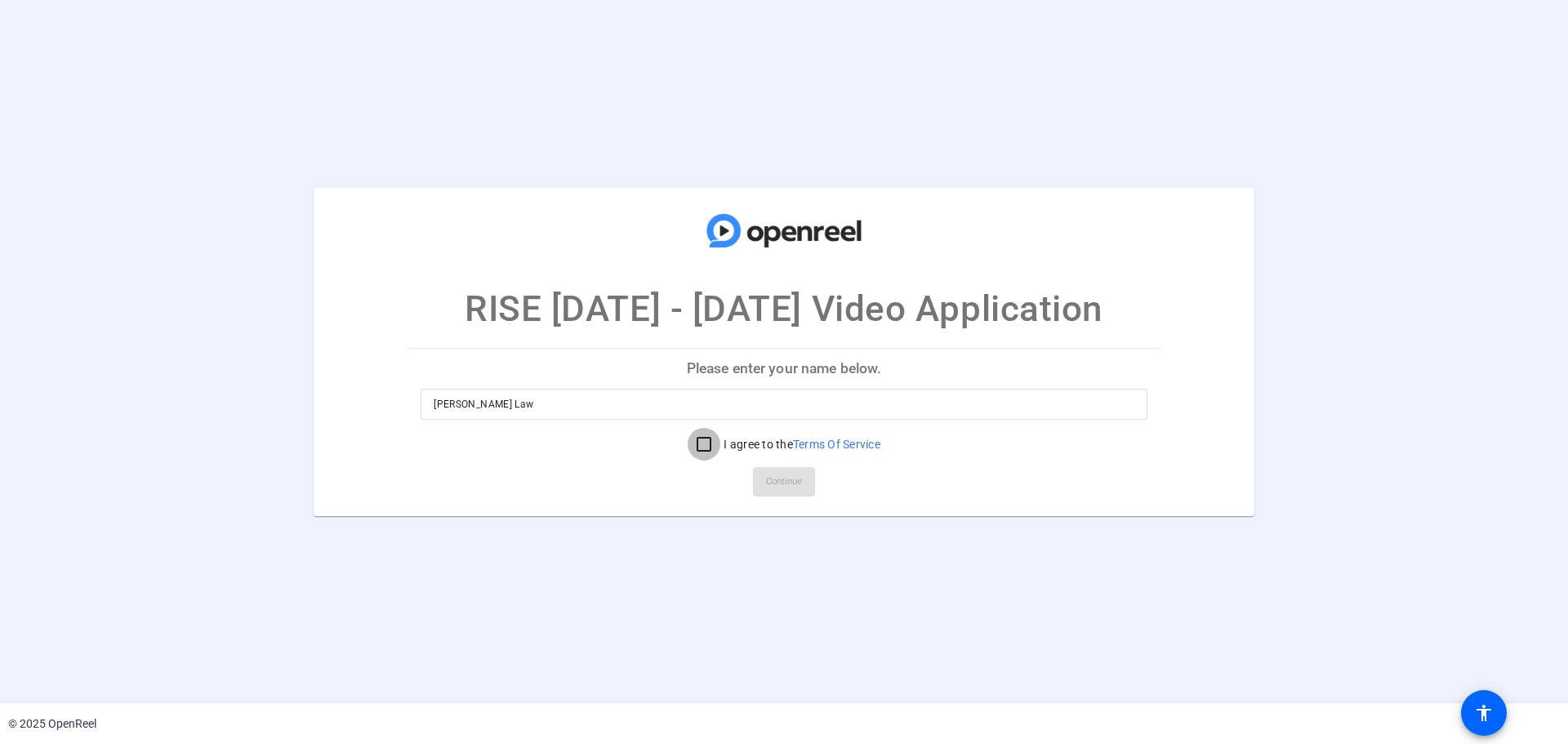click on "I agree to the  Terms Of Service" at bounding box center (704, 444) 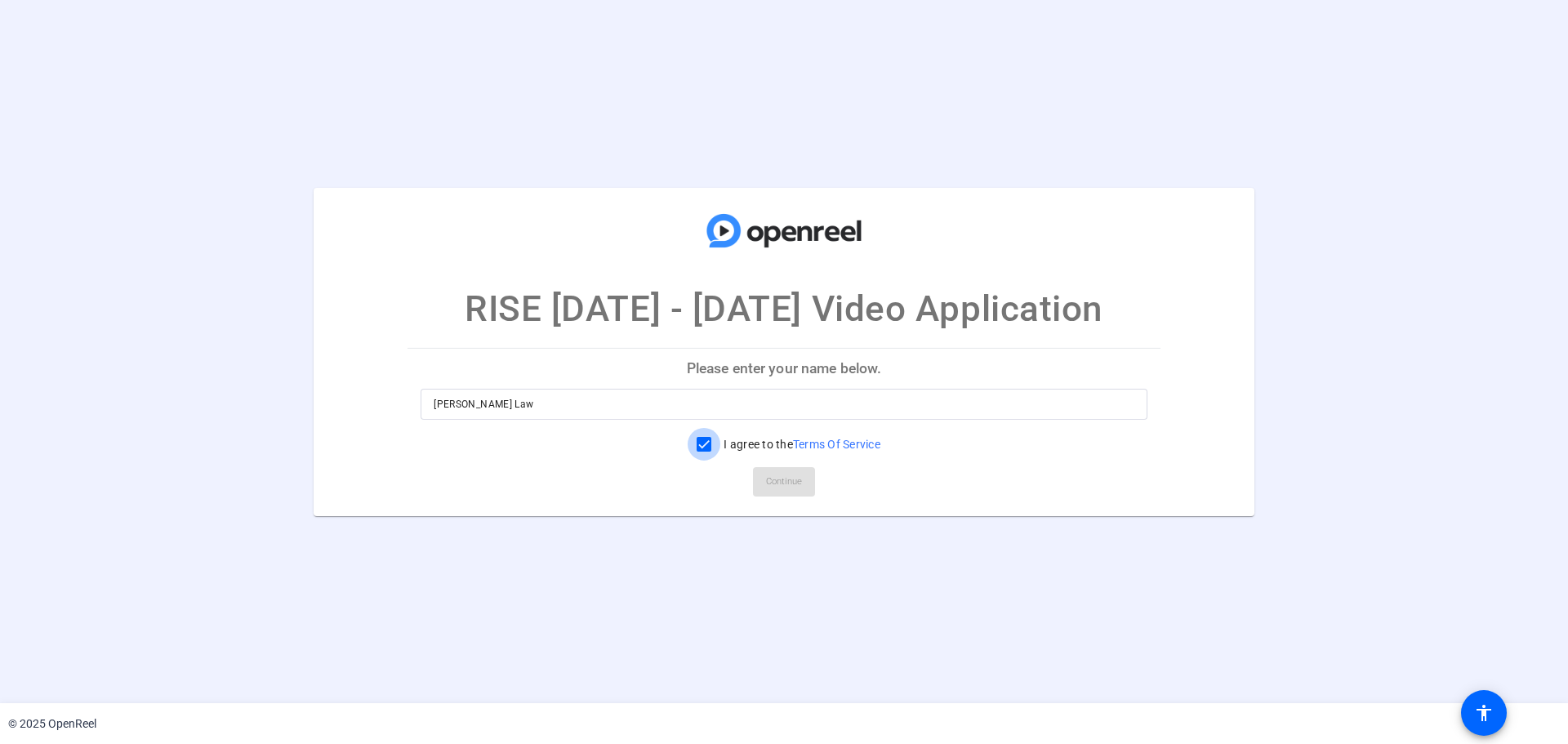 checkbox on "true" 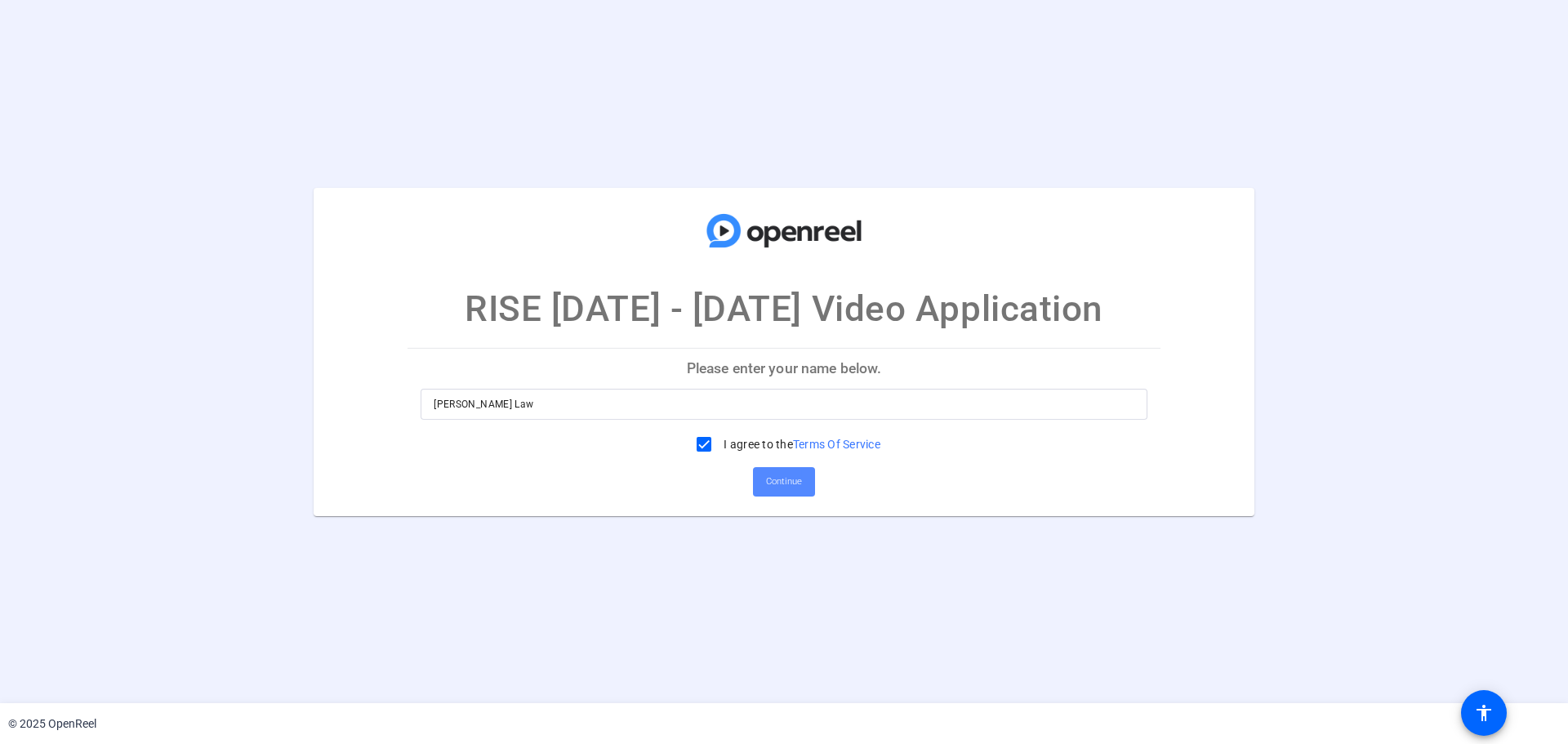 click on "Continue" 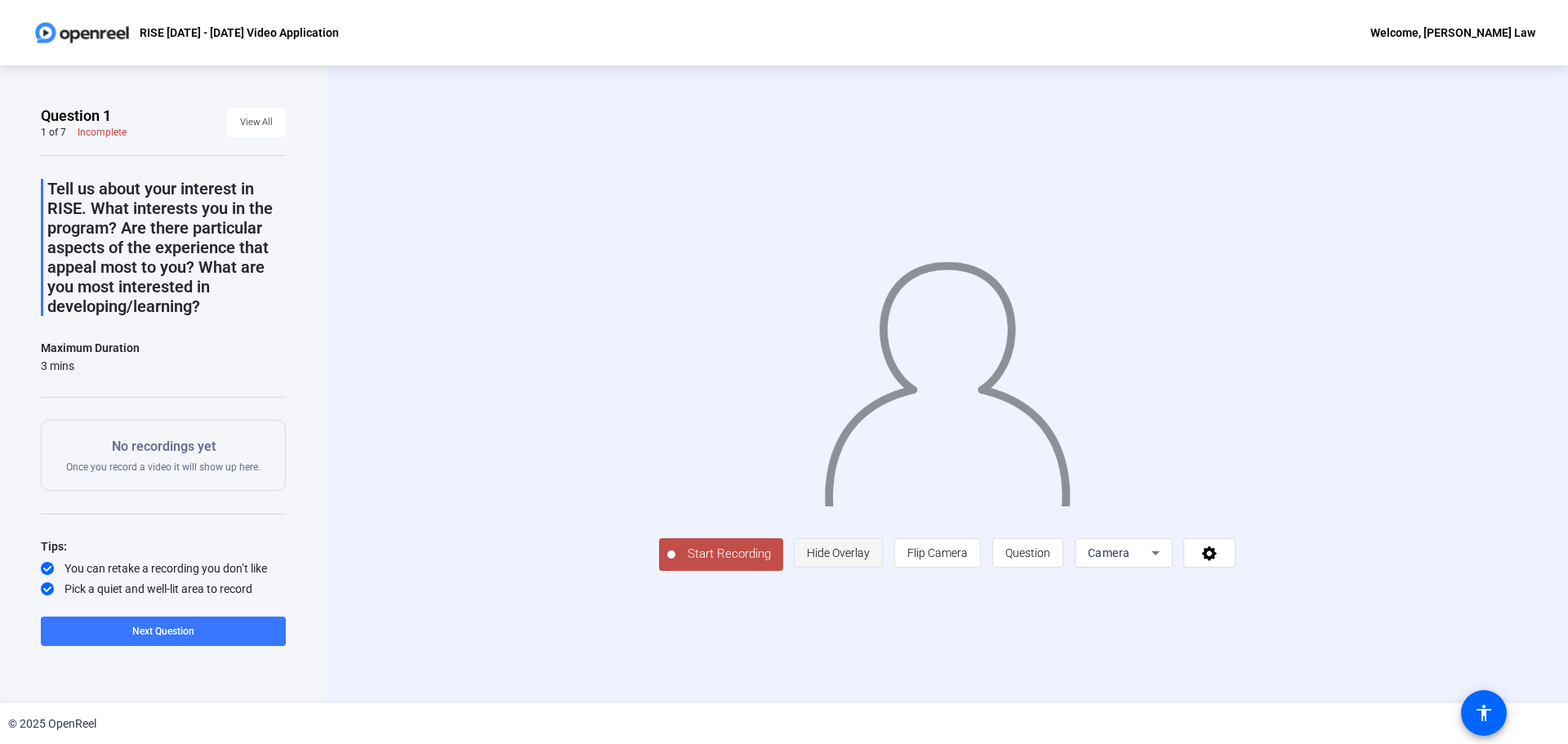 click on "Hide Overlay" 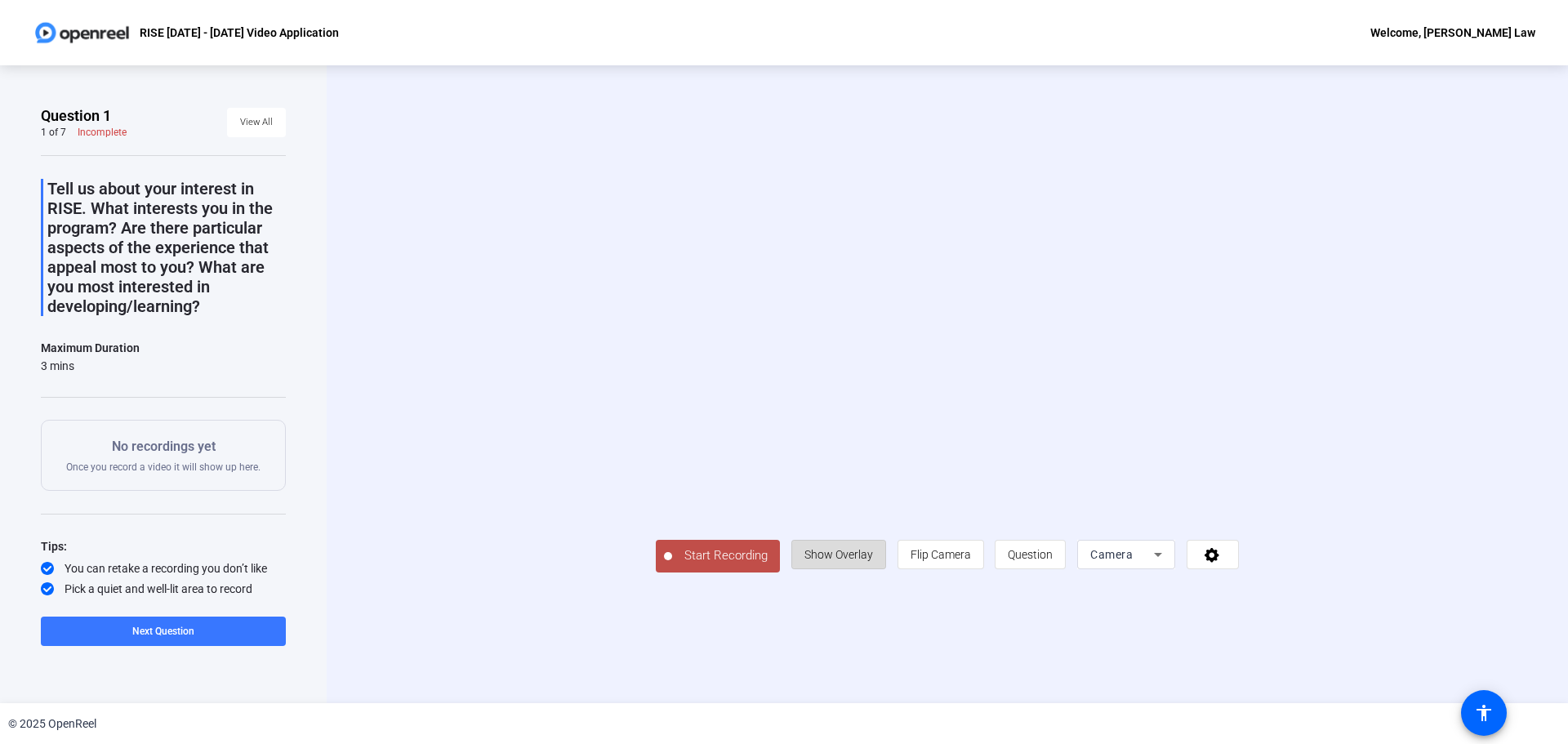 click on "Show Overlay" 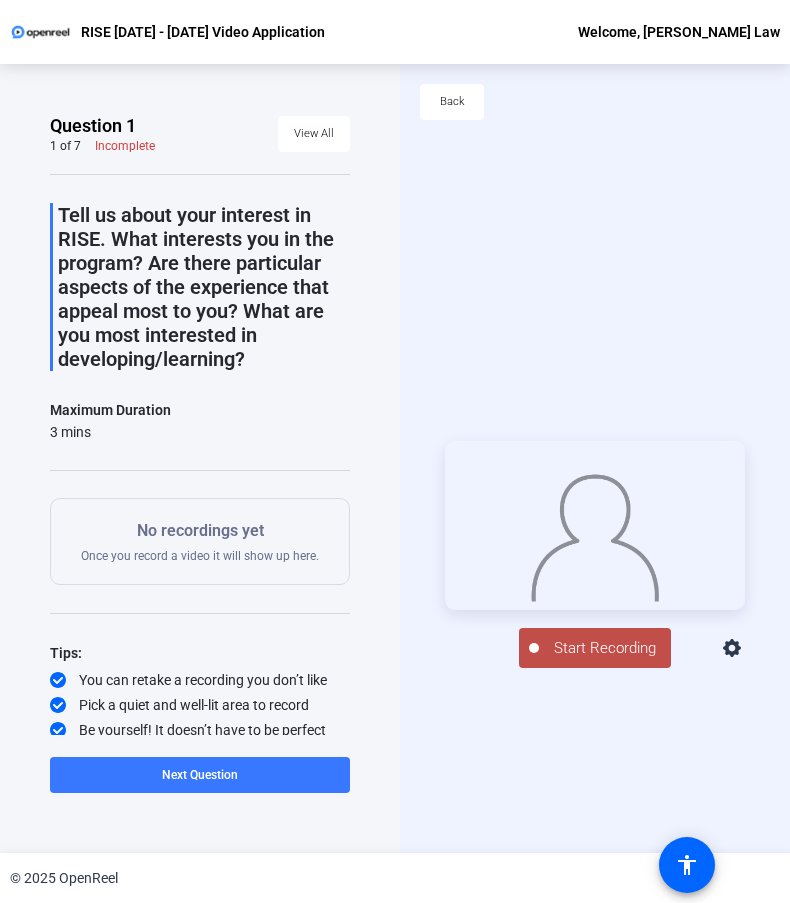 click on "Start Recording" 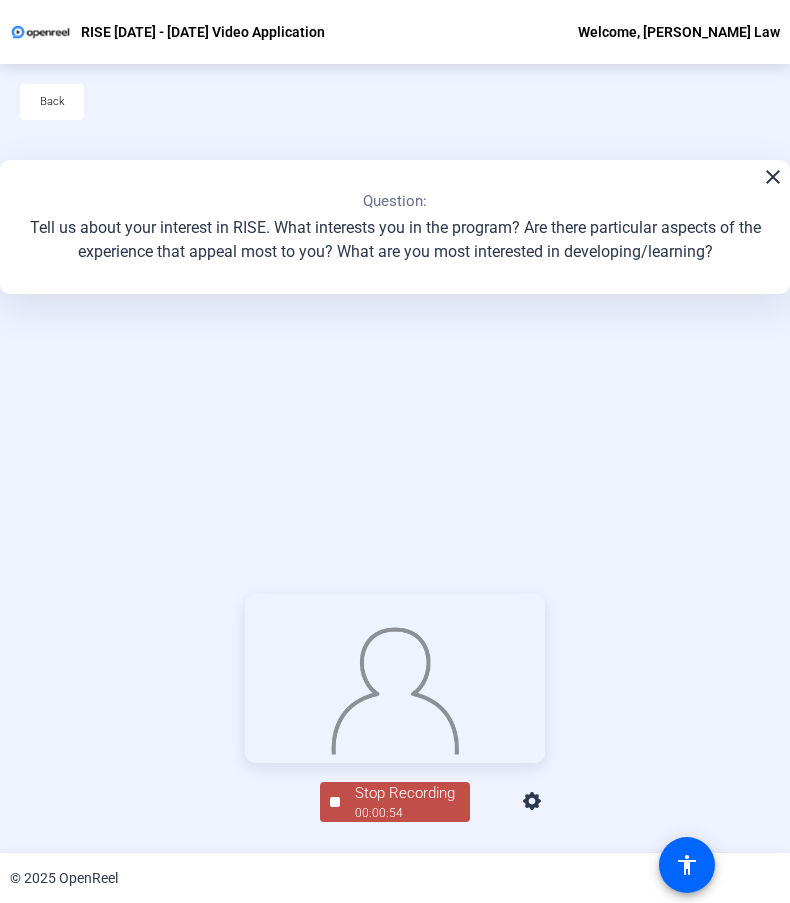 click on "Stop Recording  00:00:54  person  Hide Overlay flip Flip Camera question_mark  Question Camera" 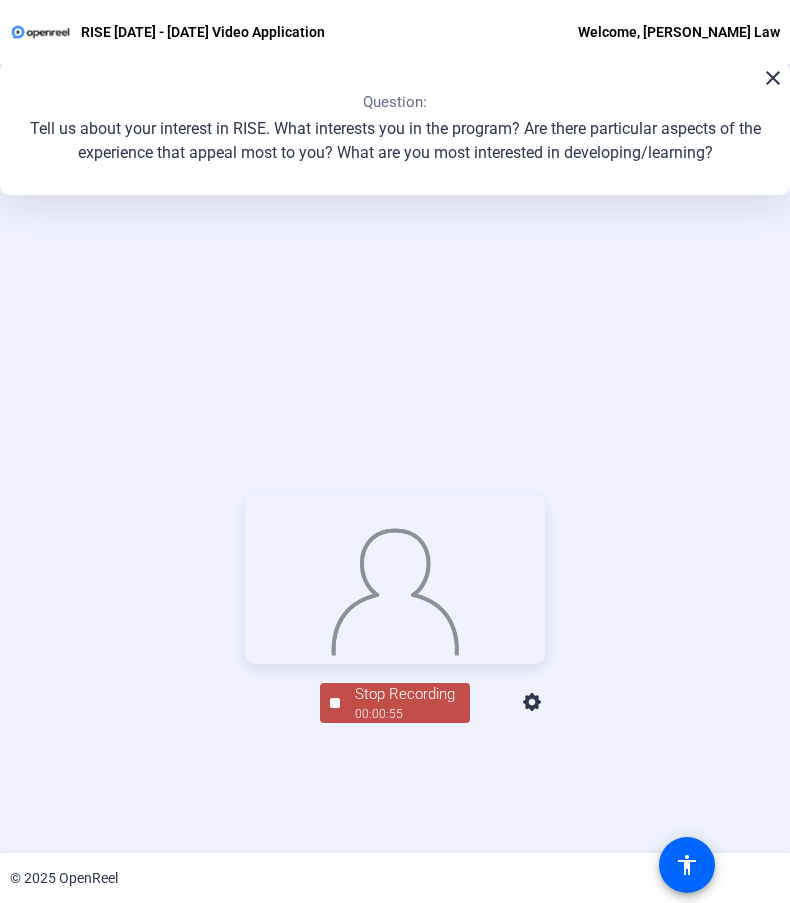 scroll, scrollTop: 100, scrollLeft: 0, axis: vertical 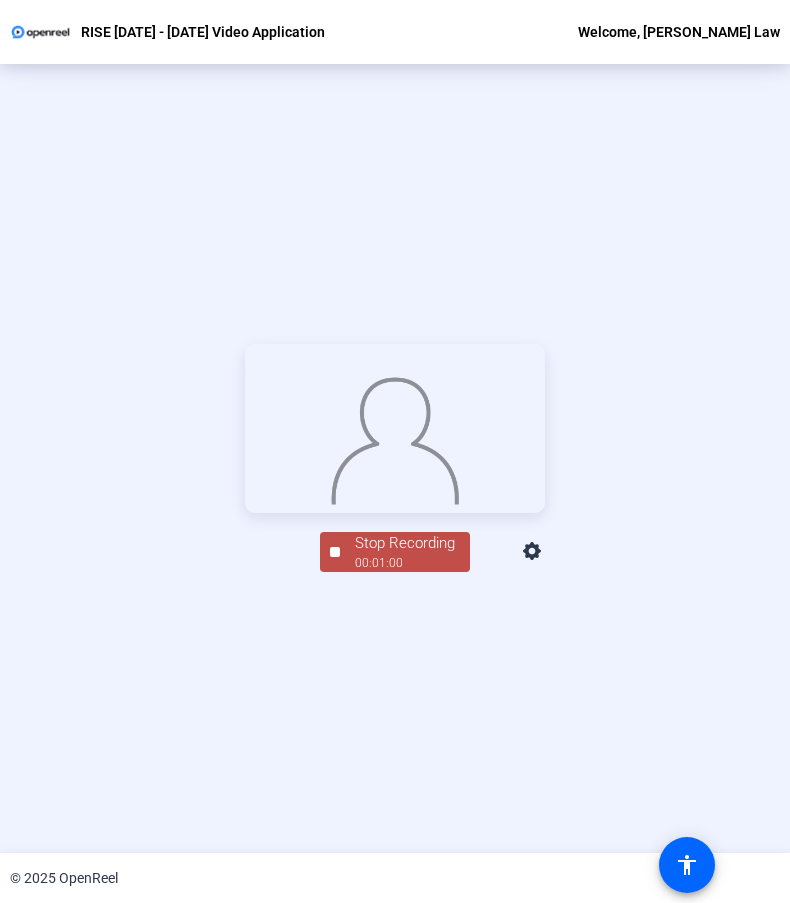 drag, startPoint x: 412, startPoint y: 645, endPoint x: 423, endPoint y: 645, distance: 11 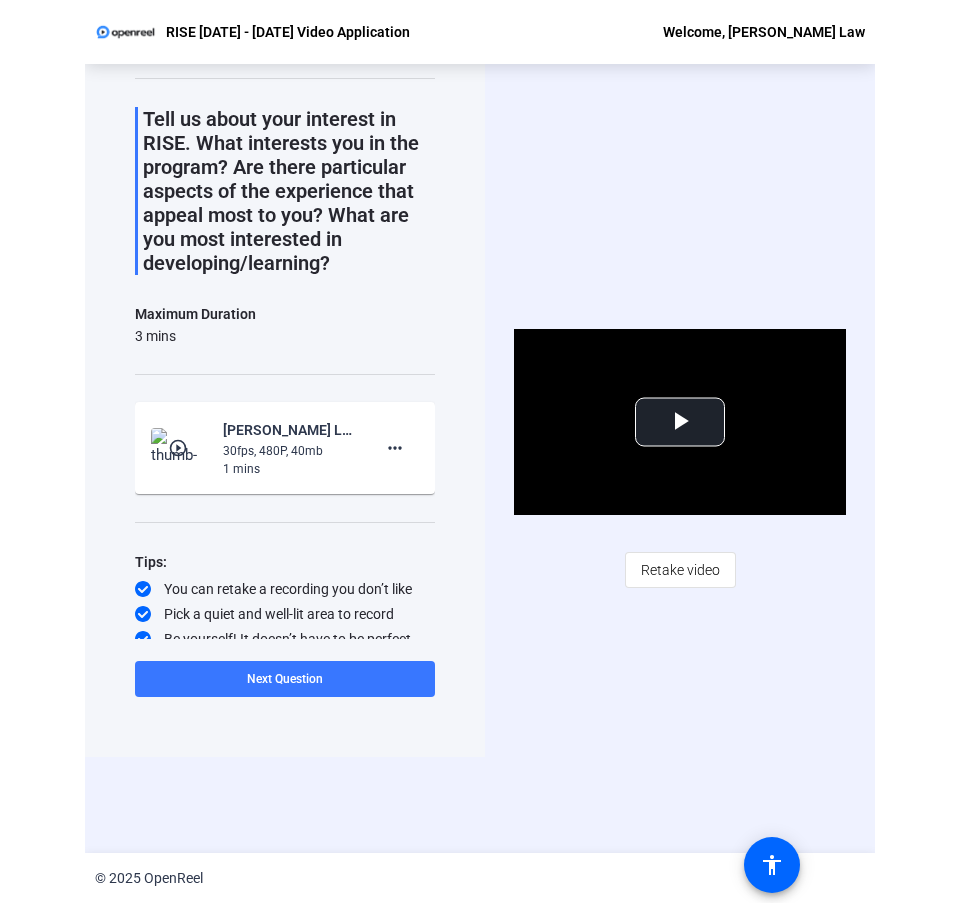 scroll, scrollTop: 83, scrollLeft: 0, axis: vertical 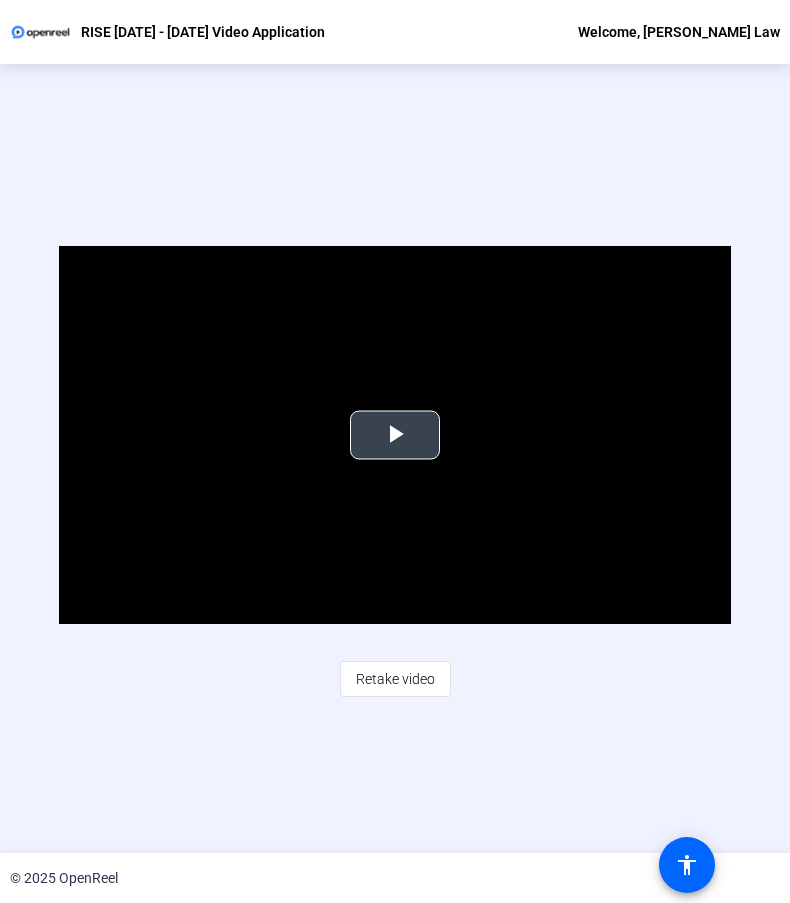 click at bounding box center (395, 435) 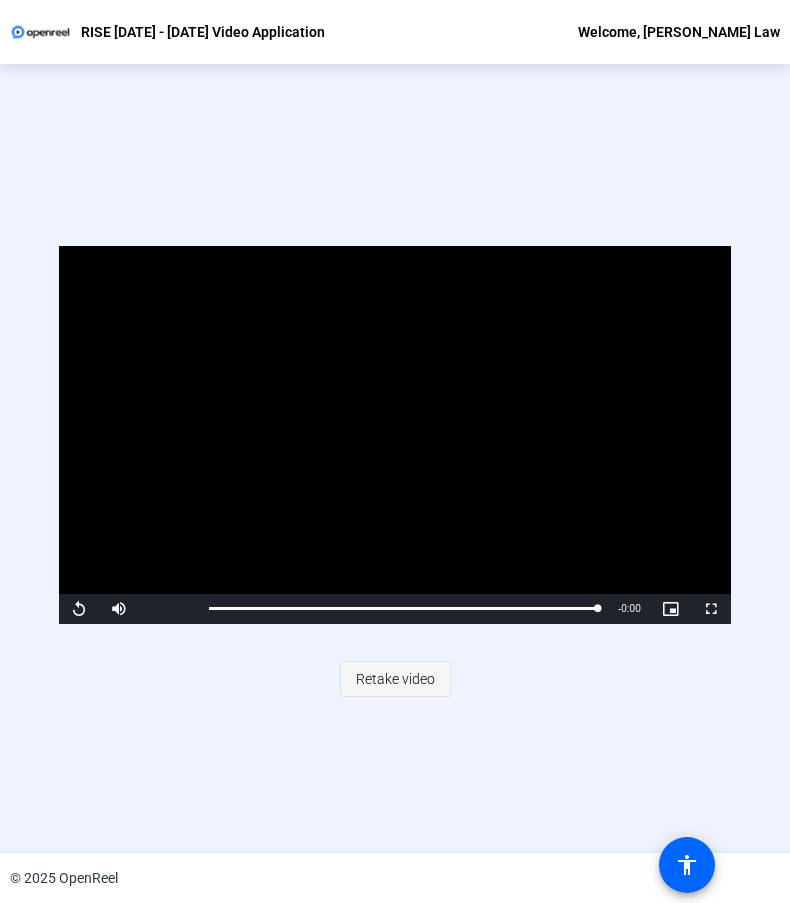 click on "Retake video" 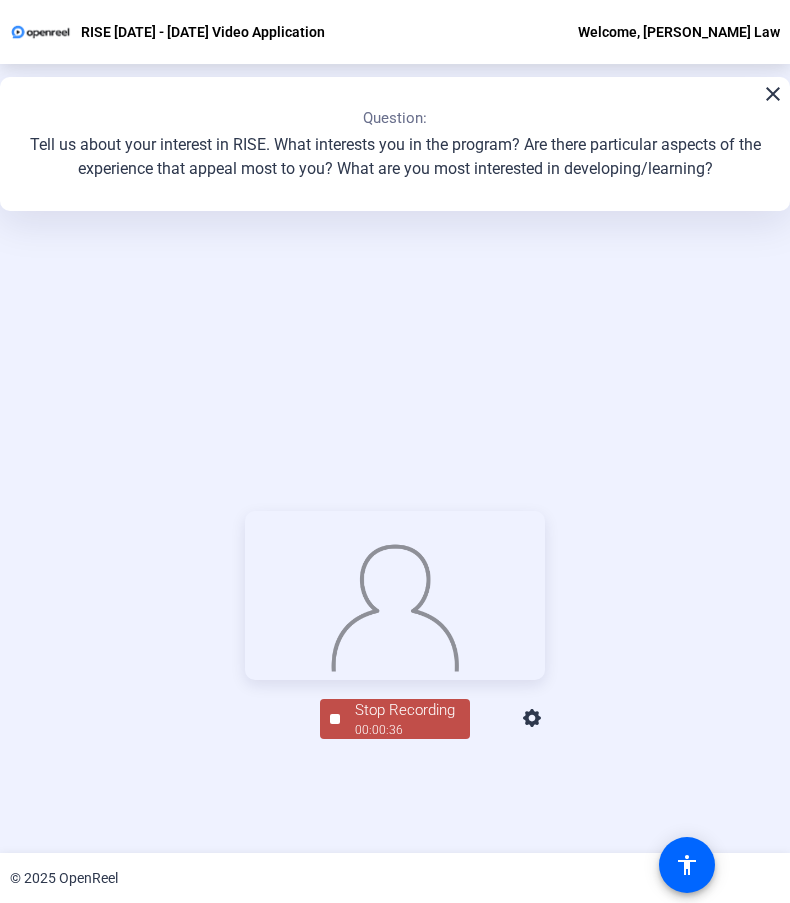 click on "Stop Recording" 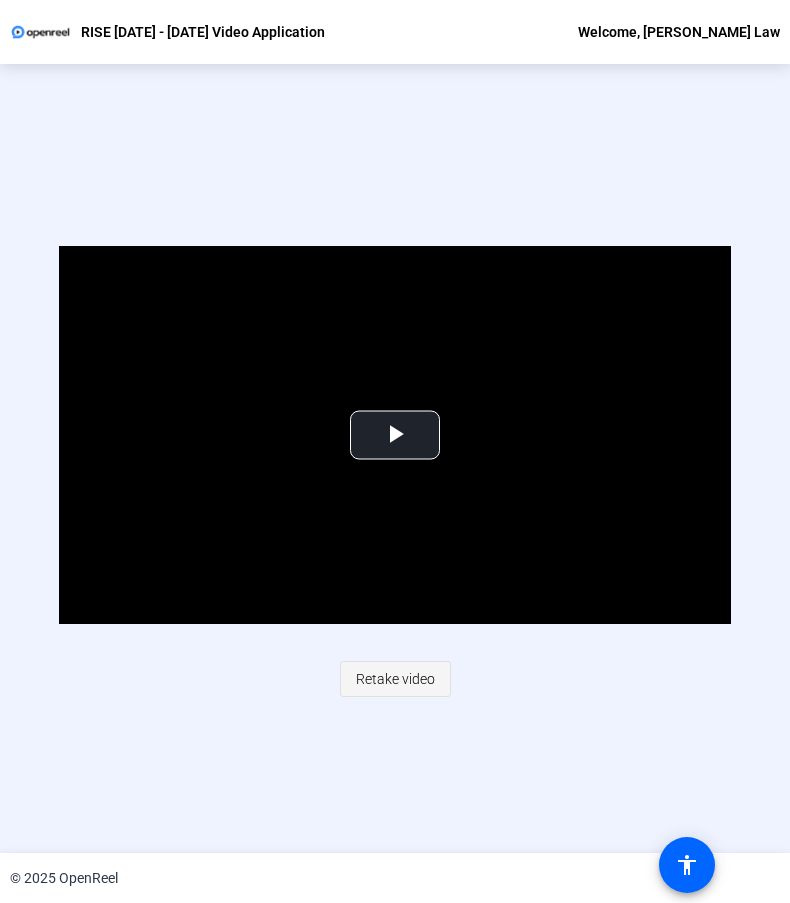 click on "Retake video" 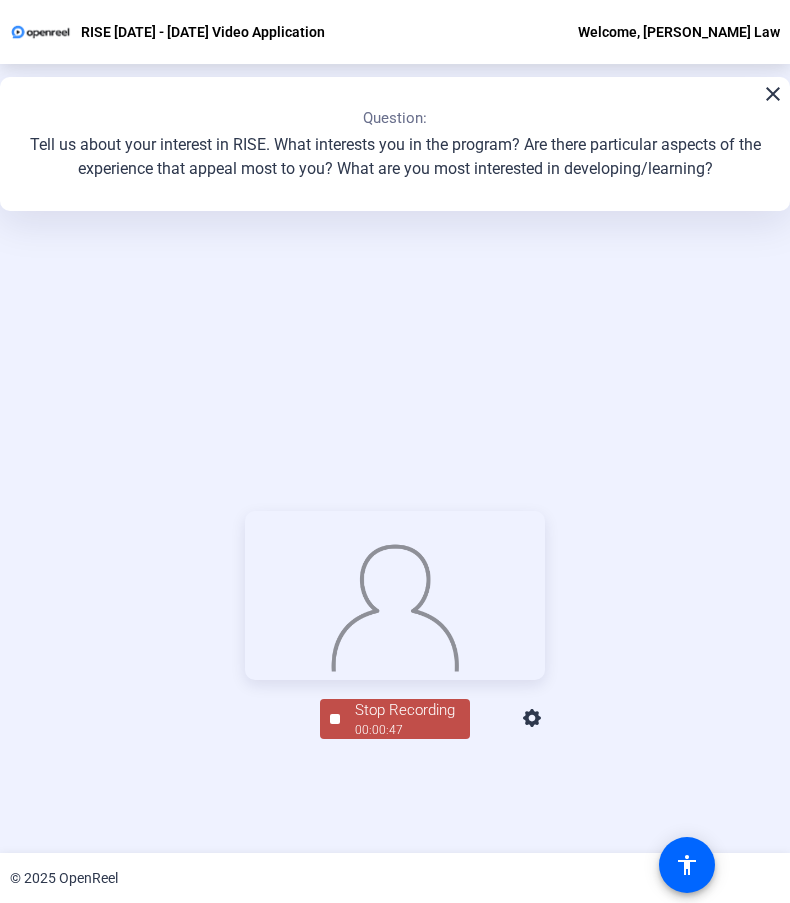 click on "00:00:47" 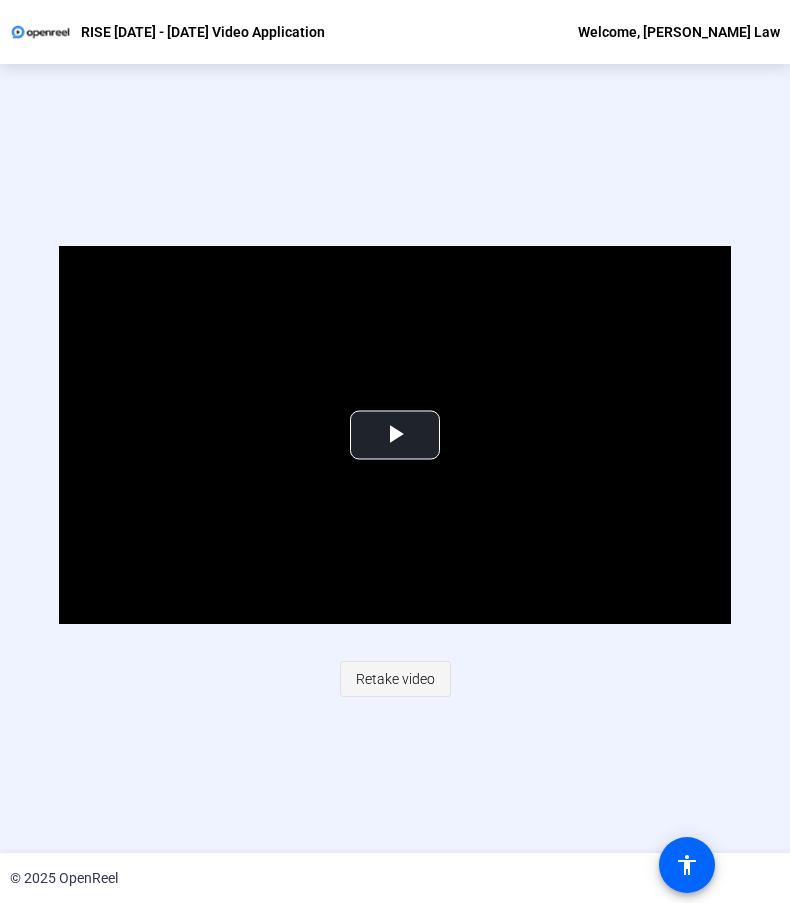 click on "Retake video" 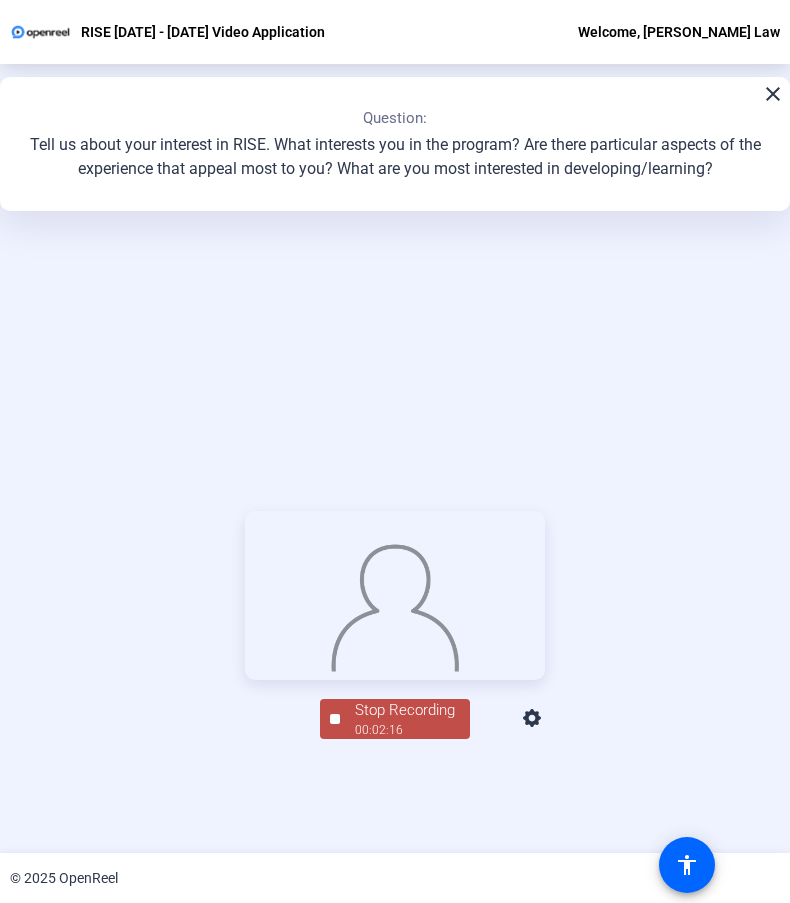 click on "Stop Recording" 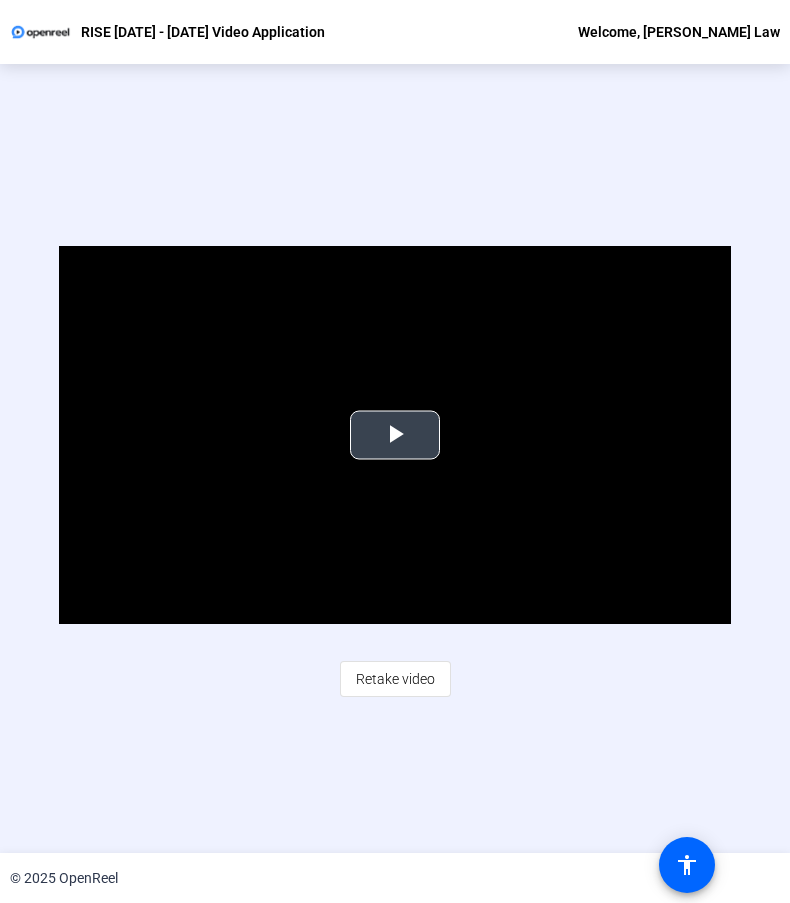 click at bounding box center (395, 435) 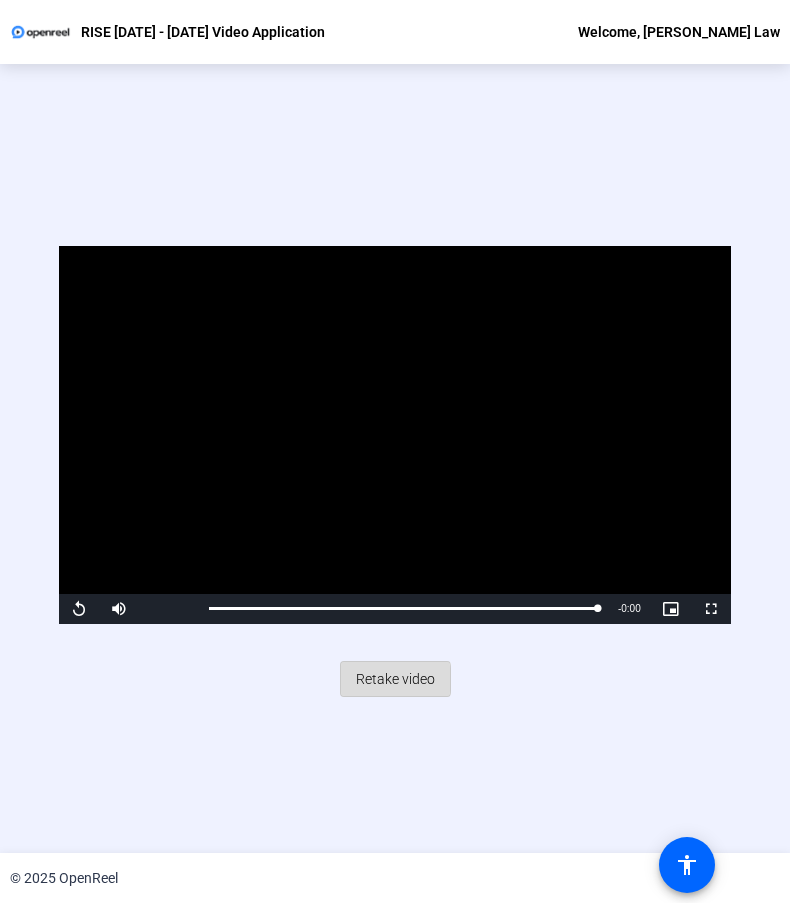 click on "Retake video" 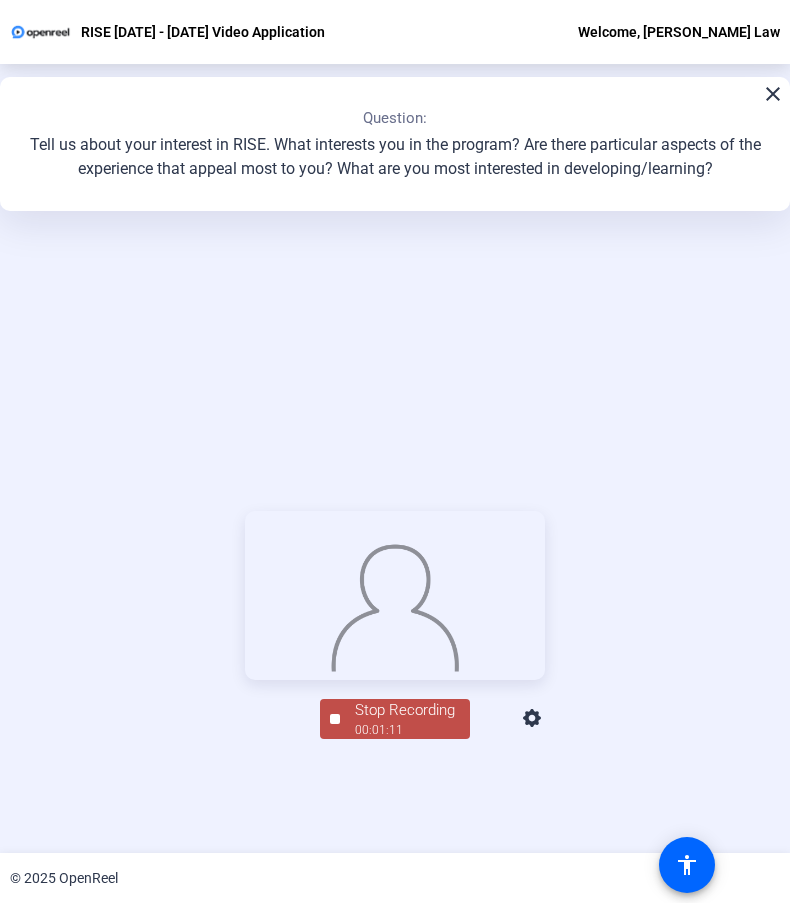 click on "00:01:11" 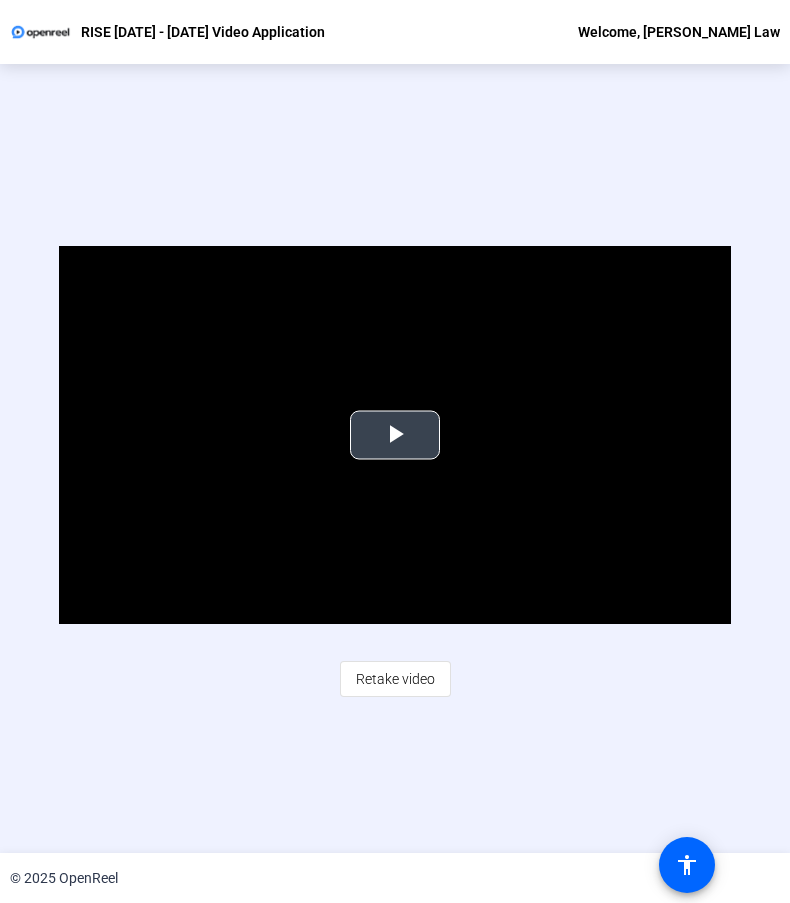 click at bounding box center (395, 435) 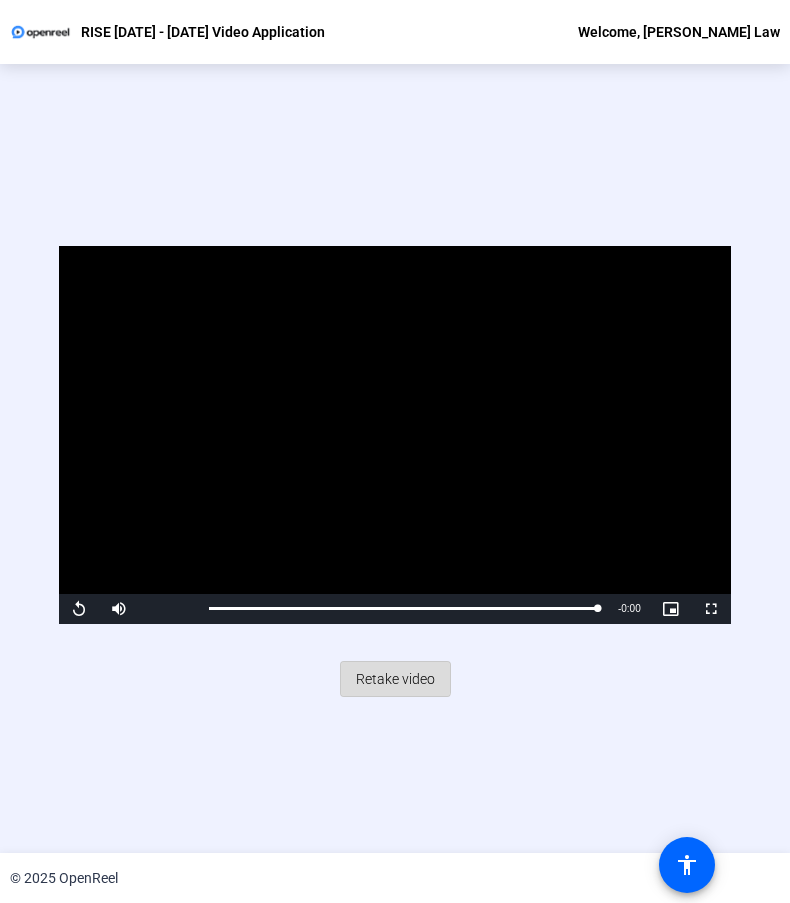 click on "Retake video" 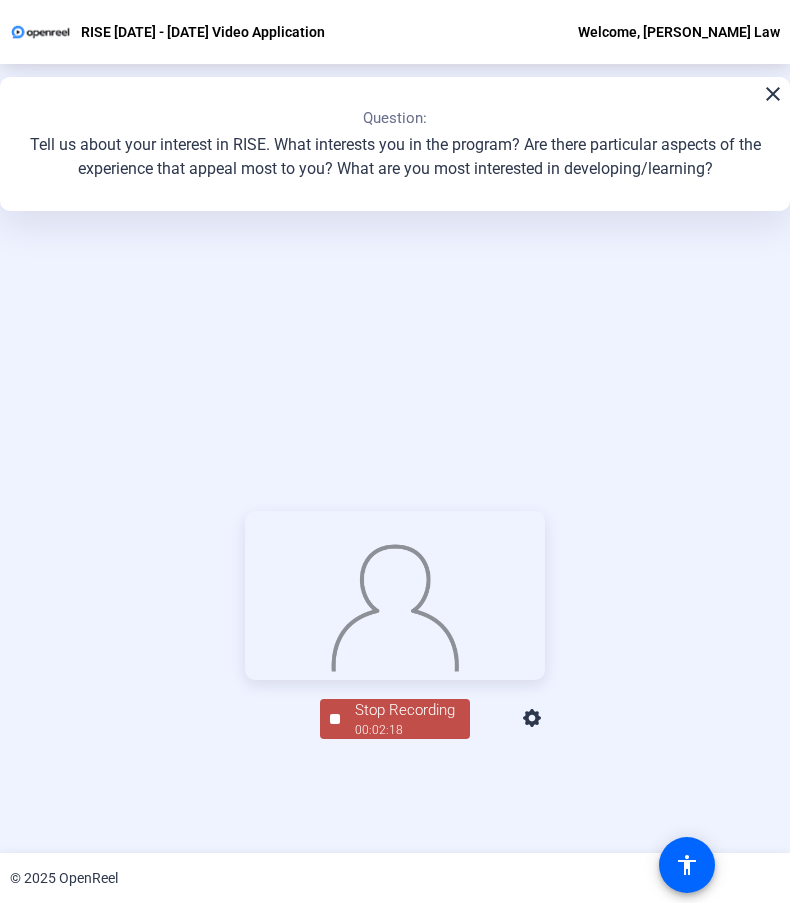 click on "Stop Recording" 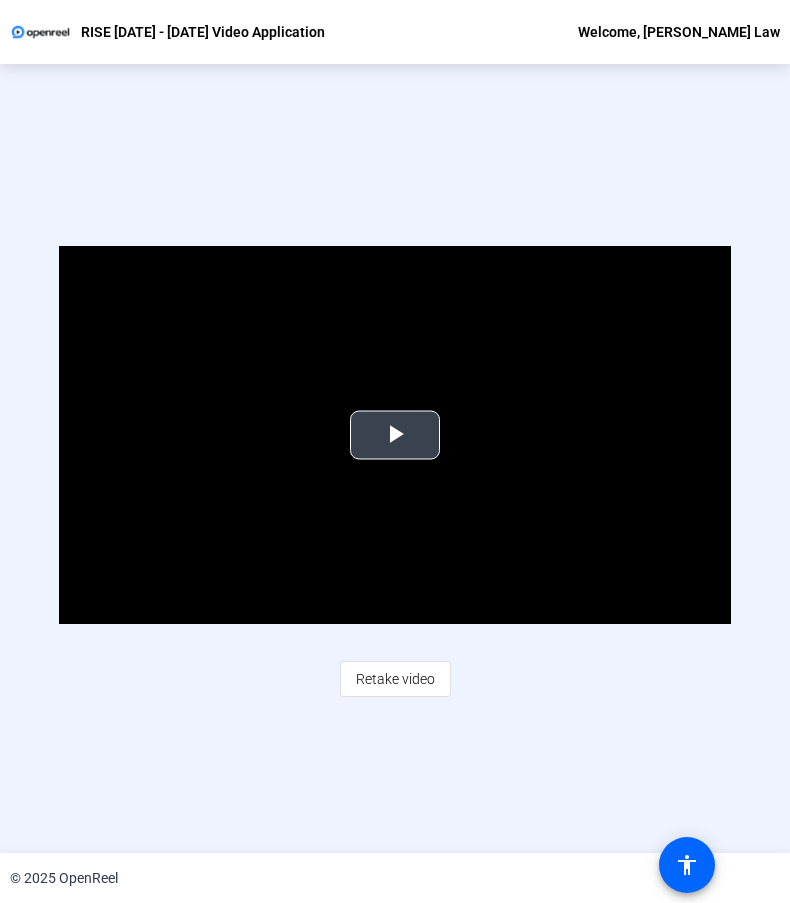 click at bounding box center (395, 435) 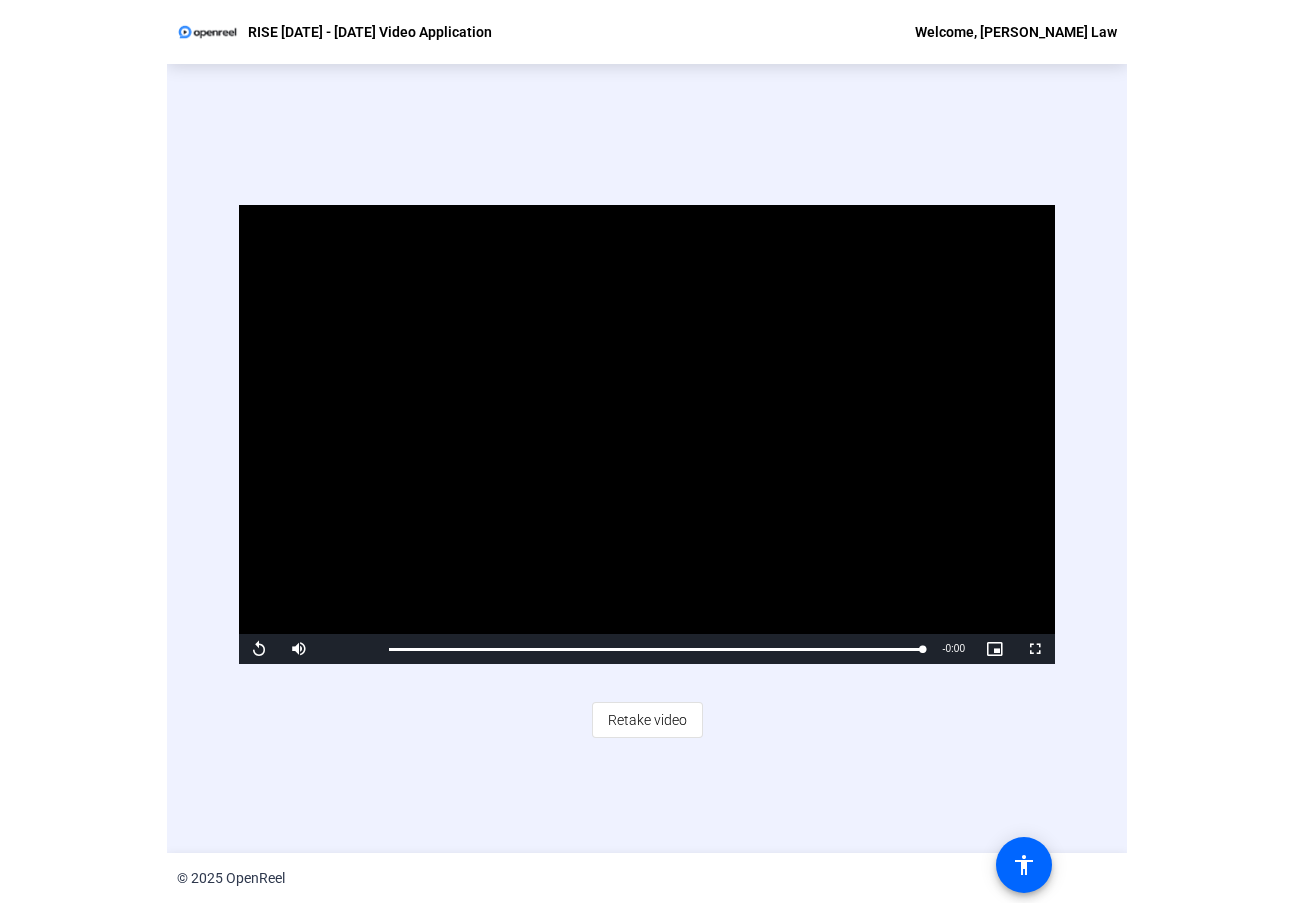 scroll, scrollTop: 0, scrollLeft: 0, axis: both 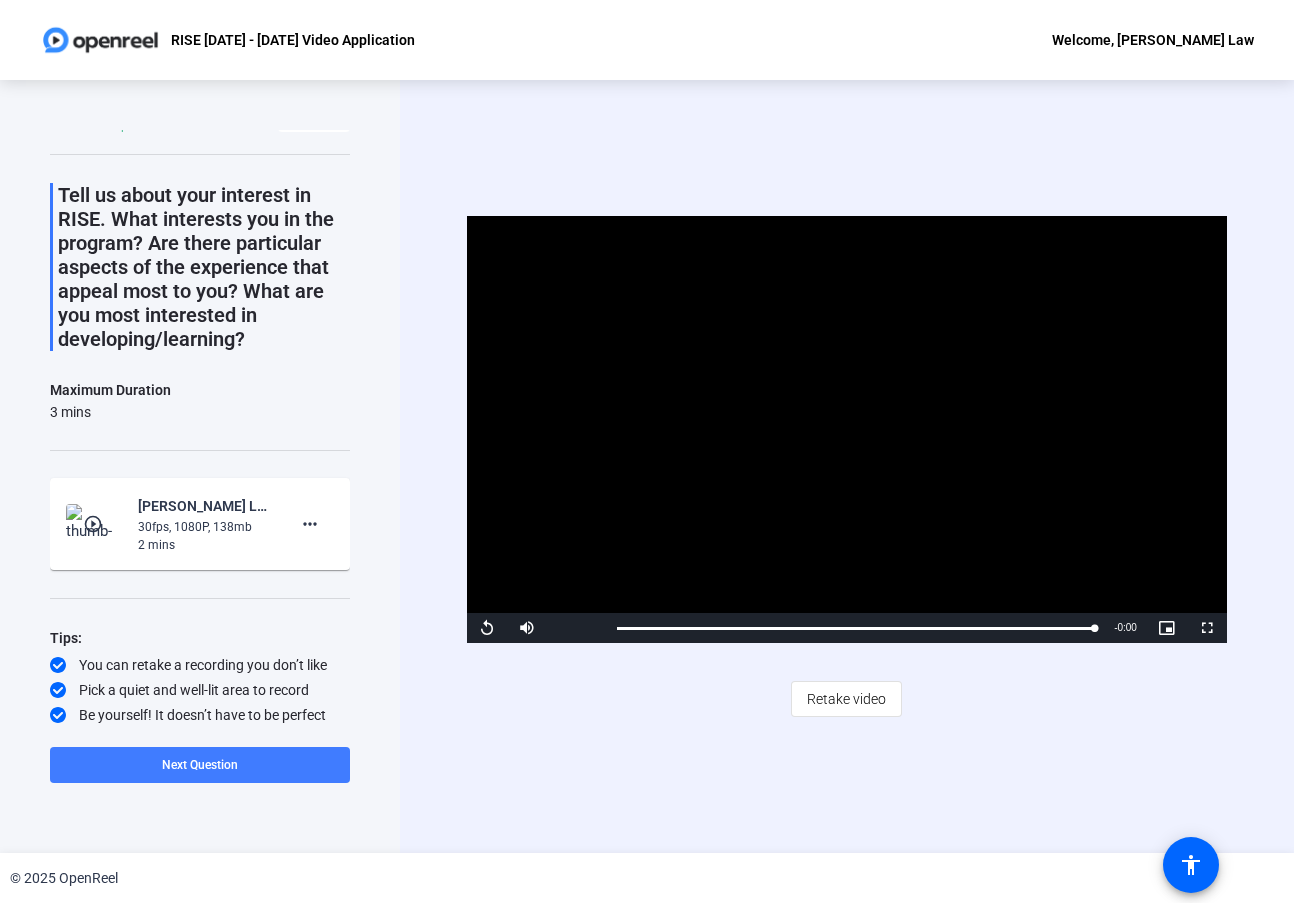 click on "Next Question" 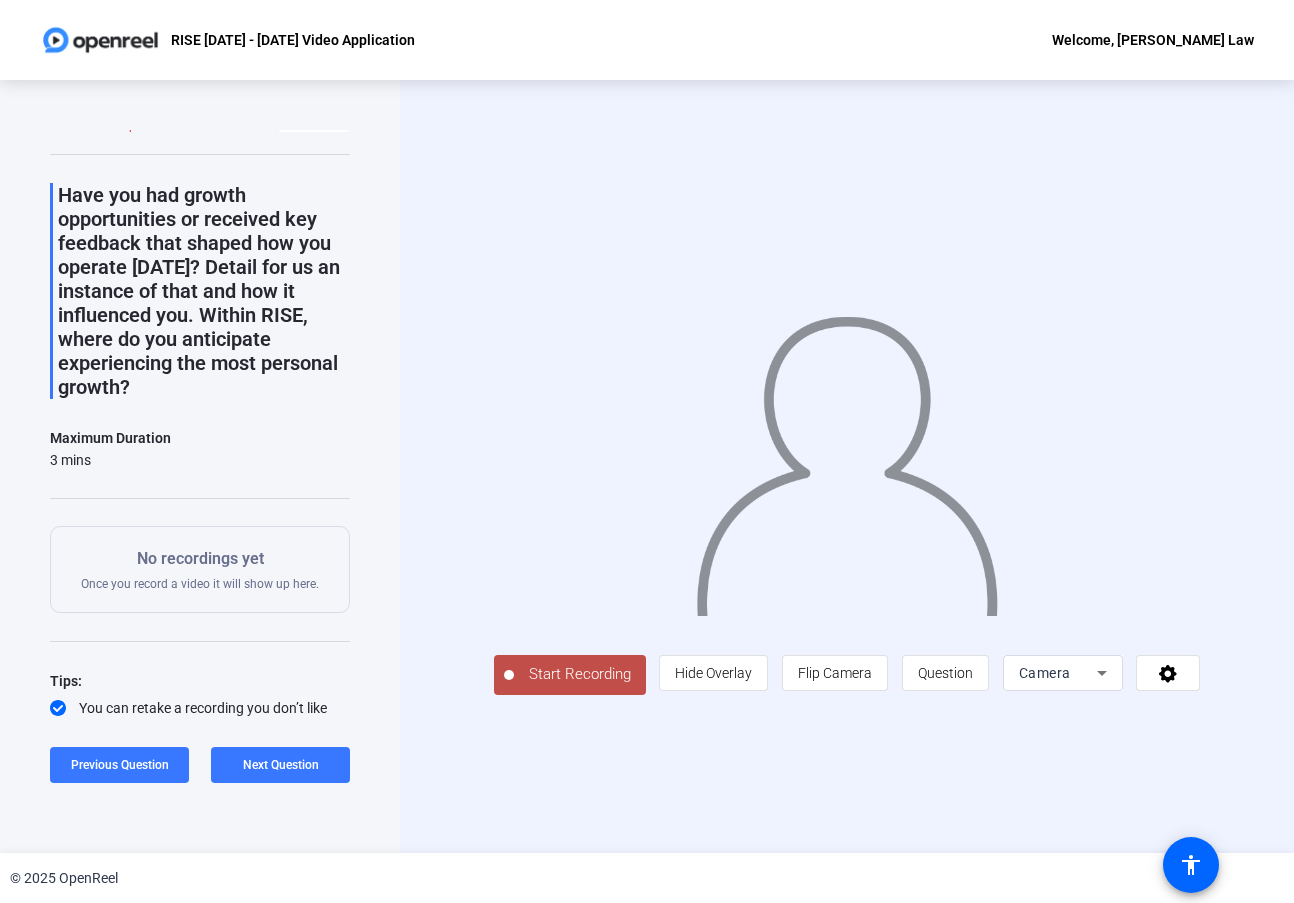 click on "Start Recording  person  Hide Overlay flip Flip Camera question_mark  Question Camera" 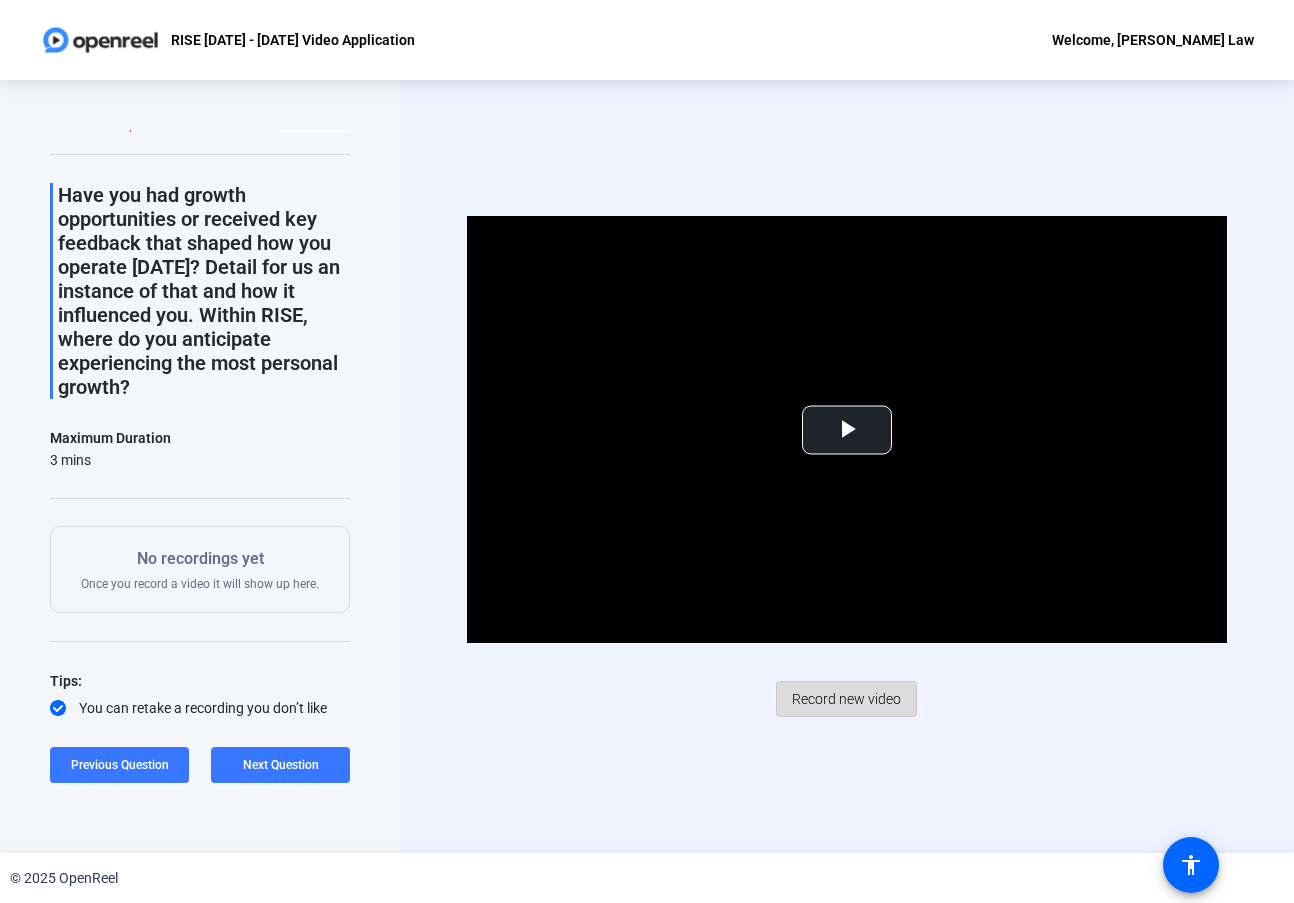 click on "Record new video" 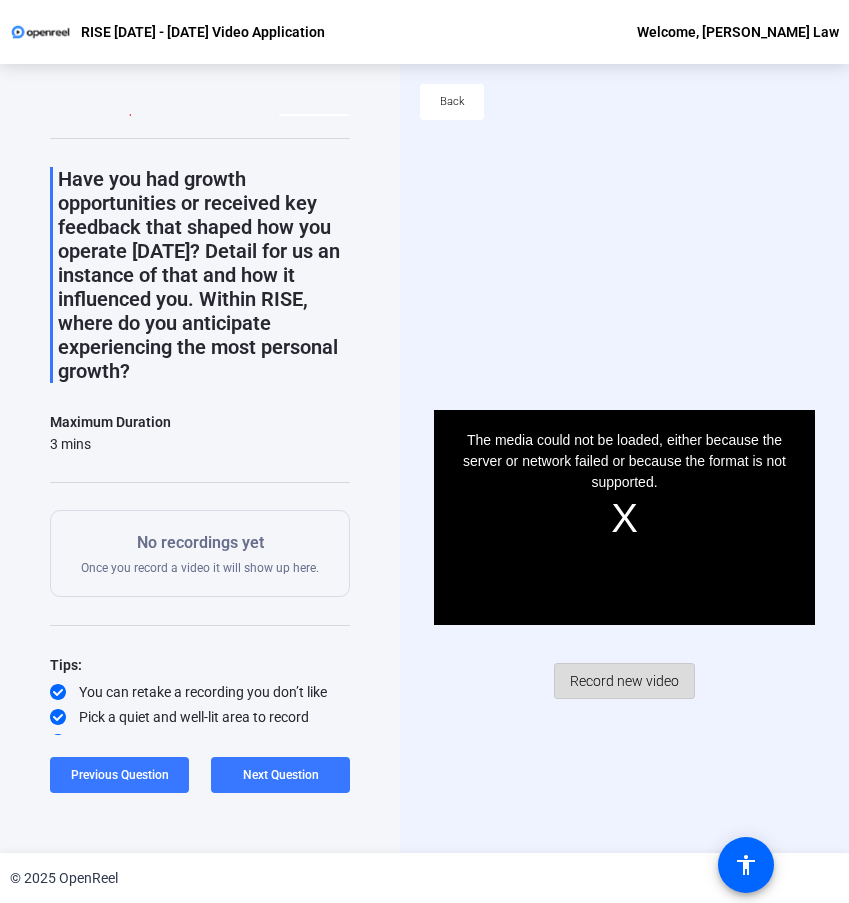 click on "Record new video" 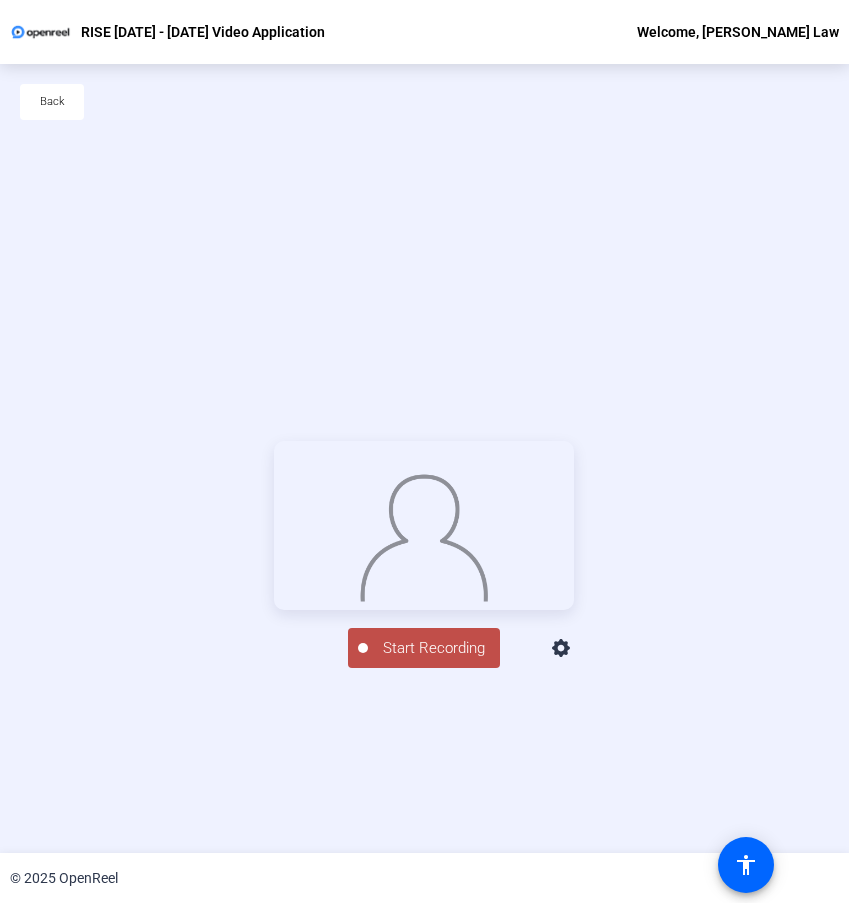 click on "Start Recording" 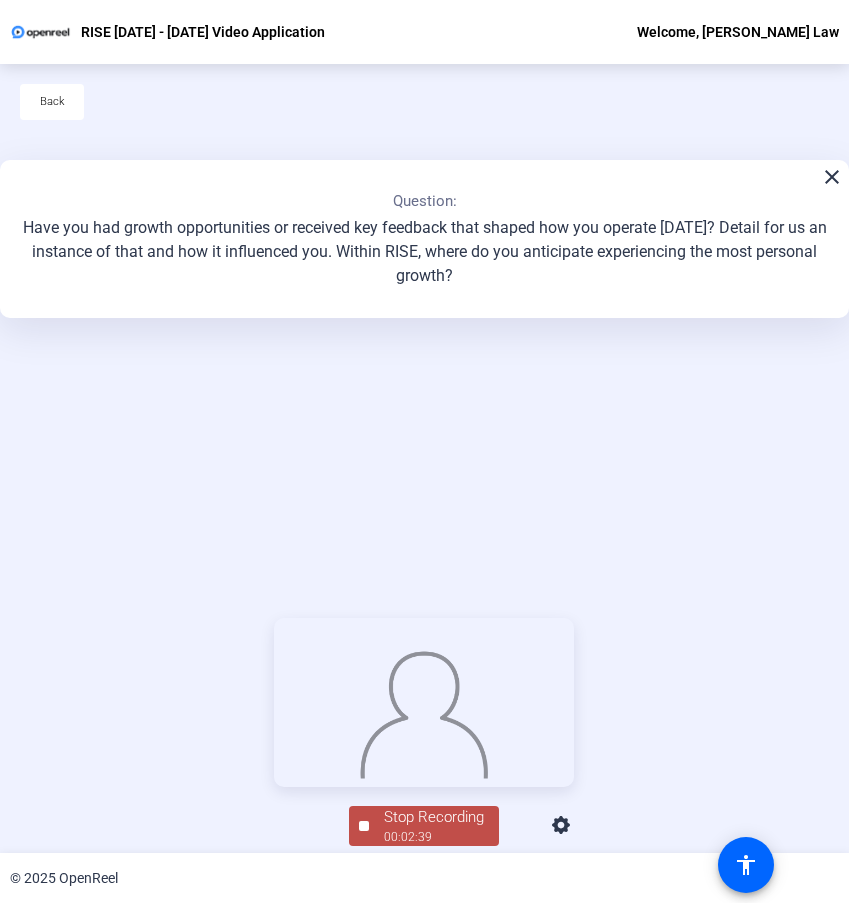 click on "© 2025 OpenReel" 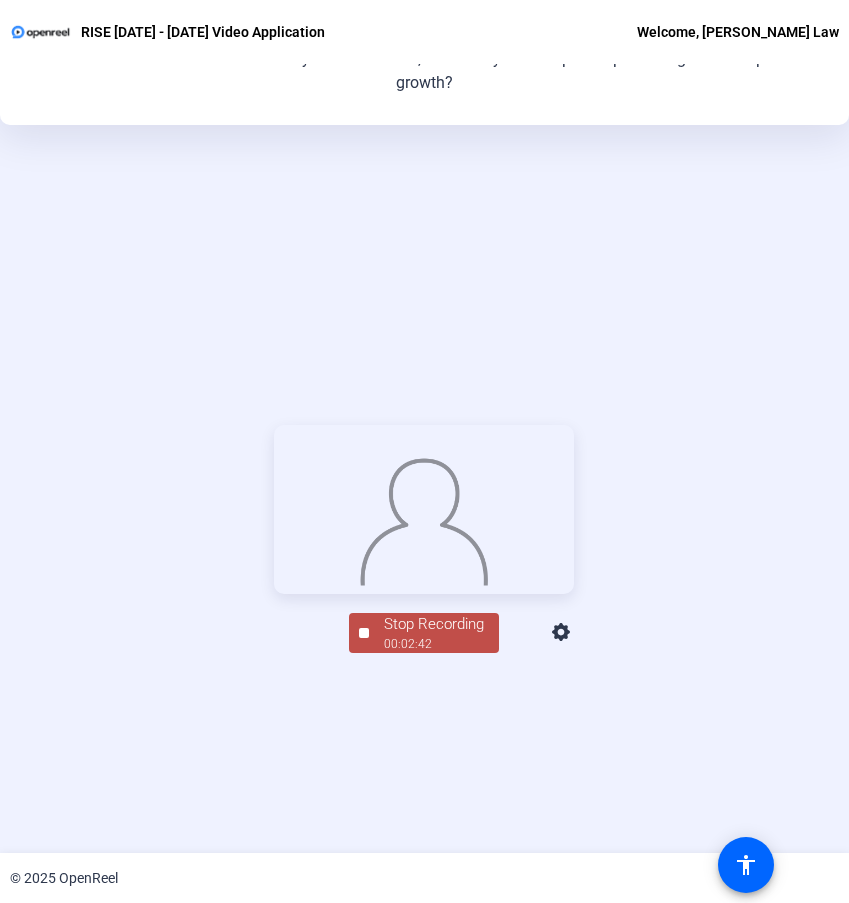 scroll, scrollTop: 223, scrollLeft: 0, axis: vertical 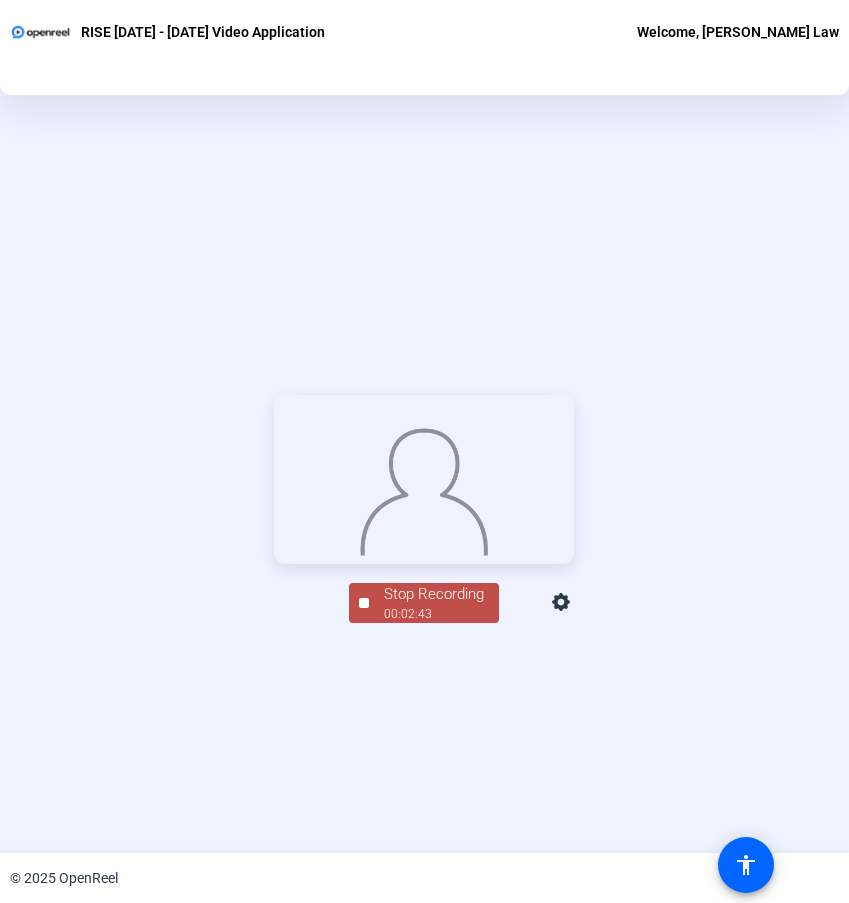 click on "00:02:43" 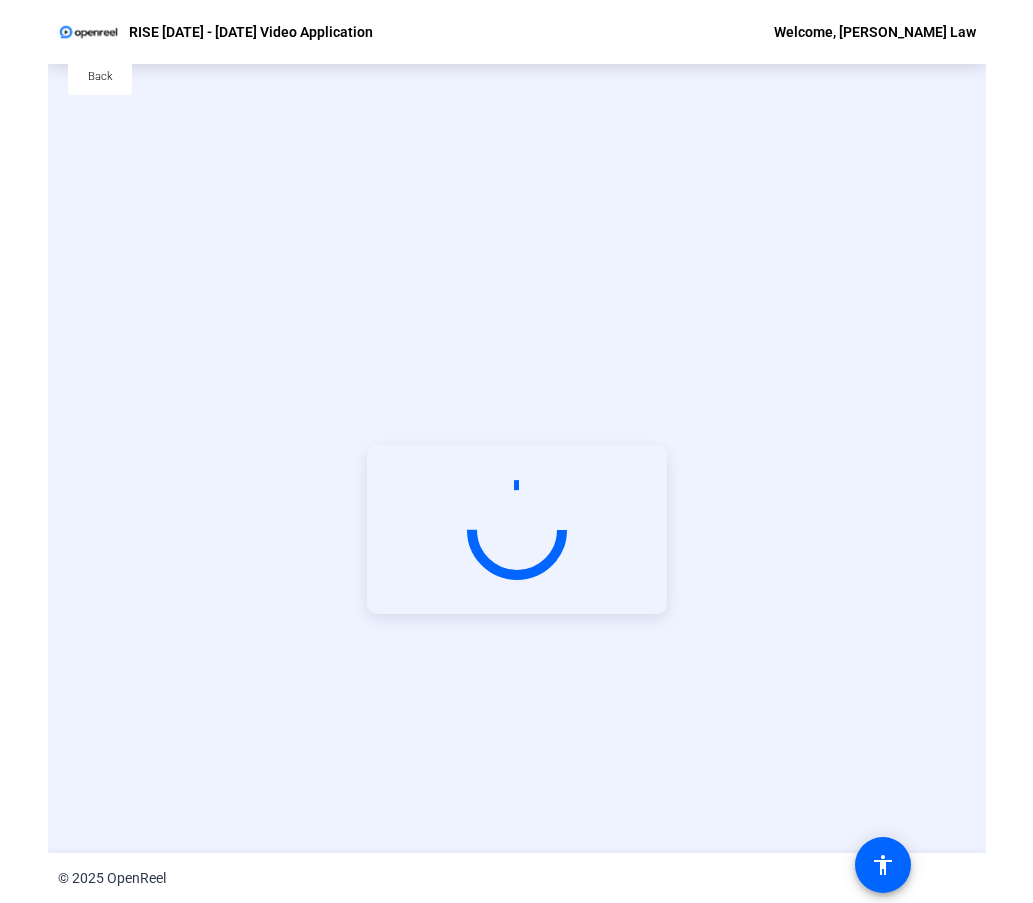 scroll, scrollTop: 0, scrollLeft: 0, axis: both 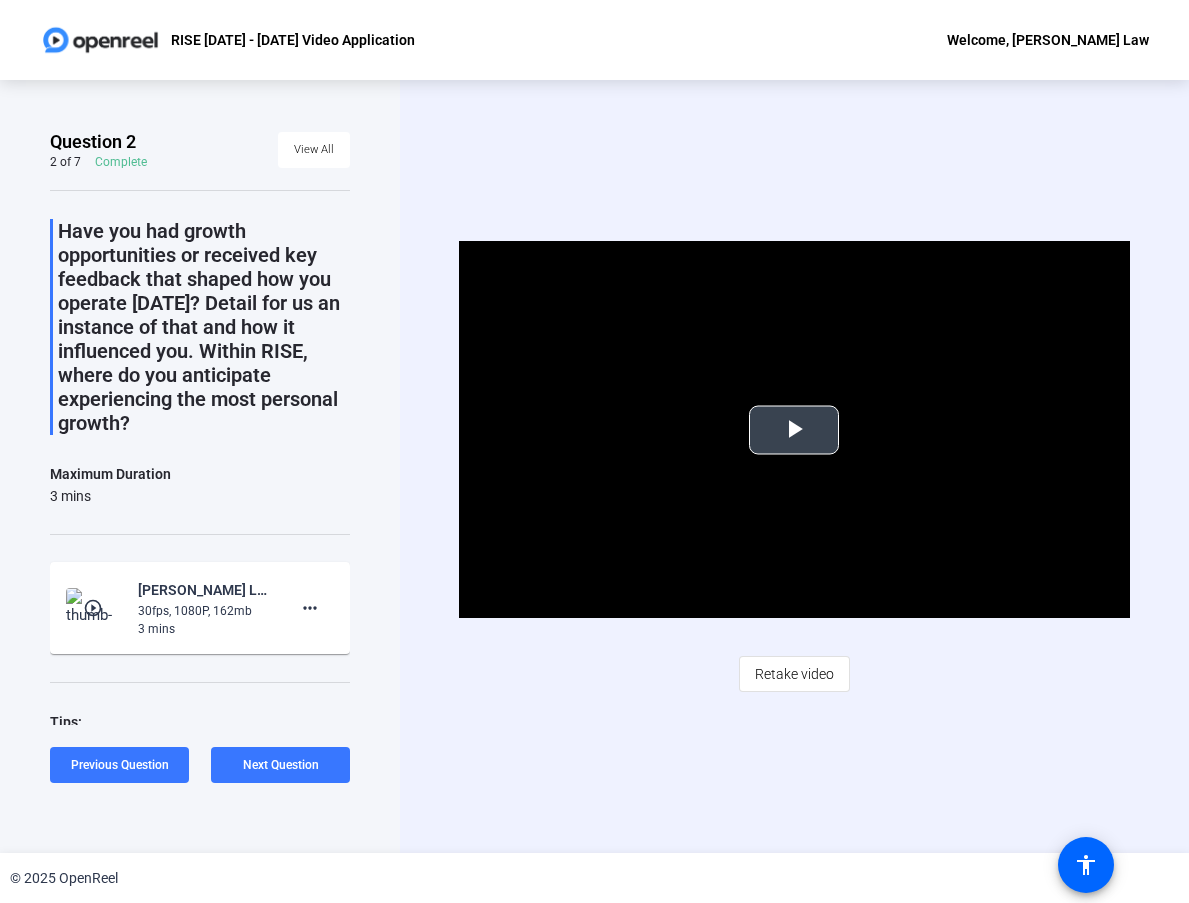 click at bounding box center (794, 430) 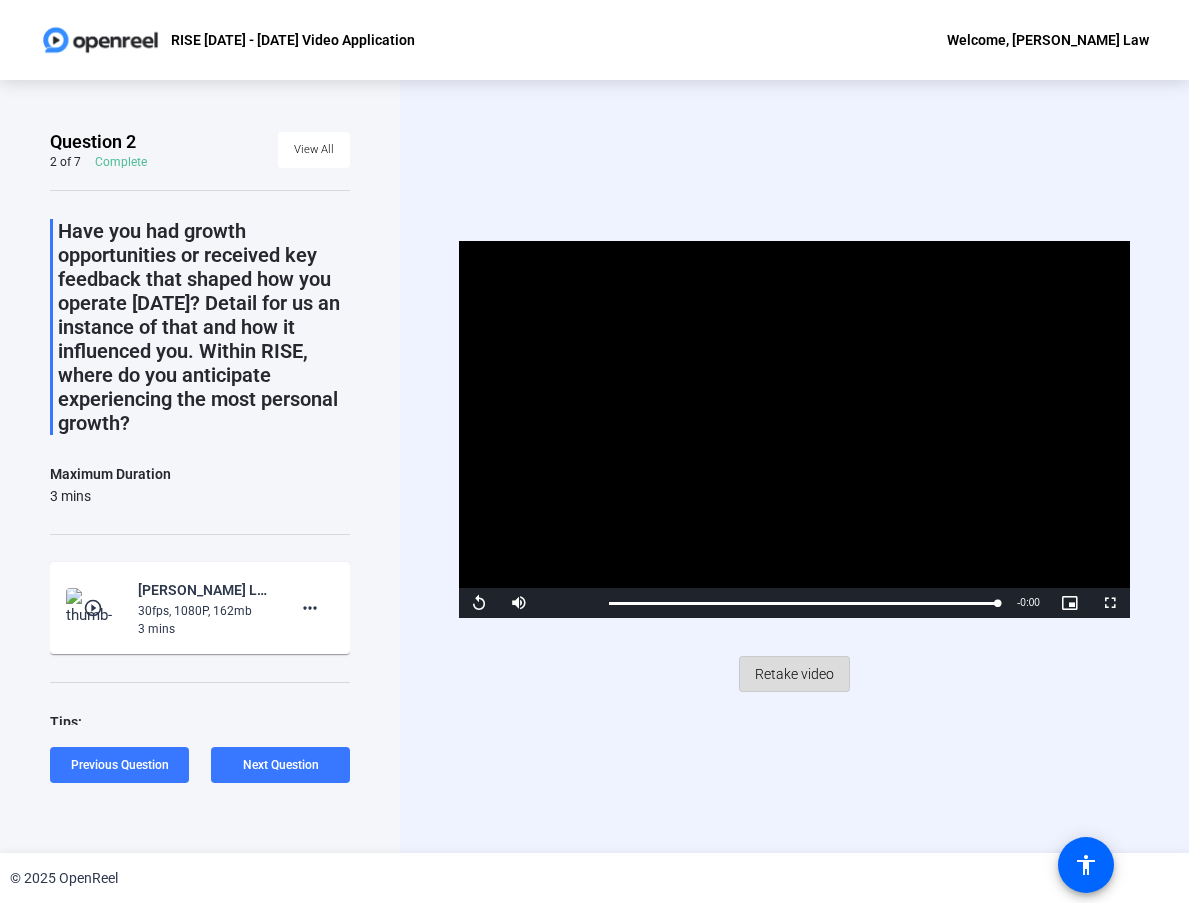click on "Retake video" 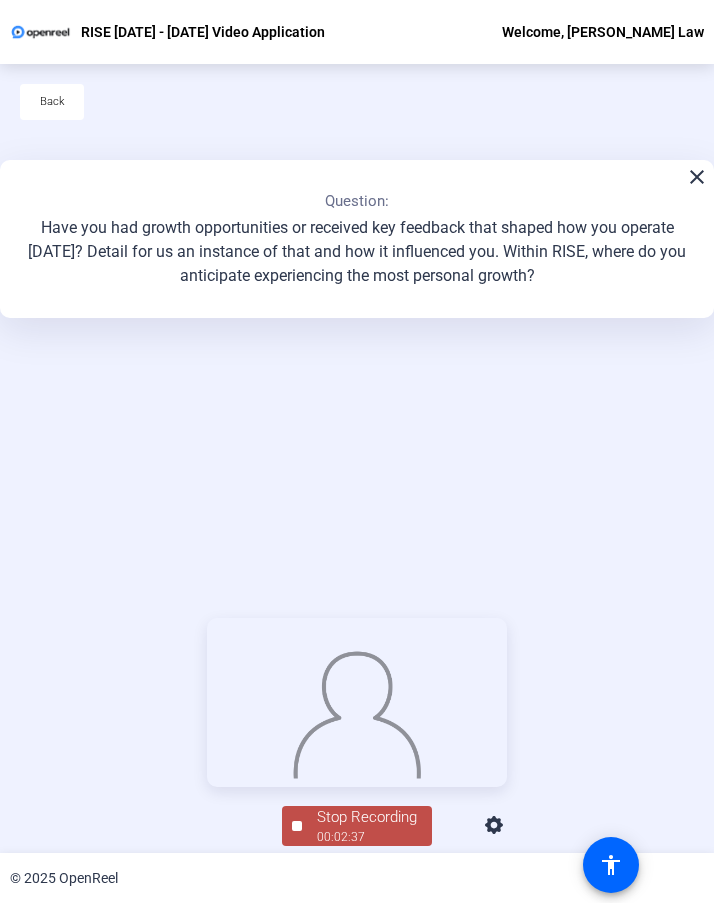 click on "Stop Recording  00:02:37  person  Hide Overlay flip Flip Camera question_mark  Question Camera" 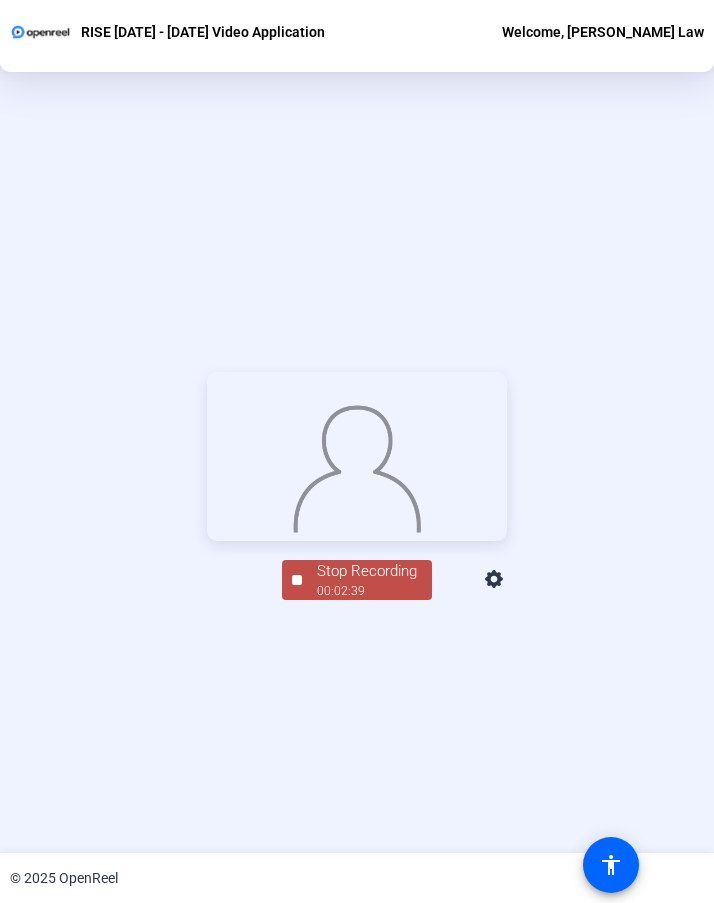 scroll, scrollTop: 245, scrollLeft: 0, axis: vertical 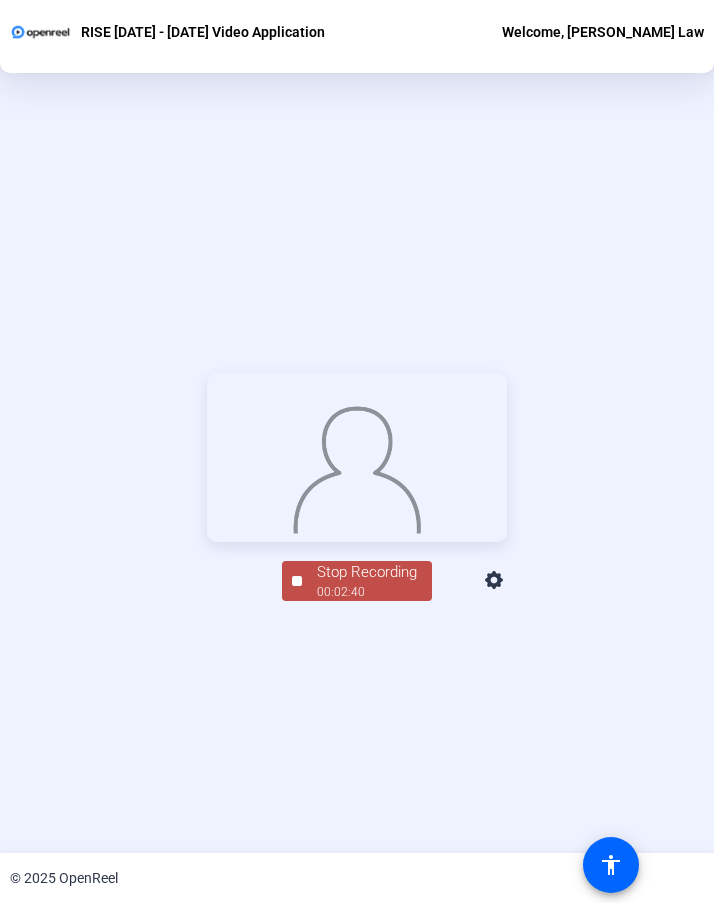 click on "Stop Recording" 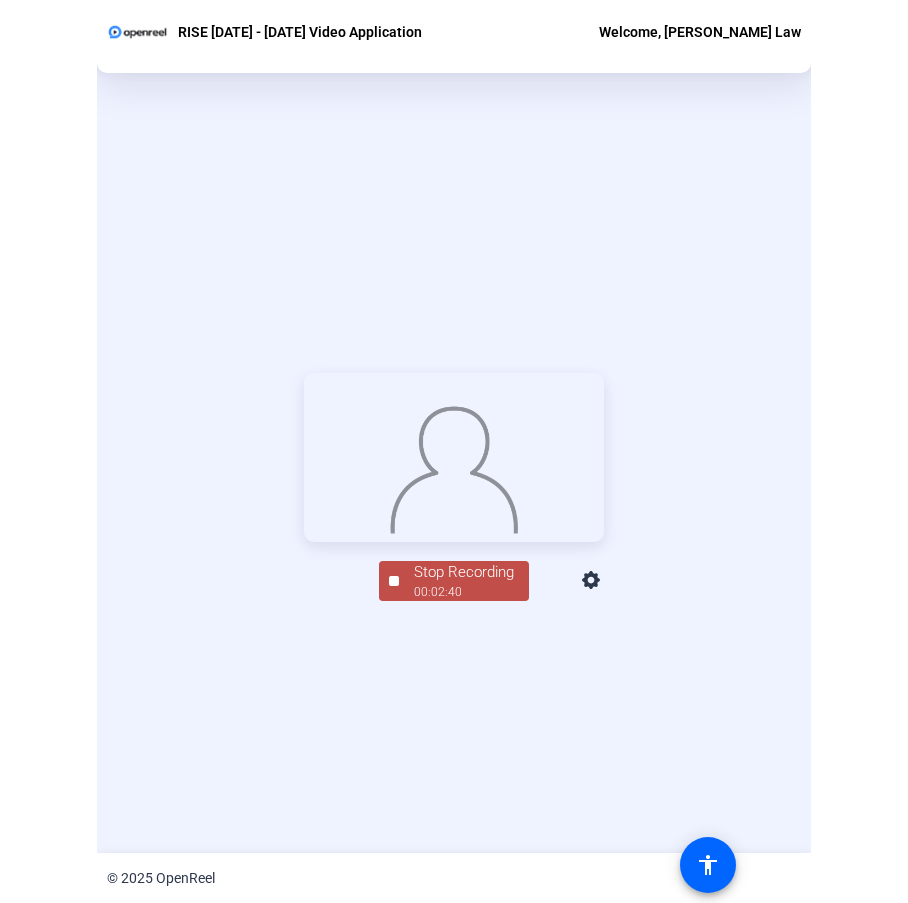 scroll, scrollTop: 0, scrollLeft: 0, axis: both 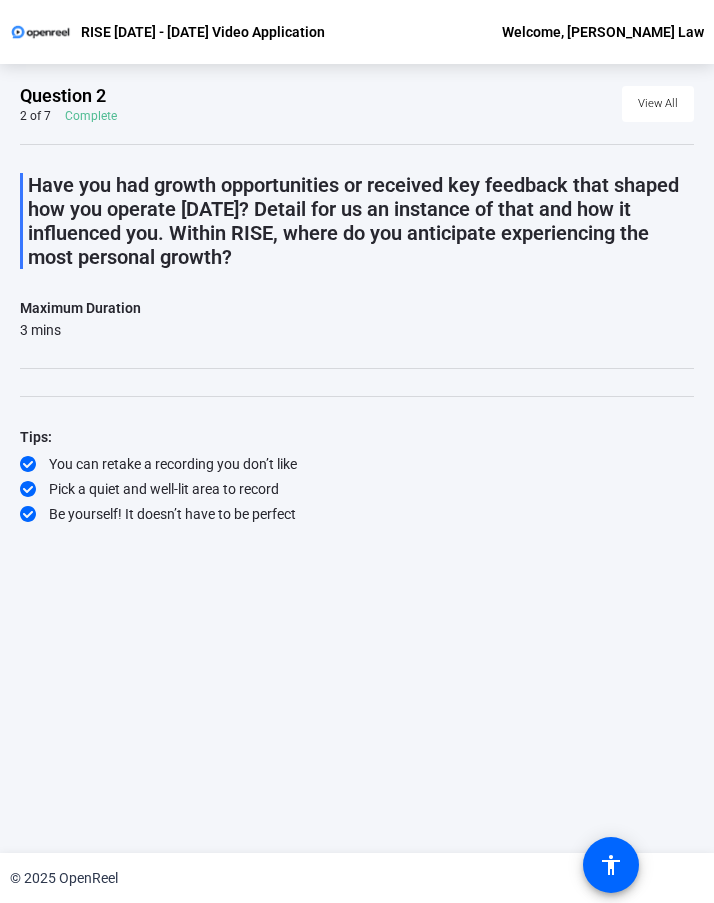 click on "Have you had growth opportunities or received key feedback that shaped how you operate [DATE]? Detail for us an instance of that and how it influenced you. Within RISE, where do you anticipate experiencing the most personal growth?  Maximum Duration  3 mins  Tips:
You can retake a recording you don’t like
Pick a quiet and well-lit area to record
Be yourself! It doesn’t have to be perfect" 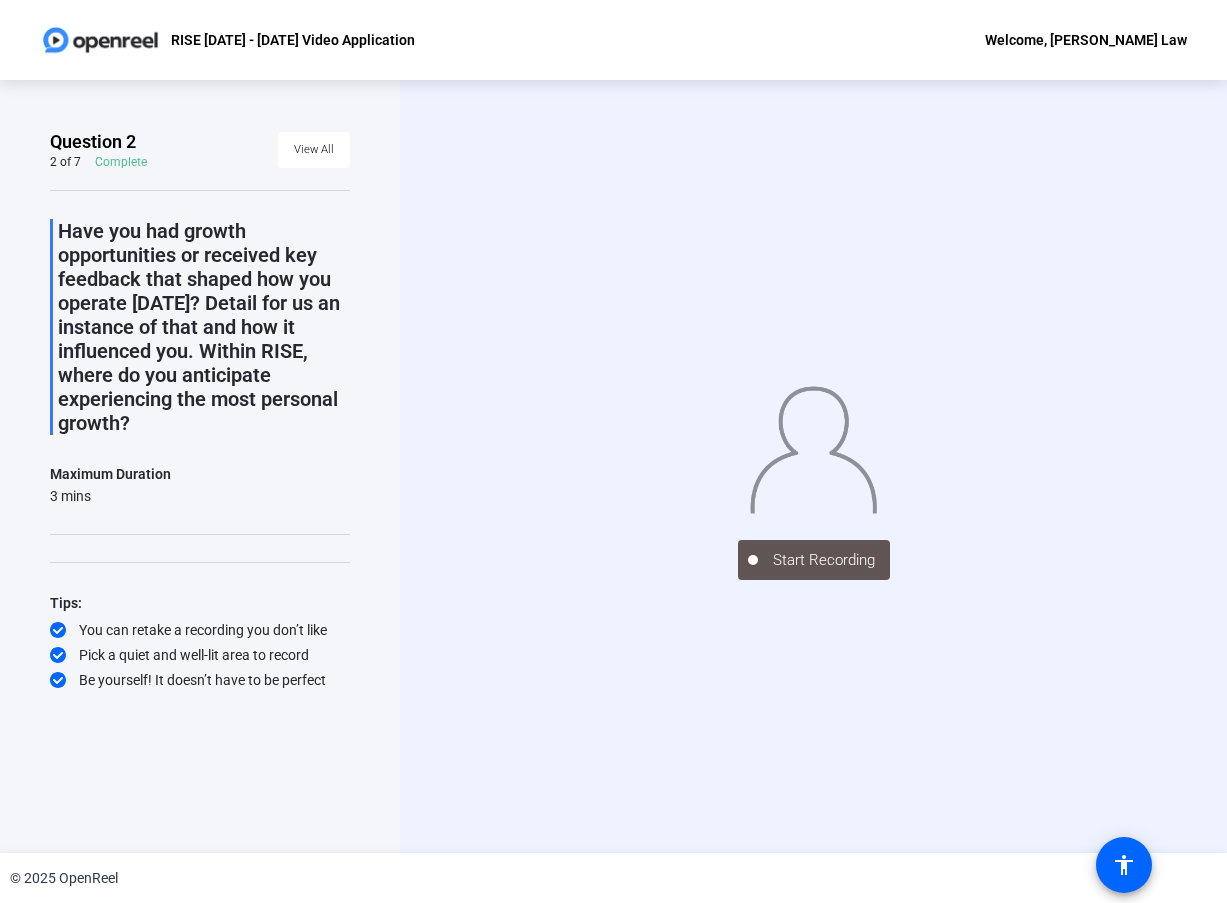 click on "Start Recording" 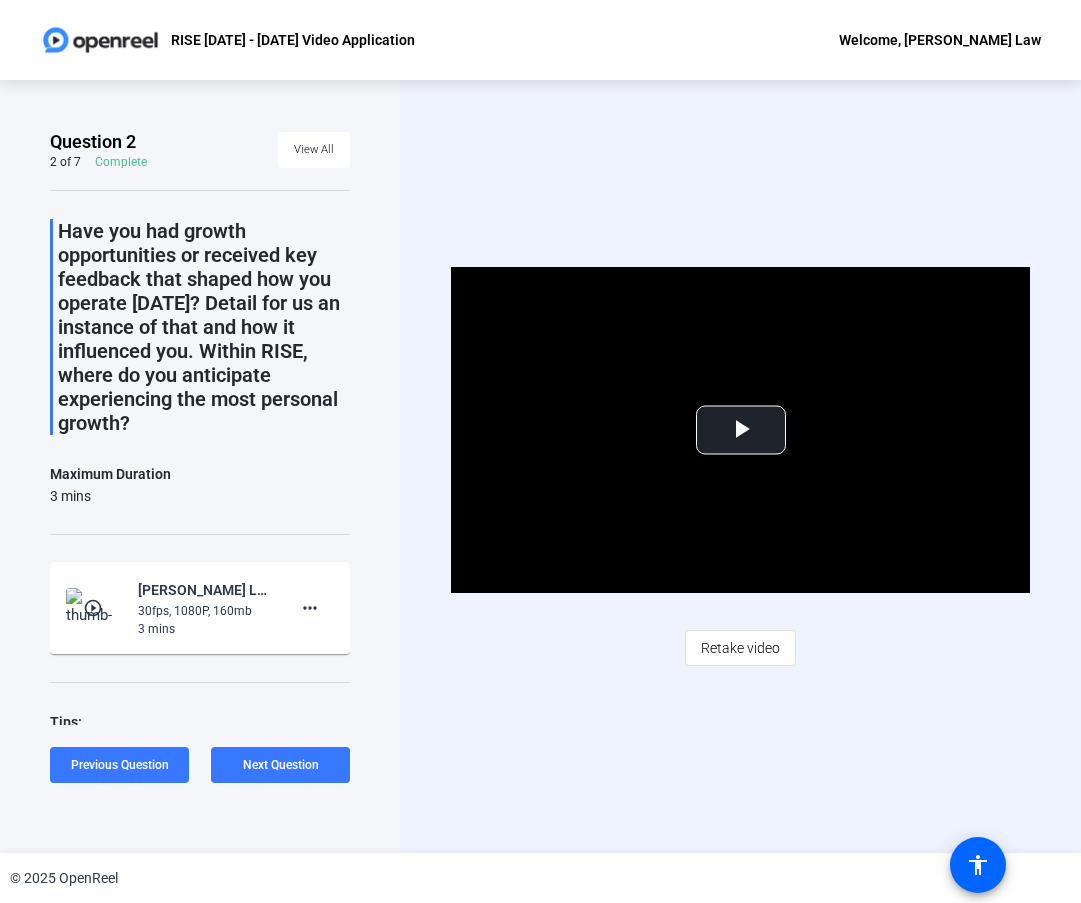 click on "Video Player is loading. Play Video Play Mute Current Time  0:00 / Duration  2:40 Loaded :  100.00% 0:00 Stream Type  LIVE Seek to live, currently behind live LIVE Remaining Time  - 2:40   1x Playback Rate Chapters Chapters Descriptions descriptions off , selected Captions captions settings , opens captions settings dialog captions off , selected Audio Track Picture-in-Picture Fullscreen This is a modal window. Beginning of dialog window. Escape will cancel and close the window. Text Color White Black [PERSON_NAME] Blue Yellow Magenta Cyan Transparency Opaque Semi-Transparent Background Color Black White [PERSON_NAME] Blue Yellow Magenta Cyan Transparency Opaque Semi-Transparent Transparent Window Color Black White [PERSON_NAME] Blue Yellow Magenta Cyan Transparency Transparent Semi-Transparent Opaque Font Size 50% 75% 100% 125% 150% 175% 200% 300% 400% Text Edge Style None Raised Depressed Uniform Dropshadow Font Family Proportional Sans-Serif Monospace Sans-Serif Proportional Serif Monospace Serif Casual Script" 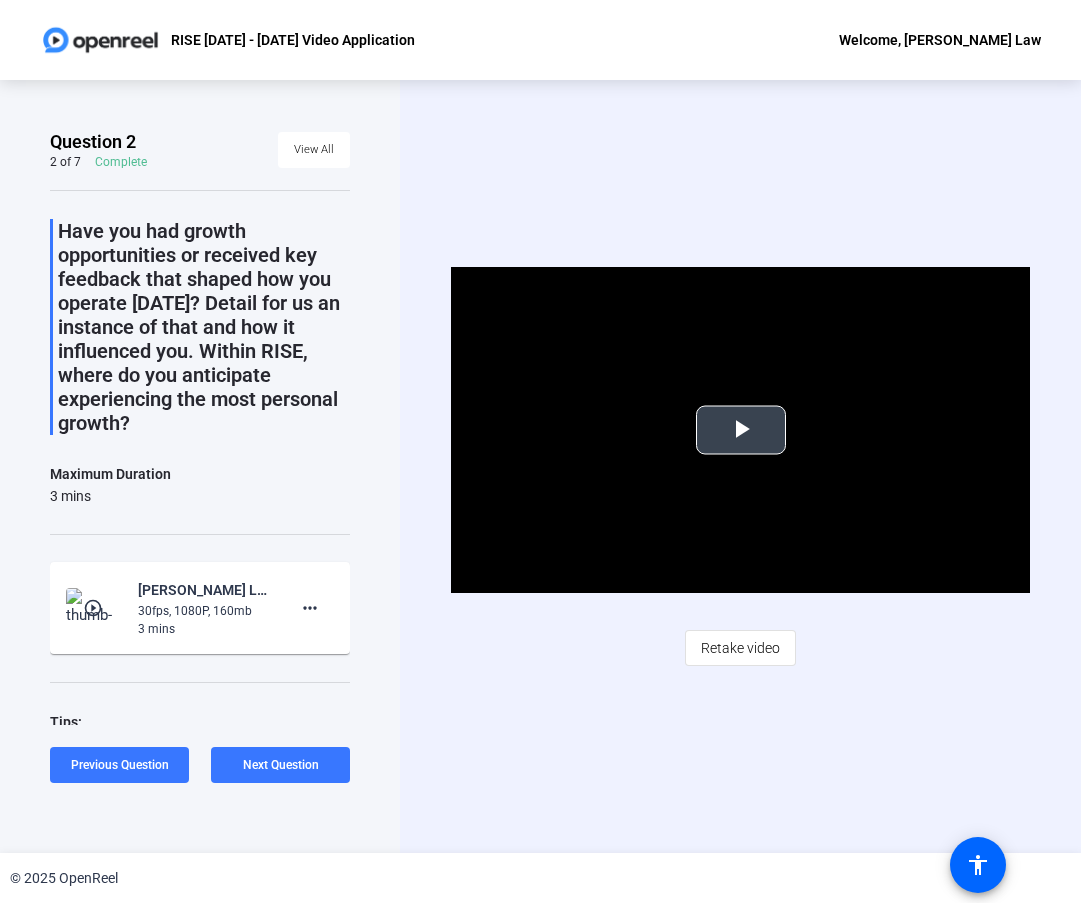 click at bounding box center (741, 430) 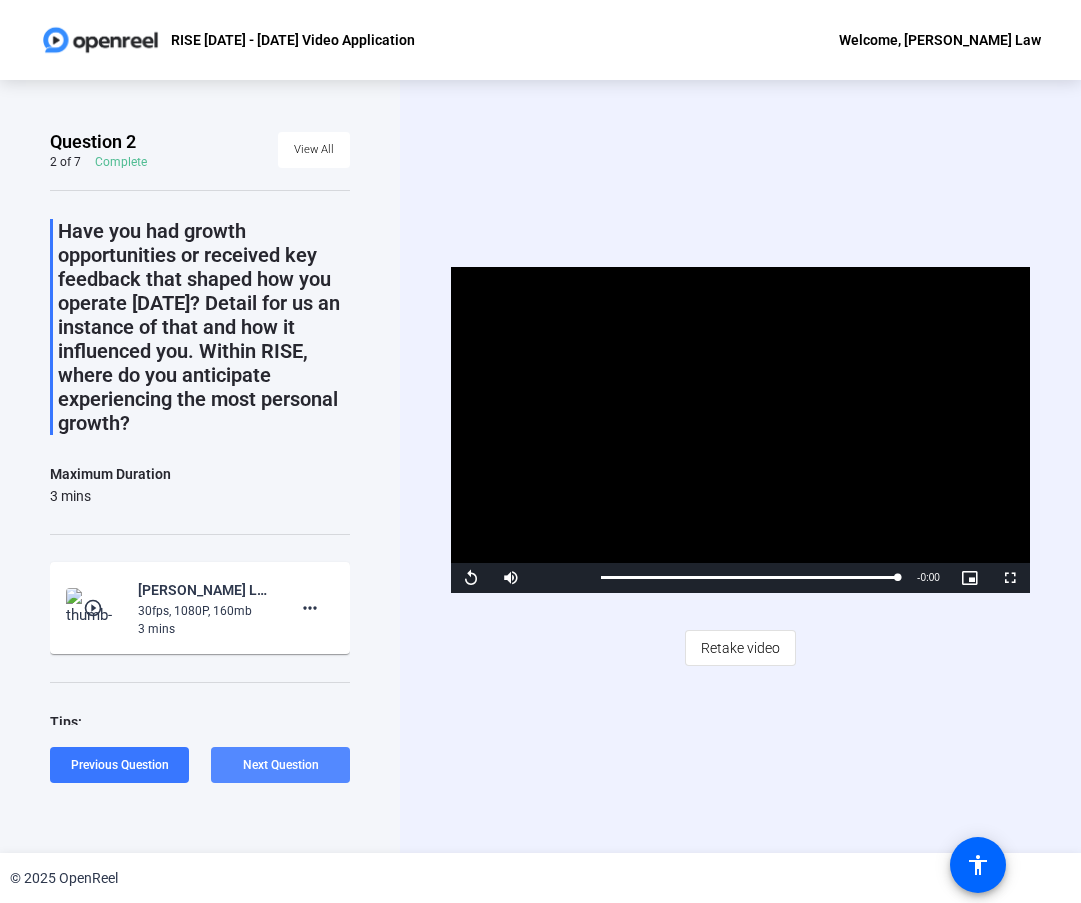 click on "Next Question" 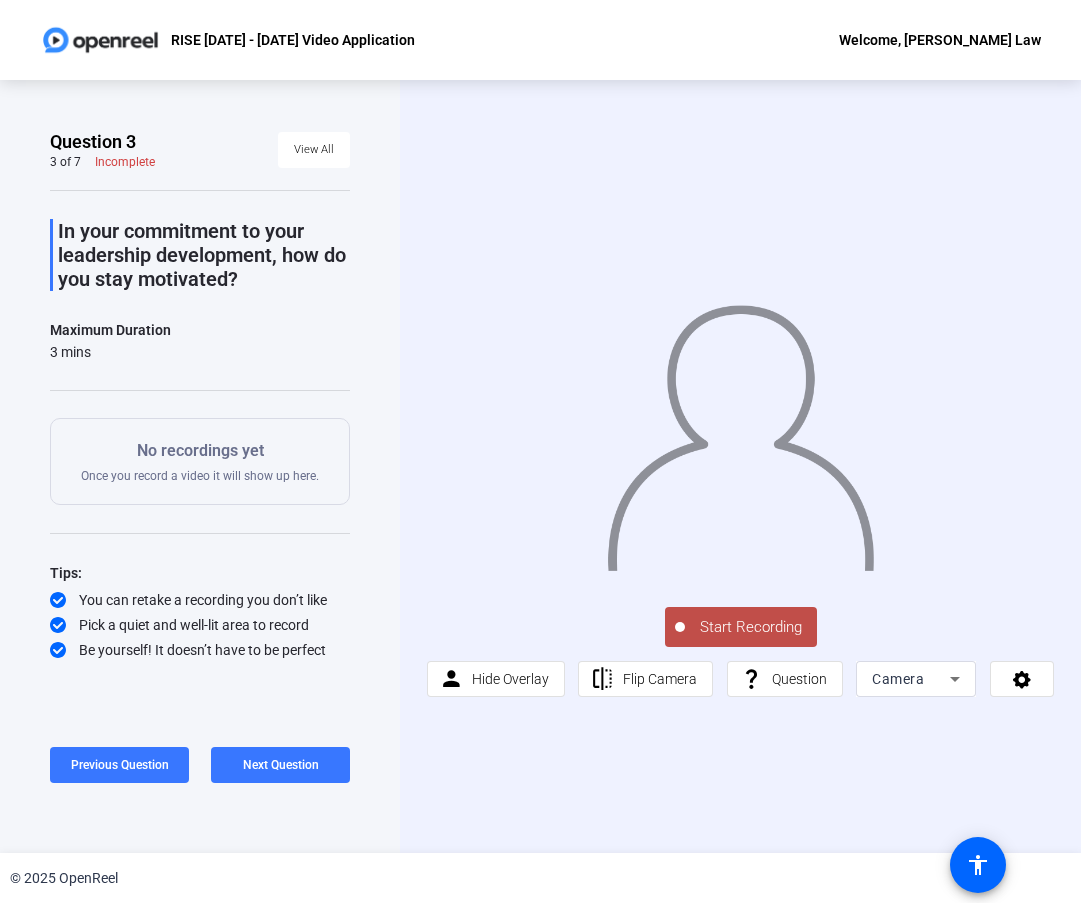 click on "Start Recording  person  Hide Overlay flip Flip Camera question_mark  Question Camera" 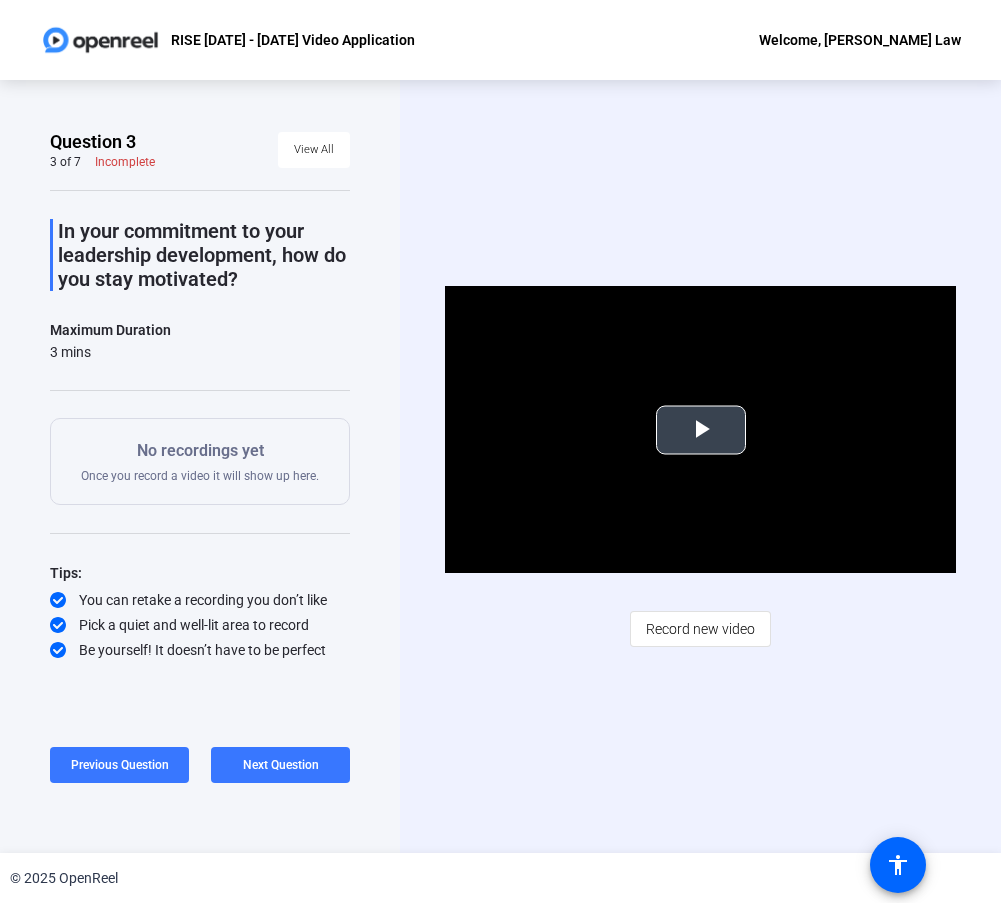 click at bounding box center (701, 430) 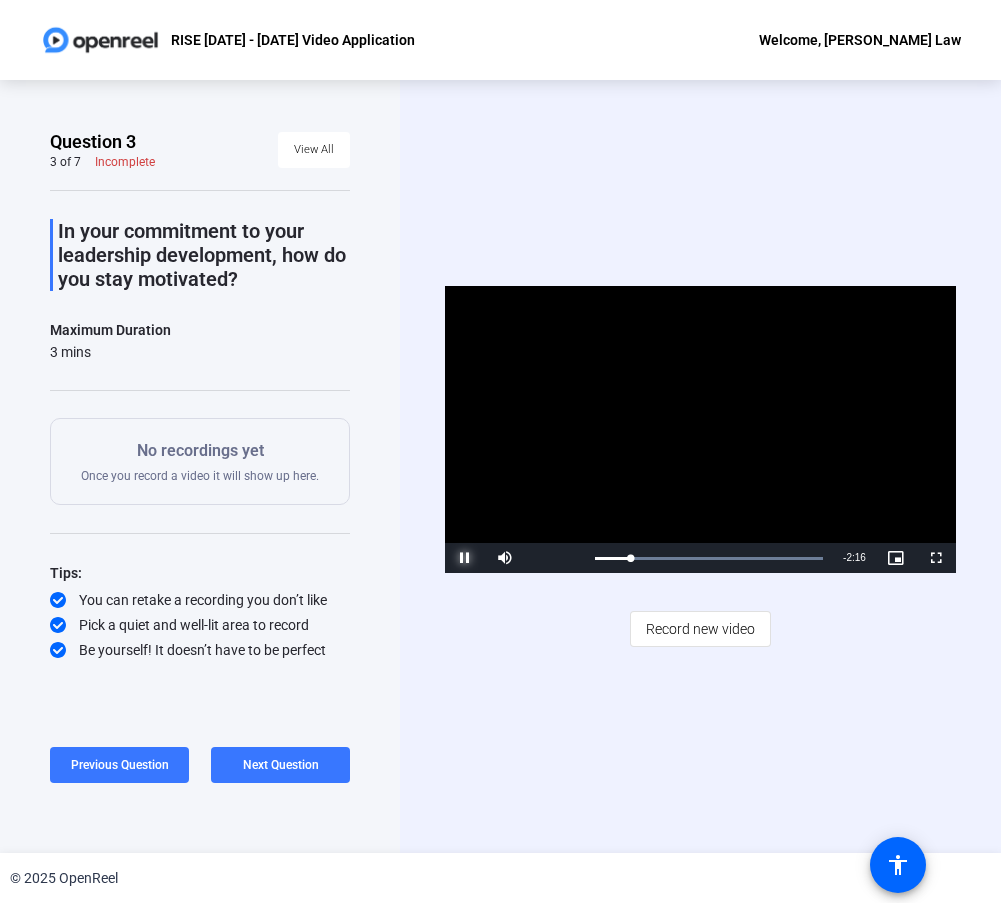 click at bounding box center (465, 558) 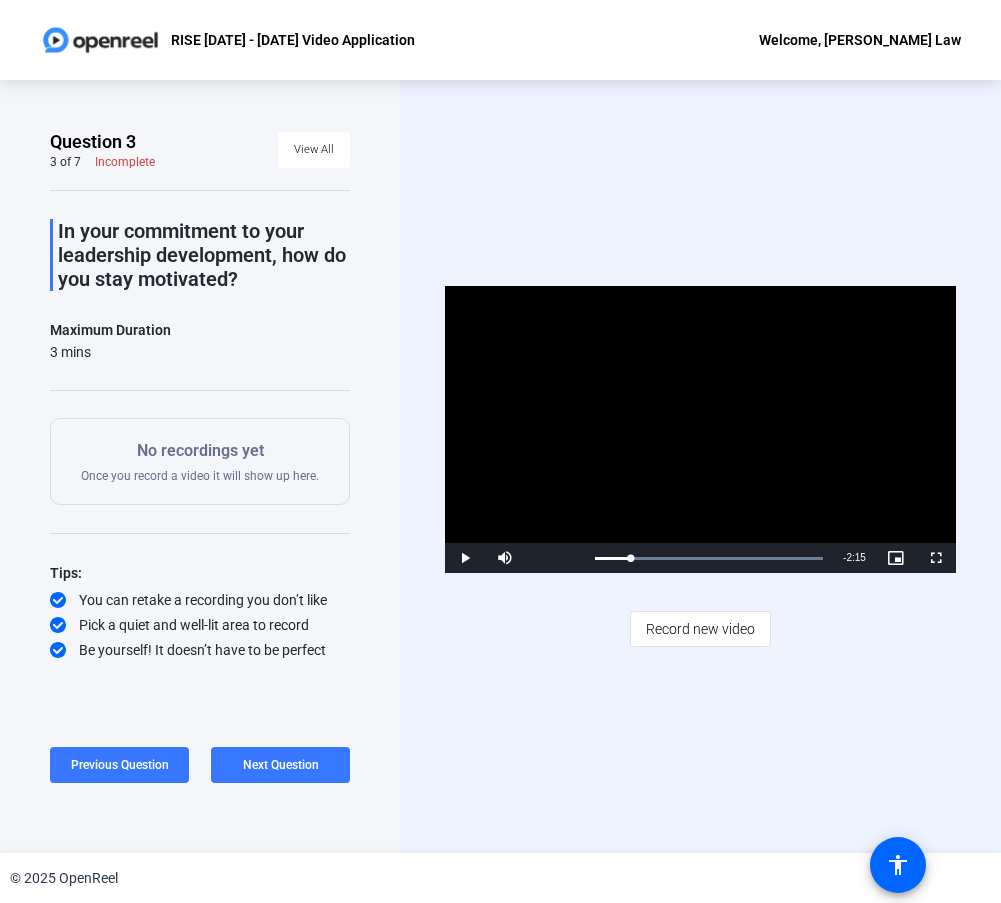 click on "Video Player is loading. Play Video Play Mute 0% Current Time  0:25 / Duration  2:40 Loaded :  100.00% 1:37 0:25 Stream Type  LIVE Seek to live, currently behind live LIVE Remaining Time  - 2:15   1x Playback Rate Chapters Chapters Descriptions descriptions off , selected Captions captions settings , opens captions settings dialog captions off , selected Audio Track Picture-in-Picture Fullscreen This is a modal window. Beginning of dialog window. Escape will cancel and close the window. Text Color White Black [PERSON_NAME] Blue Yellow Magenta Cyan Transparency Opaque Semi-Transparent Background Color Black White [PERSON_NAME] Blue Yellow Magenta Cyan Transparency Opaque Semi-Transparent Transparent Window Color Black White [PERSON_NAME] Blue Yellow Magenta Cyan Transparency Transparent Semi-Transparent Opaque Font Size 50% 75% 100% 125% 150% 175% 200% 300% 400% Text Edge Style None Raised Depressed Uniform Dropshadow Font Family Proportional Sans-Serif Monospace Sans-Serif Proportional Serif Monospace Serif Casual" 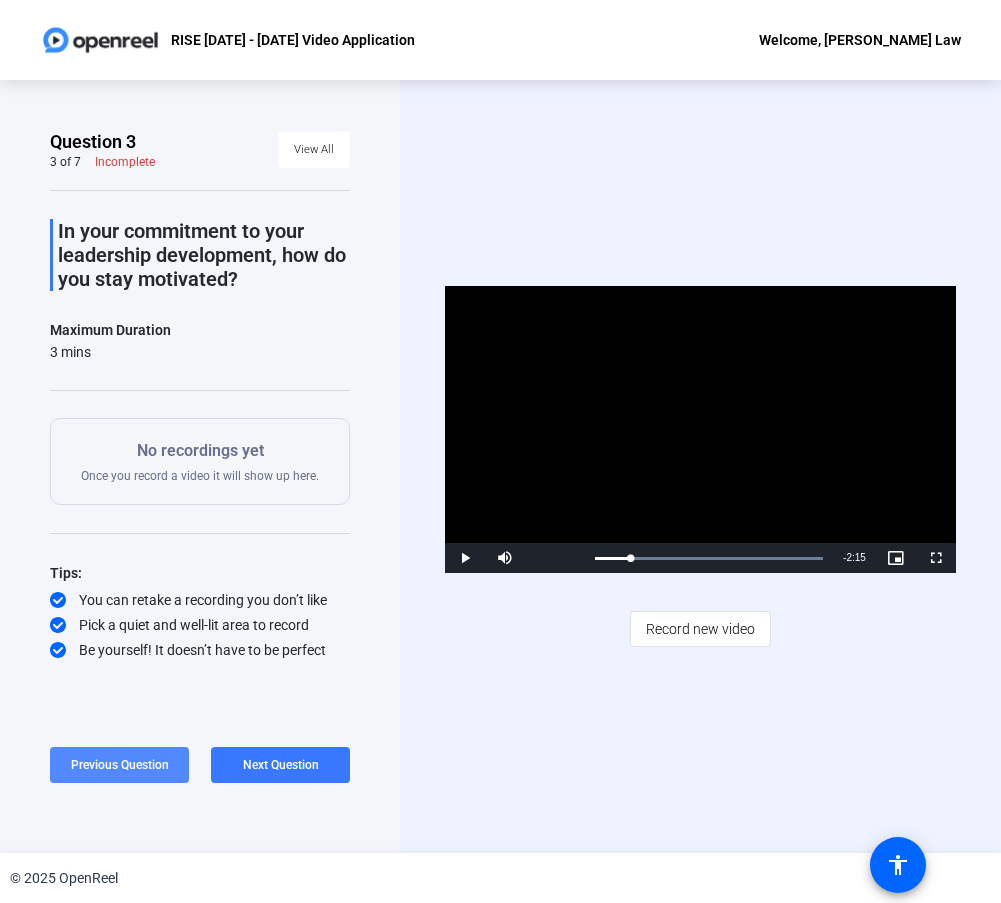 click on "Previous Question" 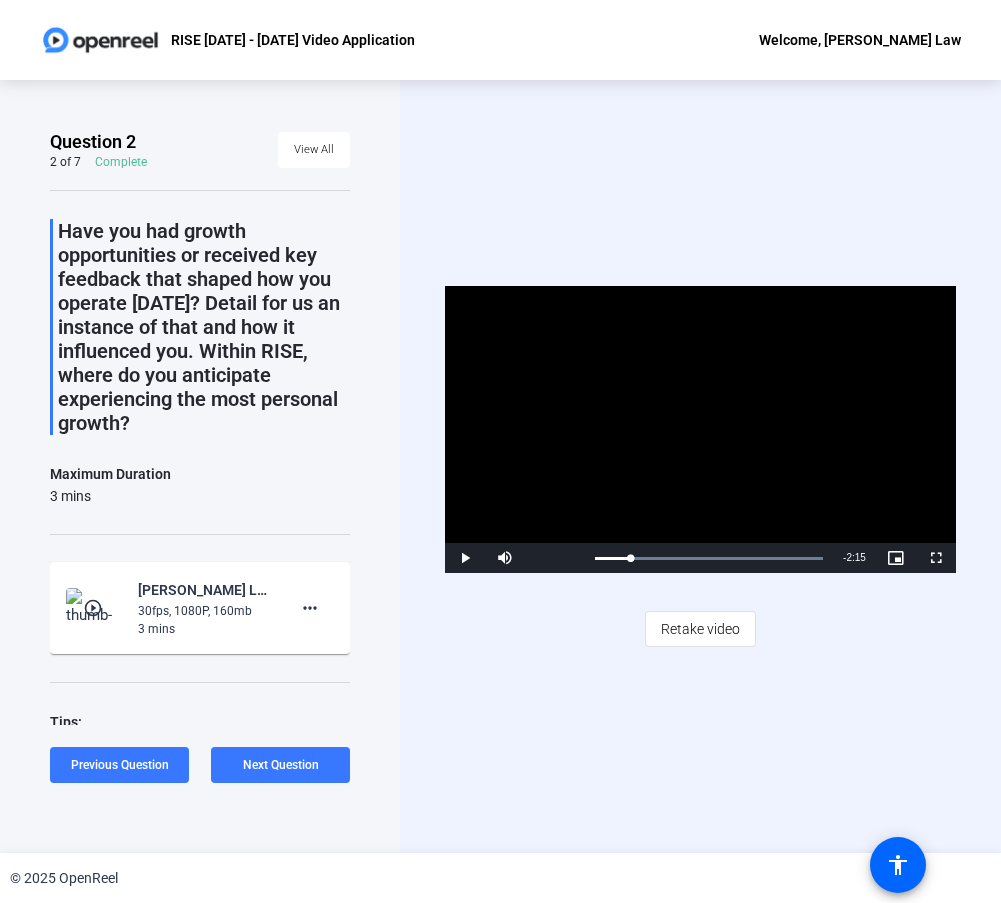 drag, startPoint x: 718, startPoint y: 625, endPoint x: 652, endPoint y: 759, distance: 149.37202 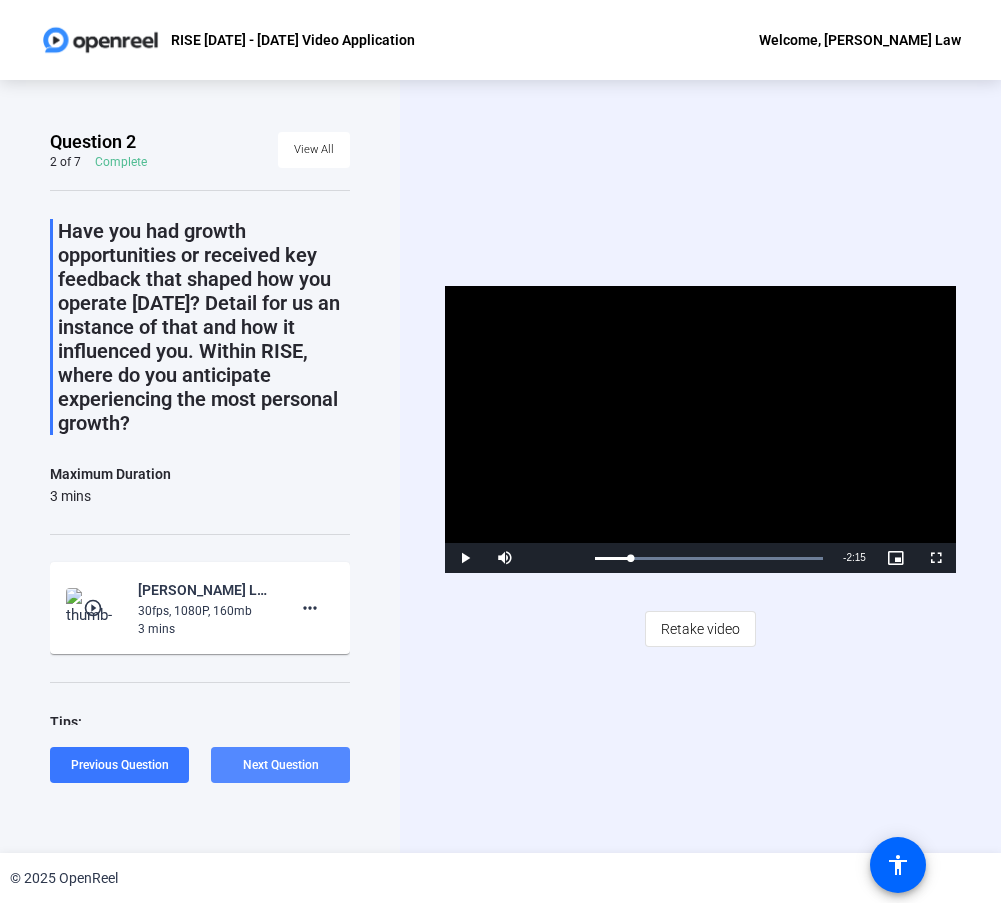 click on "Next Question" 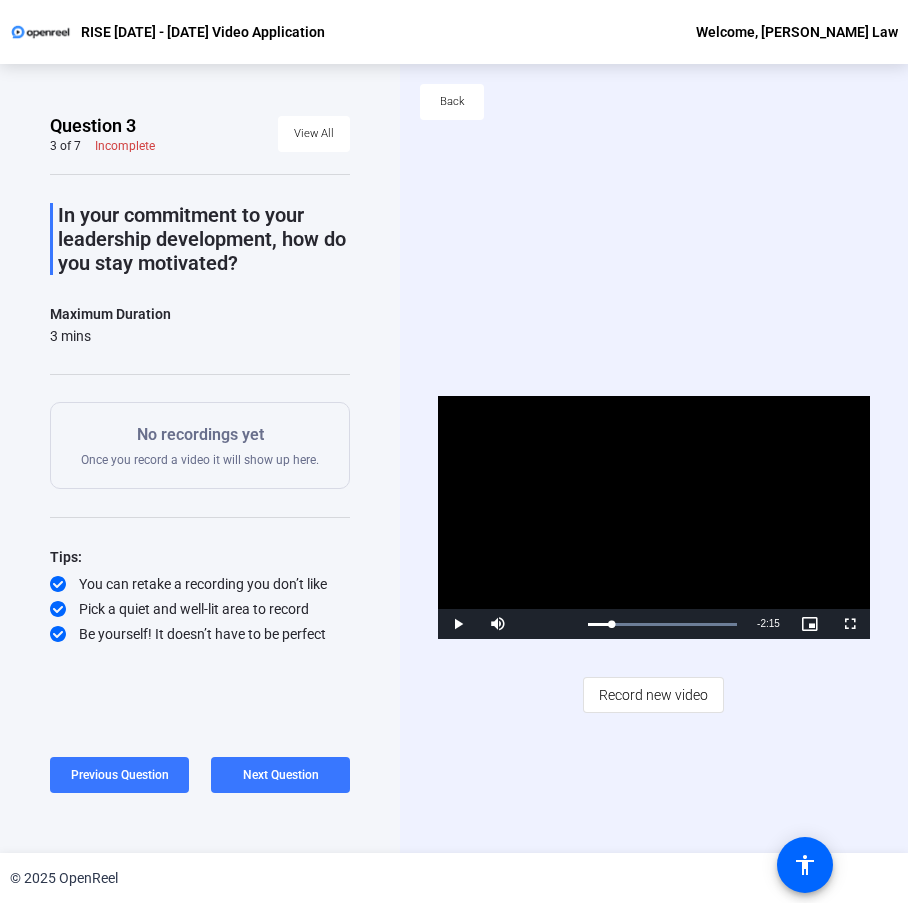 click on "Video Player is loading. Play Video Play Mute 0% Current Time  0:25 / Duration  2:40 Loaded :  100.00% 1:18 0:25 Stream Type  LIVE Seek to live, currently behind live LIVE Remaining Time  - 2:15   1x Playback Rate Chapters Chapters Descriptions descriptions off , selected Captions captions settings , opens captions settings dialog captions off , selected Audio Track Picture-in-Picture Fullscreen This is a modal window. Beginning of dialog window. Escape will cancel and close the window. Text Color White Black [PERSON_NAME] Blue Yellow Magenta Cyan Transparency Opaque Semi-Transparent Background Color Black White [PERSON_NAME] Blue Yellow Magenta Cyan Transparency Opaque Semi-Transparent Transparent Window Color Black White [PERSON_NAME] Blue Yellow Magenta Cyan Transparency Transparent Semi-Transparent Opaque Font Size 50% 75% 100% 125% 150% 175% 200% 300% 400% Text Edge Style None Raised Depressed Uniform Dropshadow Font Family Proportional Sans-Serif Monospace Sans-Serif Proportional Serif Monospace Serif Casual" 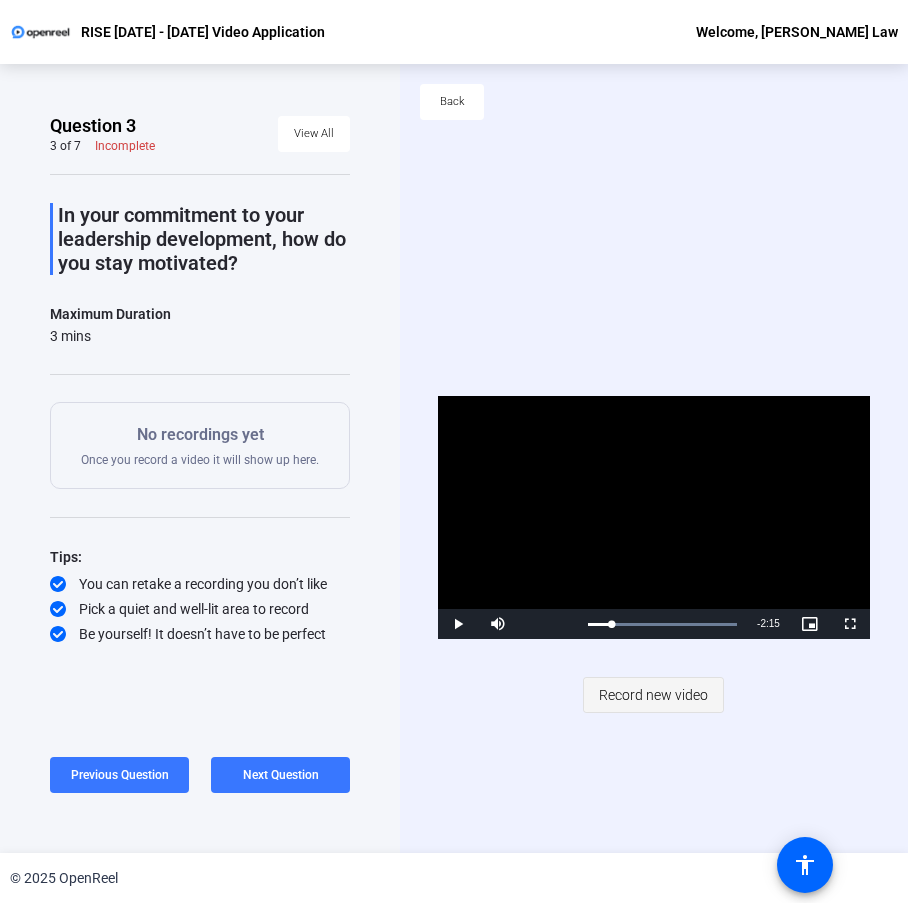 click on "Record new video" 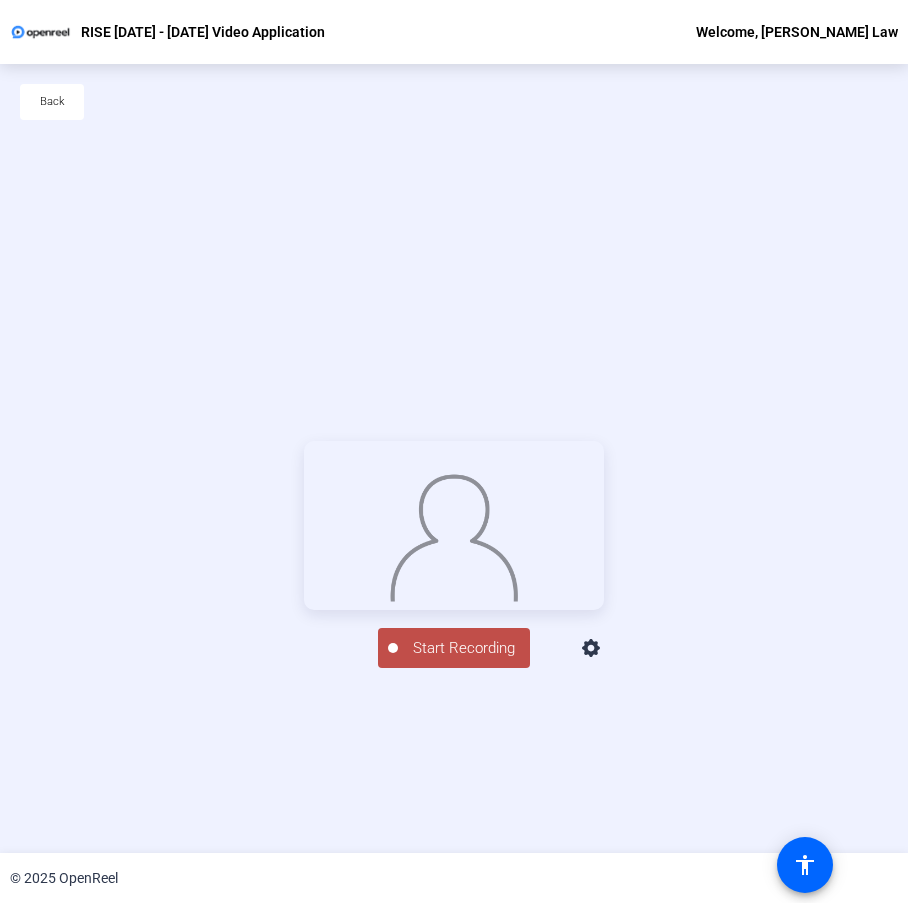 click on "Start Recording" 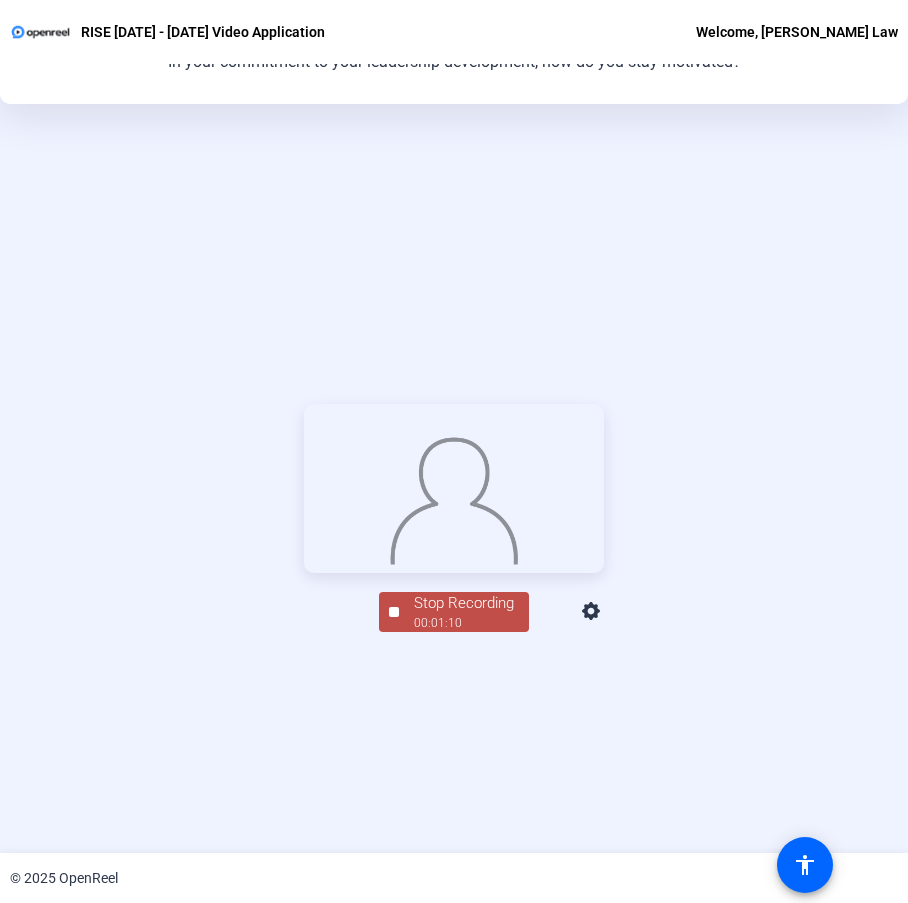 scroll, scrollTop: 165, scrollLeft: 0, axis: vertical 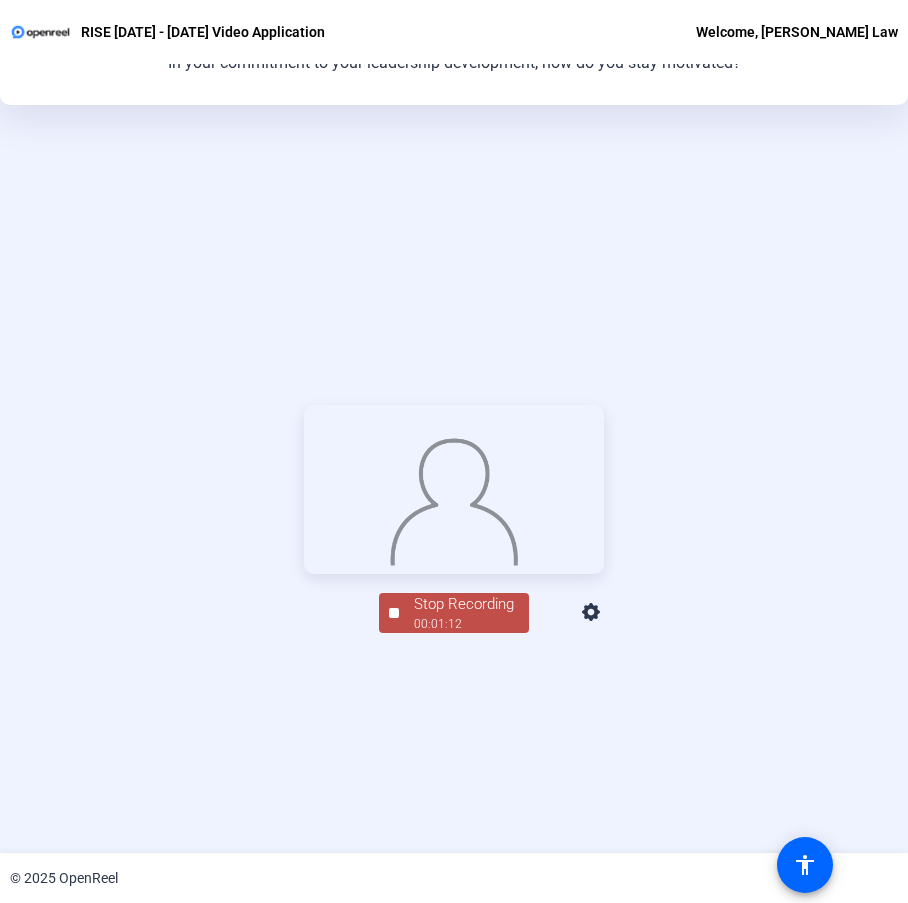 click on "Stop Recording" 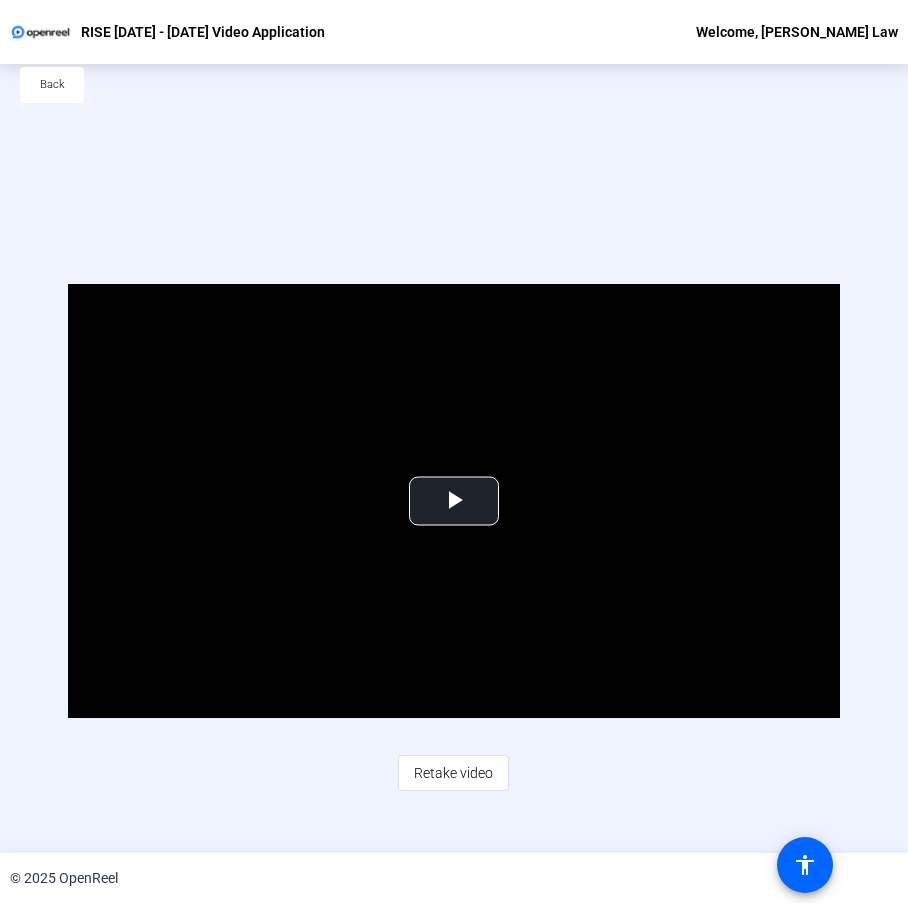 scroll, scrollTop: 0, scrollLeft: 0, axis: both 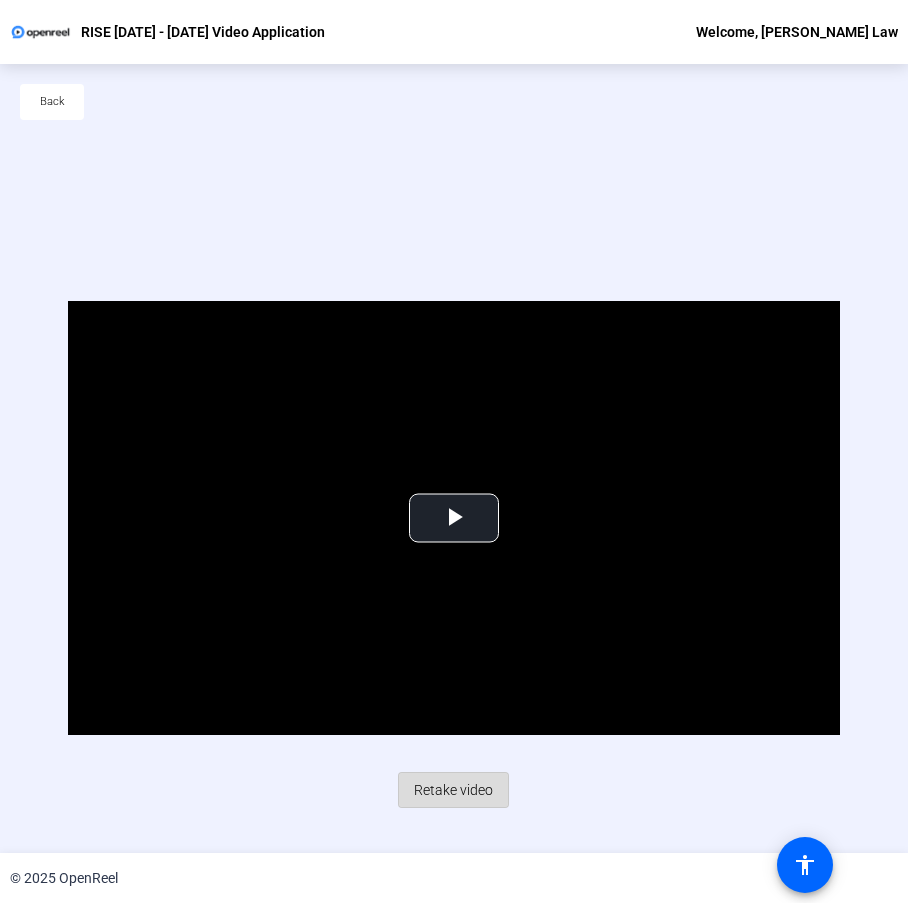 click on "Retake video" 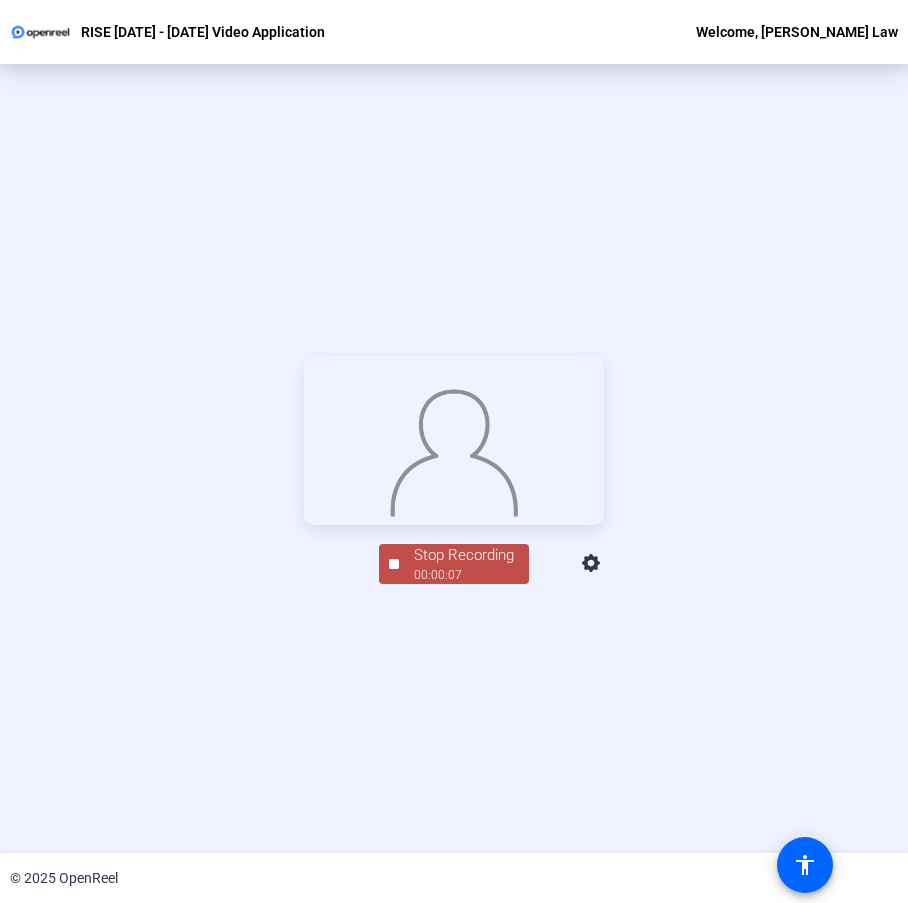 scroll, scrollTop: 226, scrollLeft: 0, axis: vertical 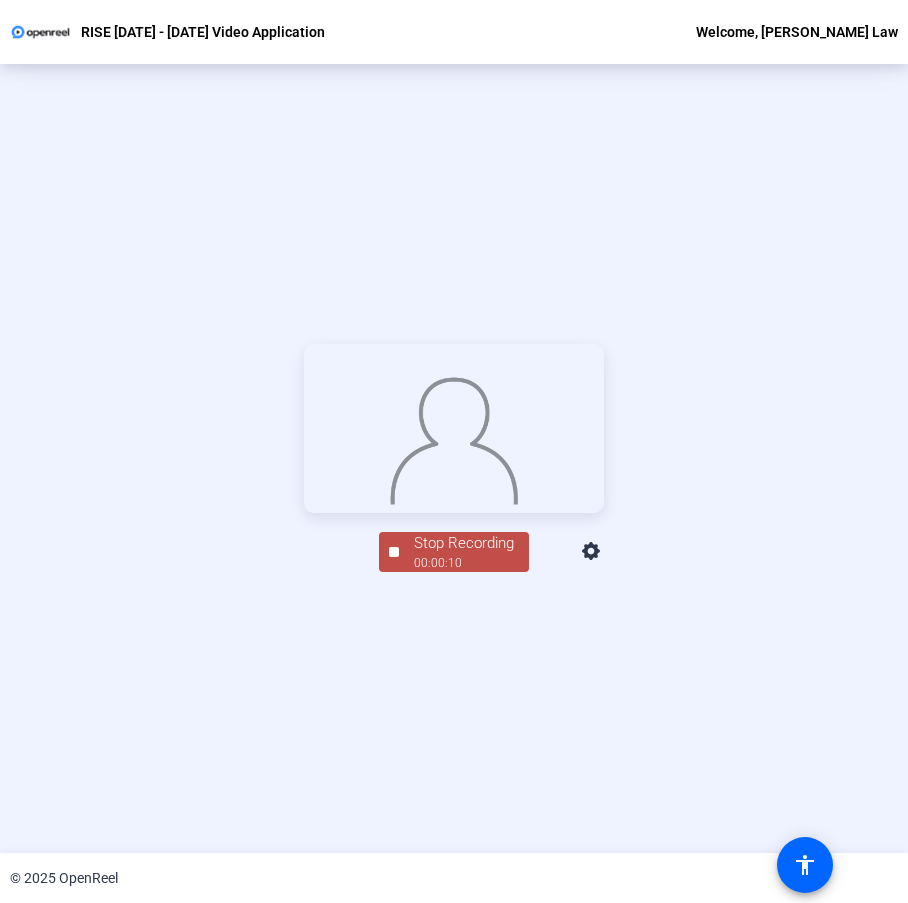 click on "Stop Recording" 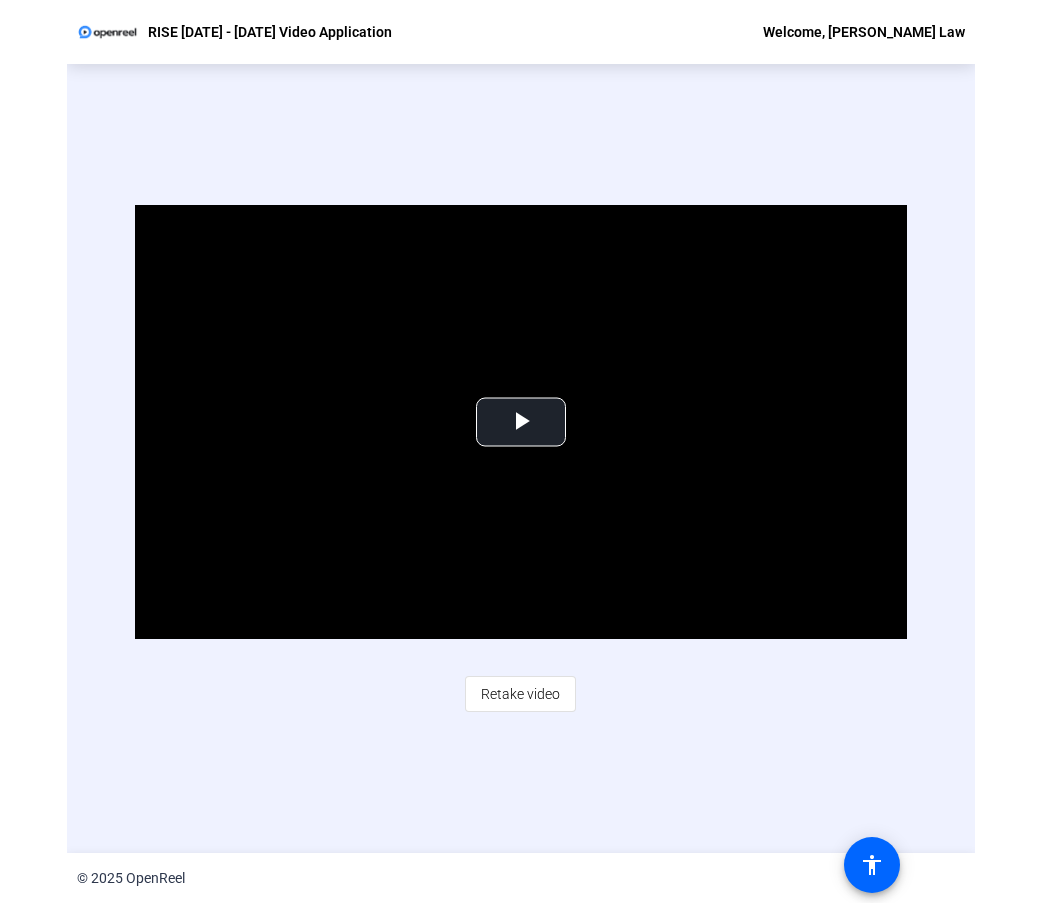 scroll, scrollTop: 89, scrollLeft: 0, axis: vertical 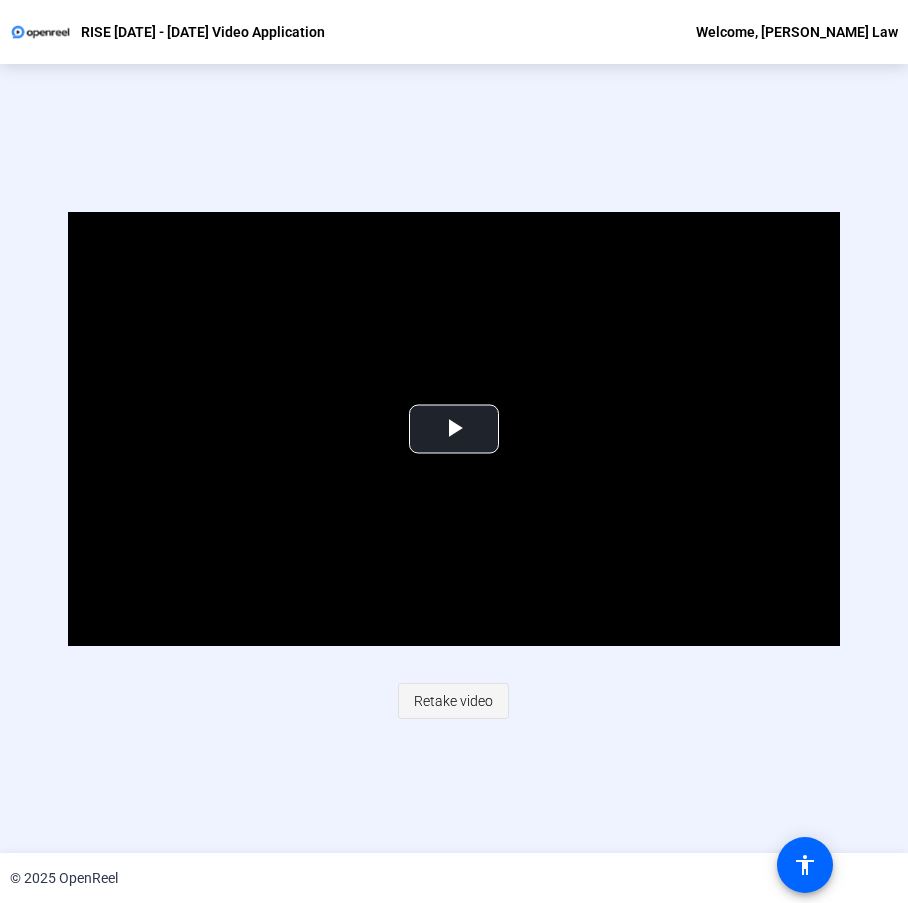 click on "Retake video" 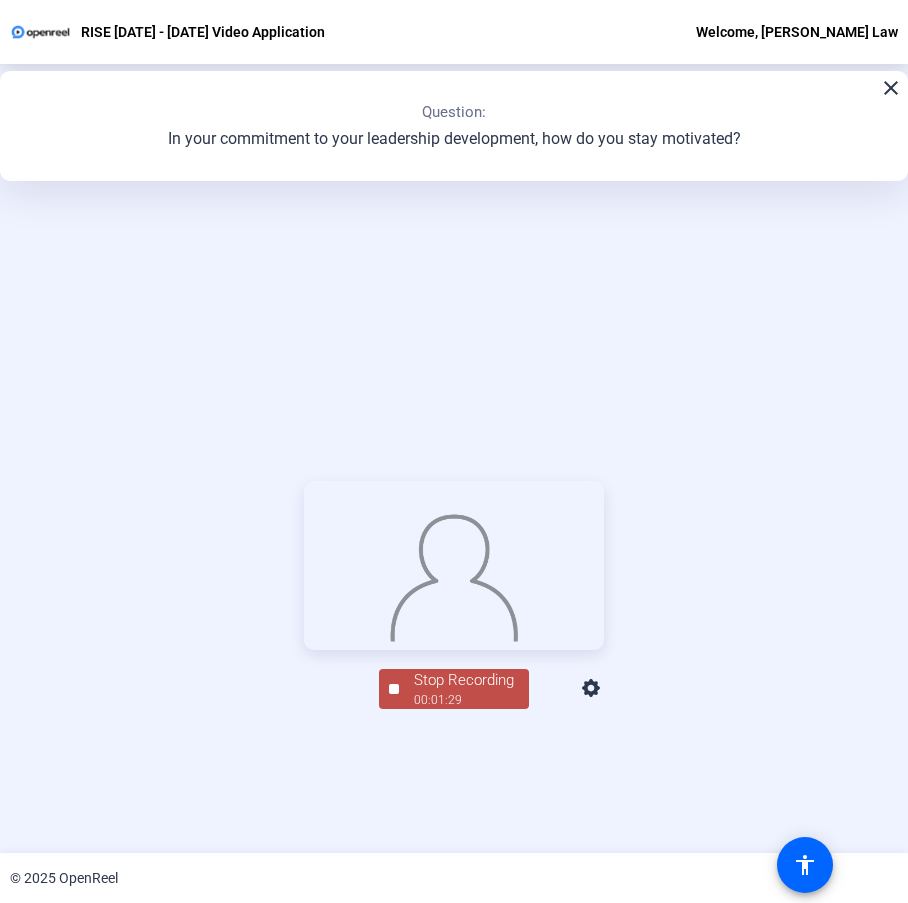 click on "00:01:29" 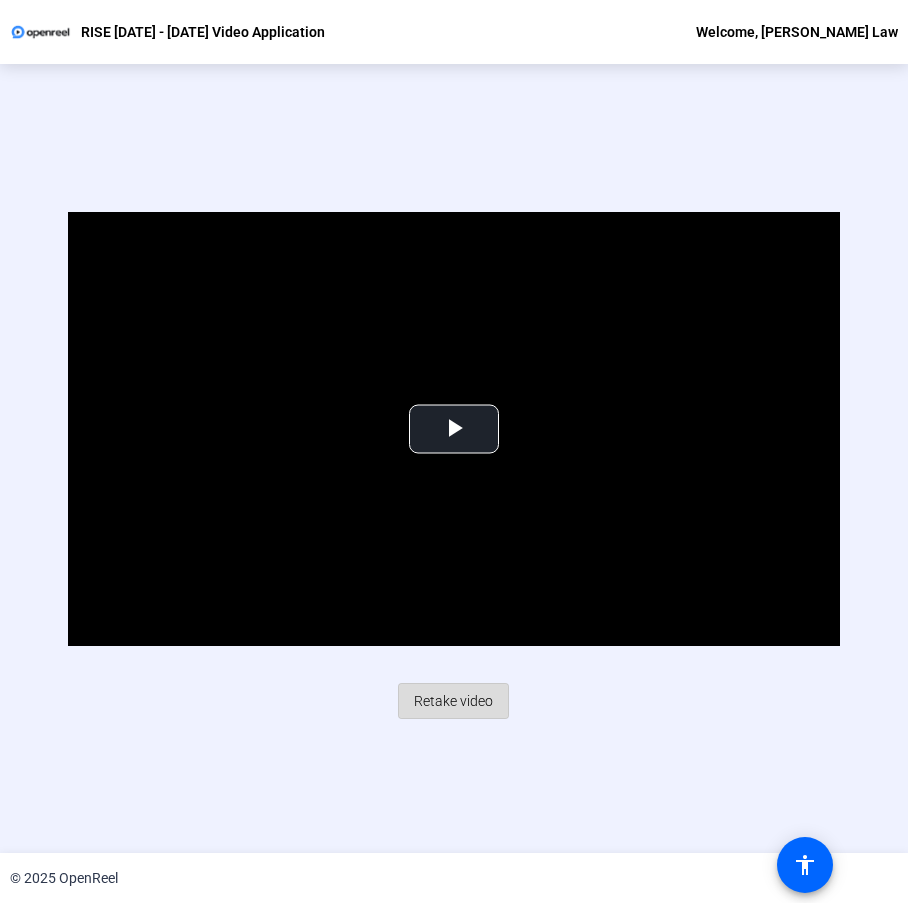 click on "Retake video" 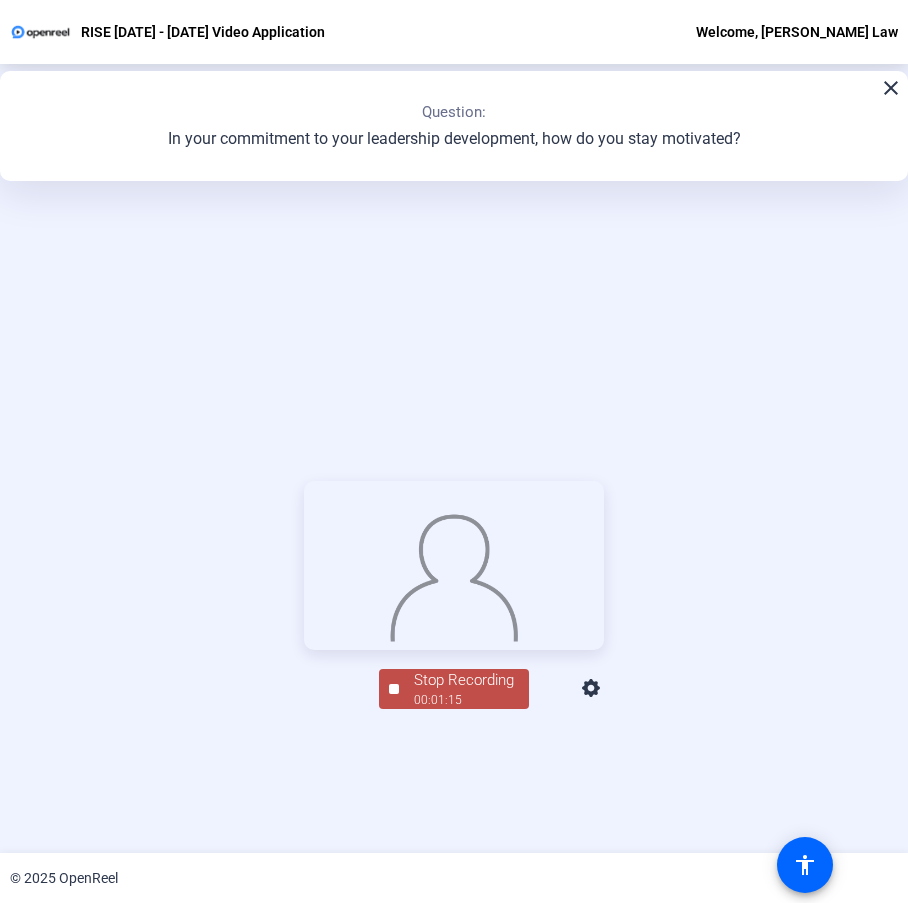 click on "Stop Recording" 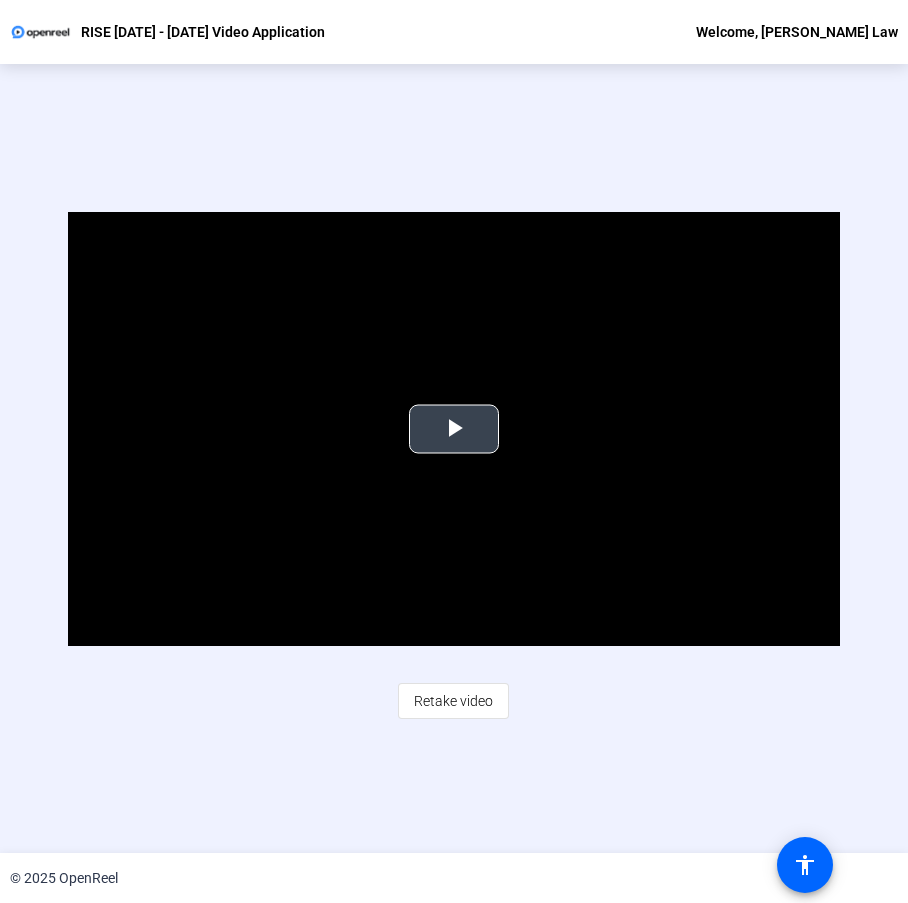 click at bounding box center (454, 429) 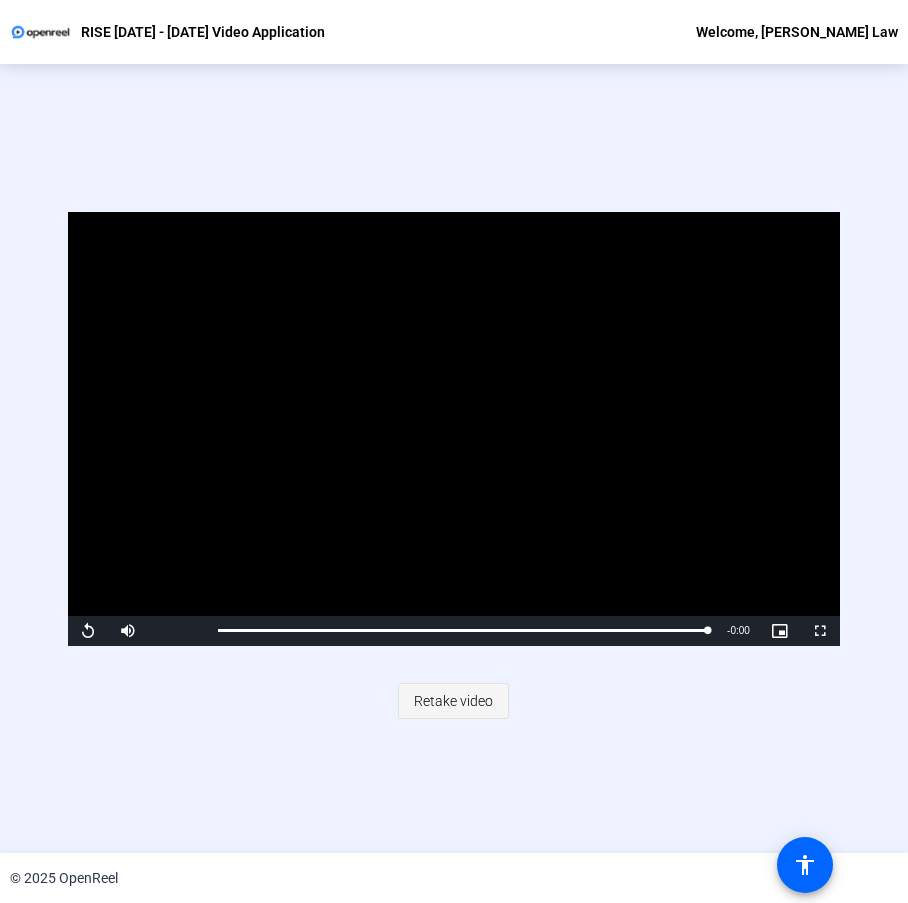 click on "Retake video" 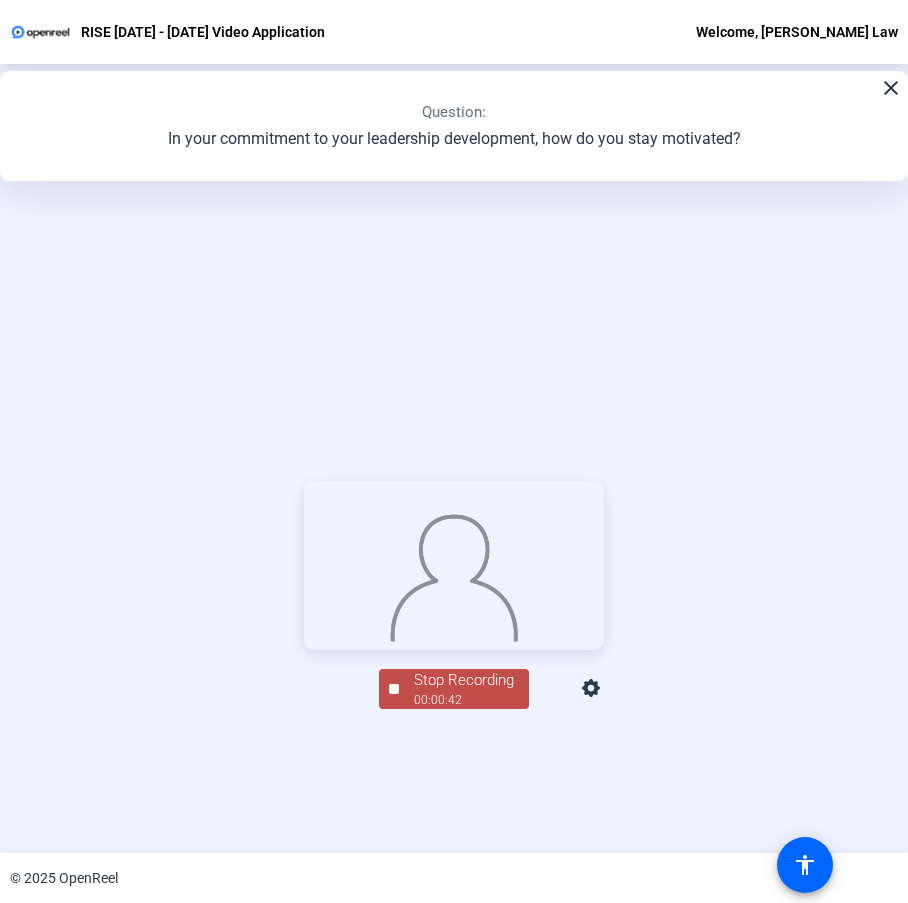 click on "00:00:42" 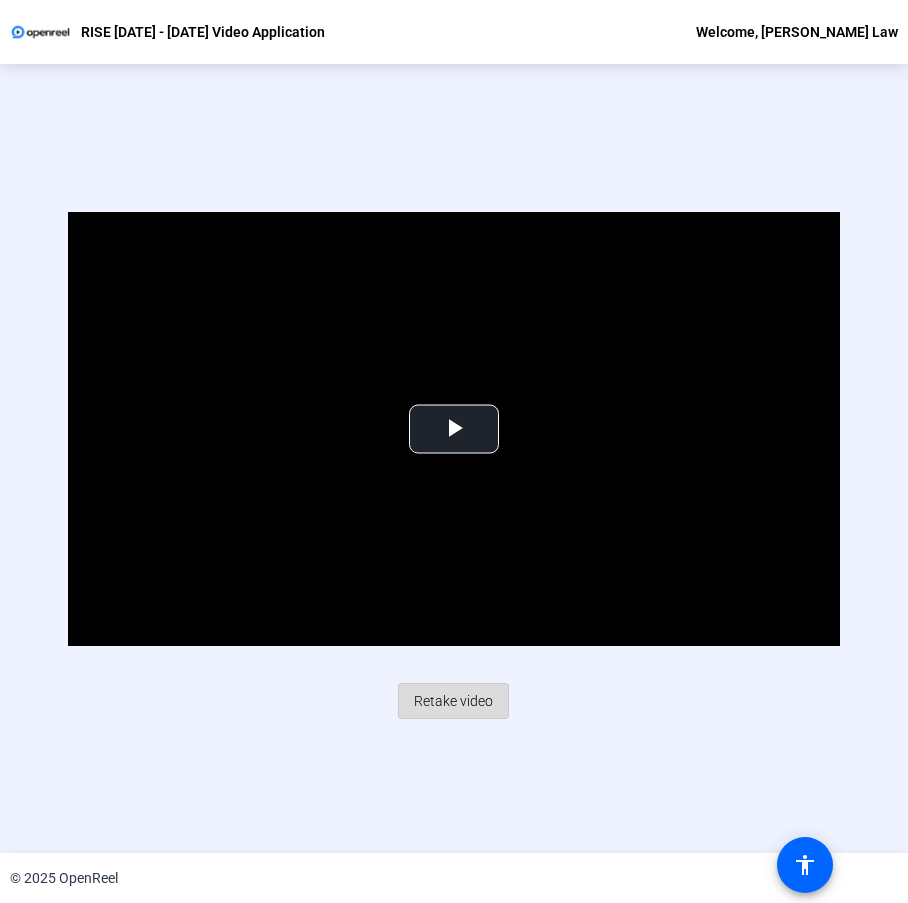 click on "Retake video" 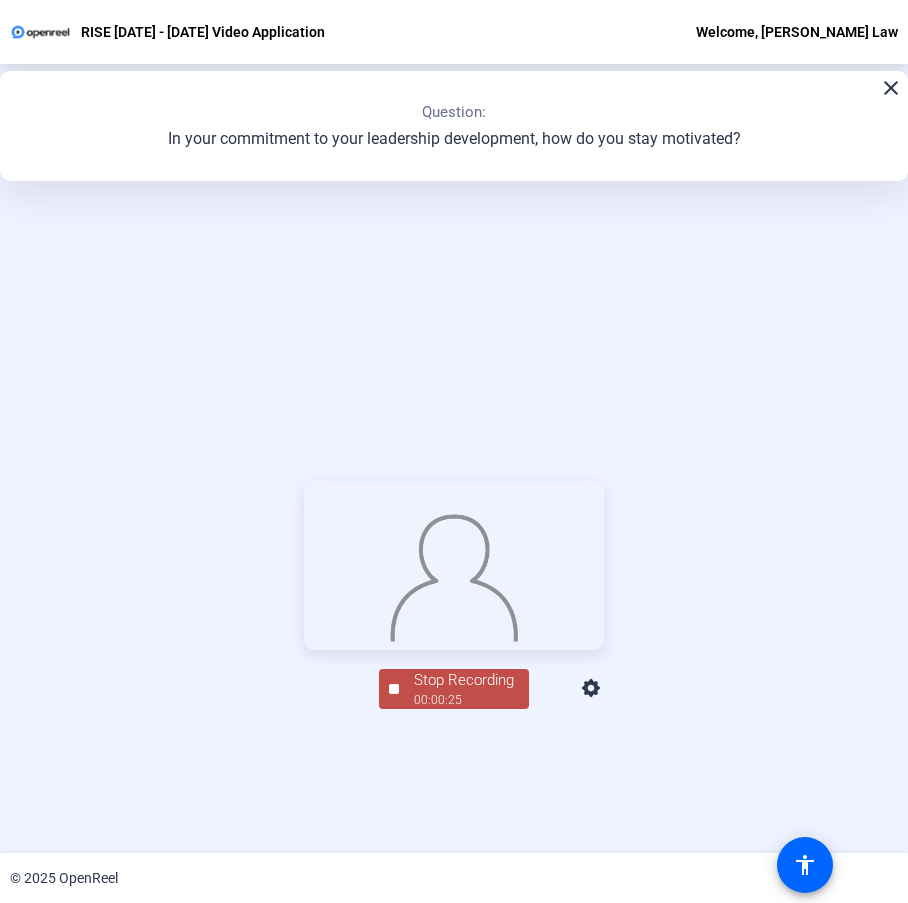 click on "Stop Recording" 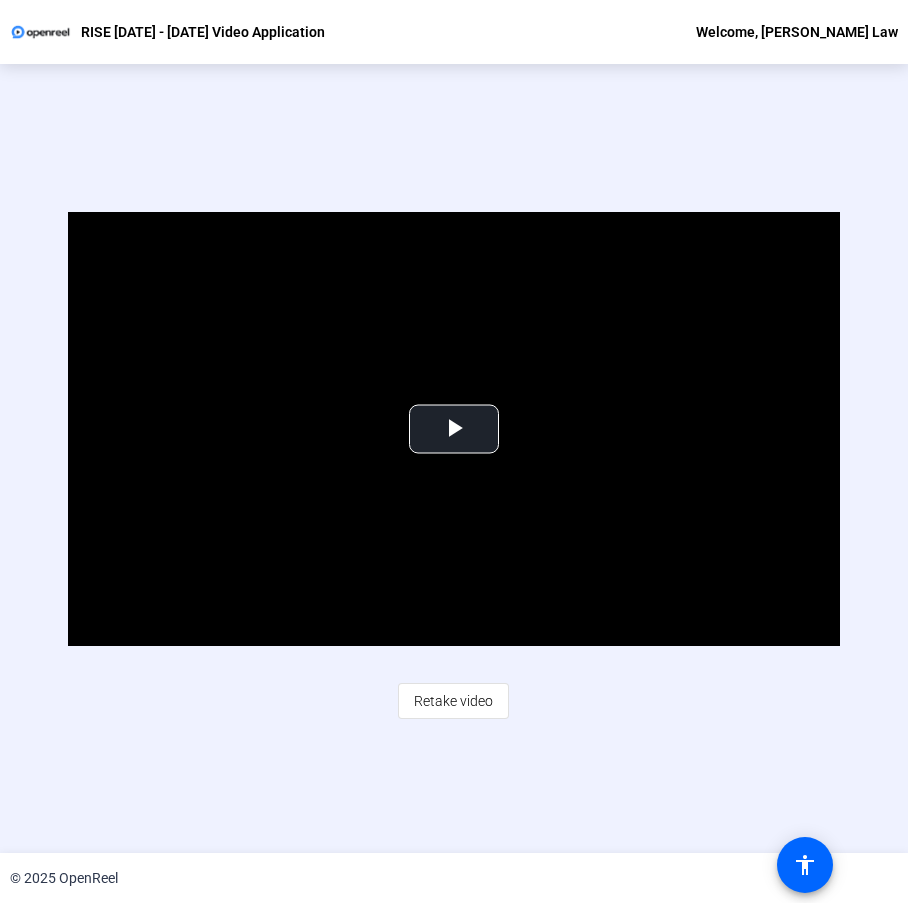 click on "Retake video" 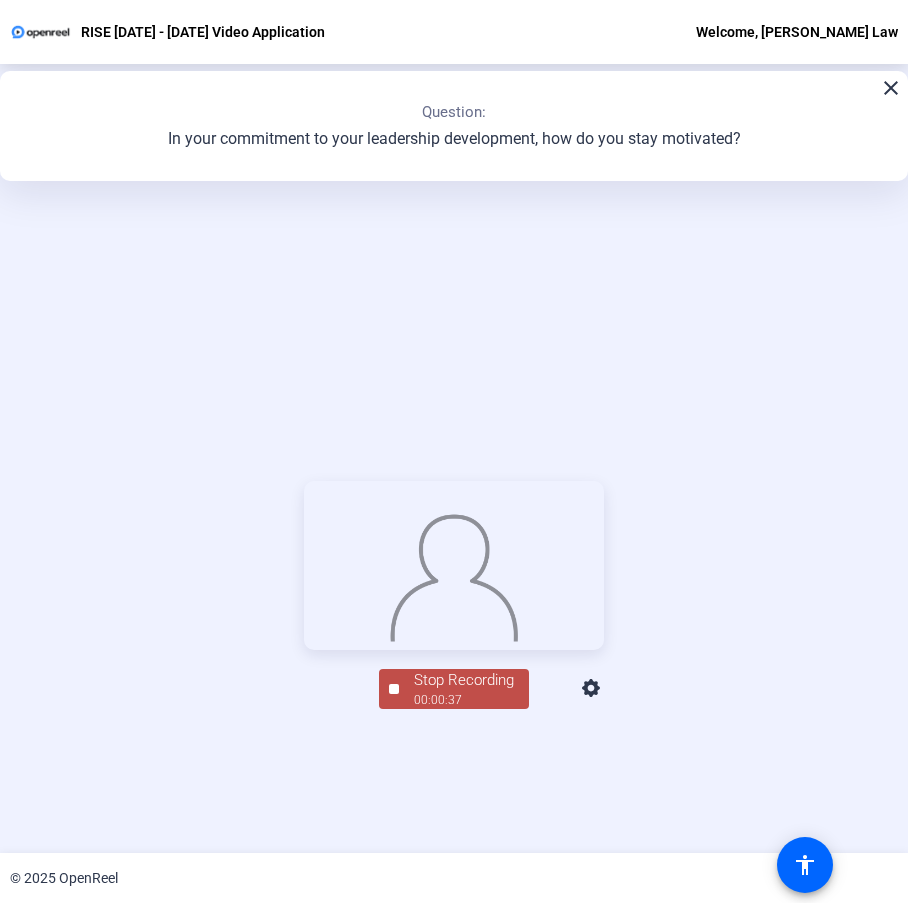 click on "Stop Recording" 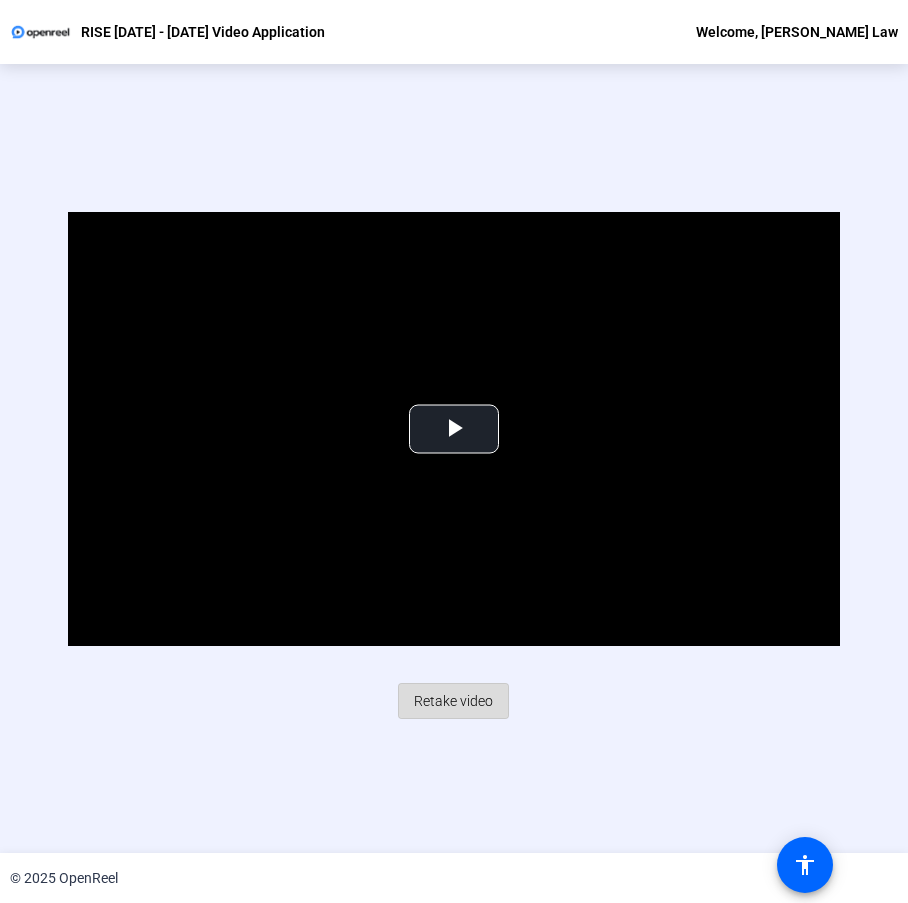 click on "Retake video" 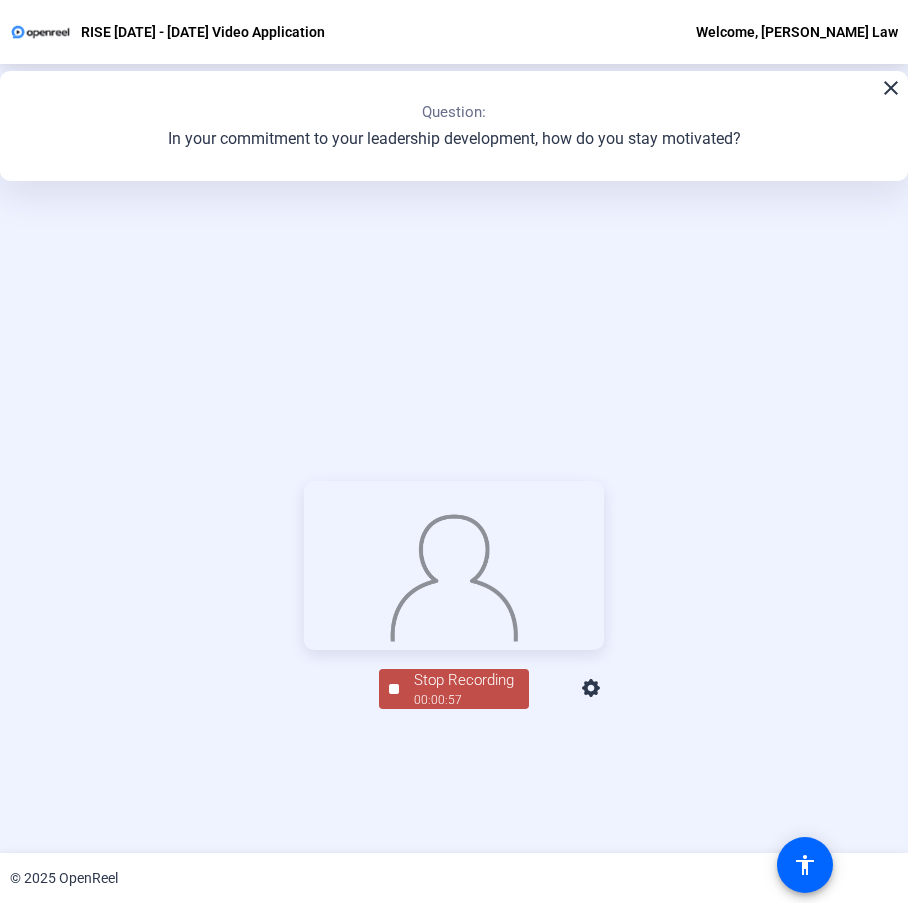 drag, startPoint x: 463, startPoint y: 826, endPoint x: 473, endPoint y: 823, distance: 10.440307 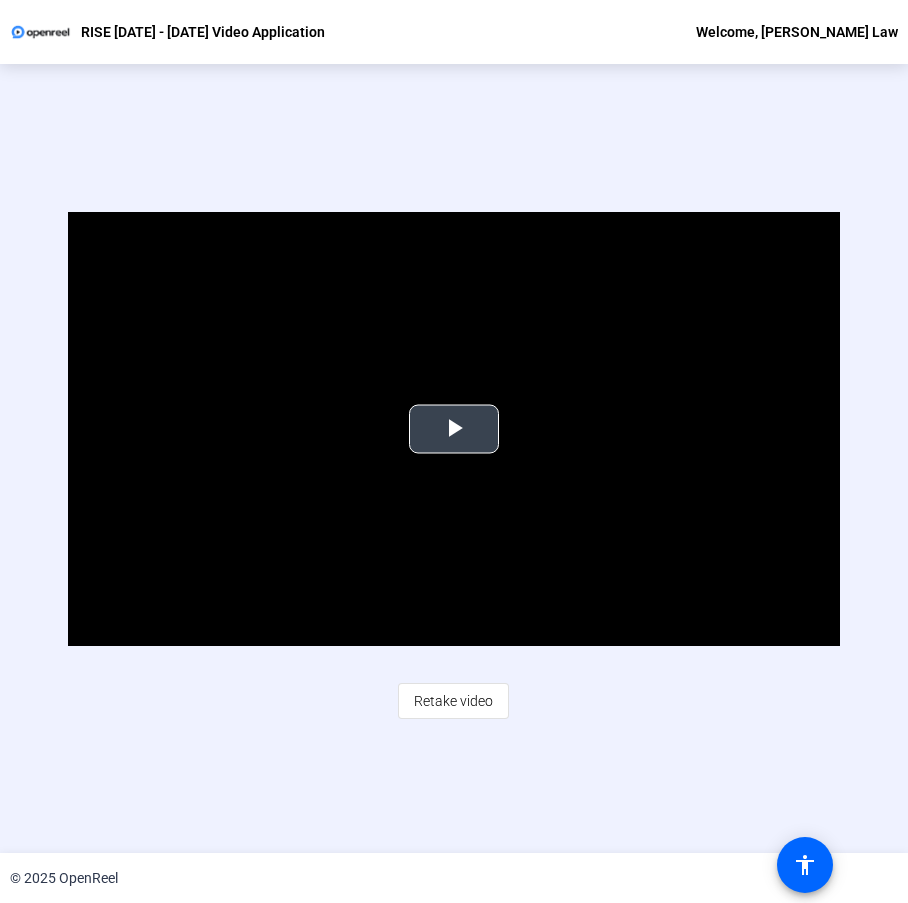 click at bounding box center [454, 429] 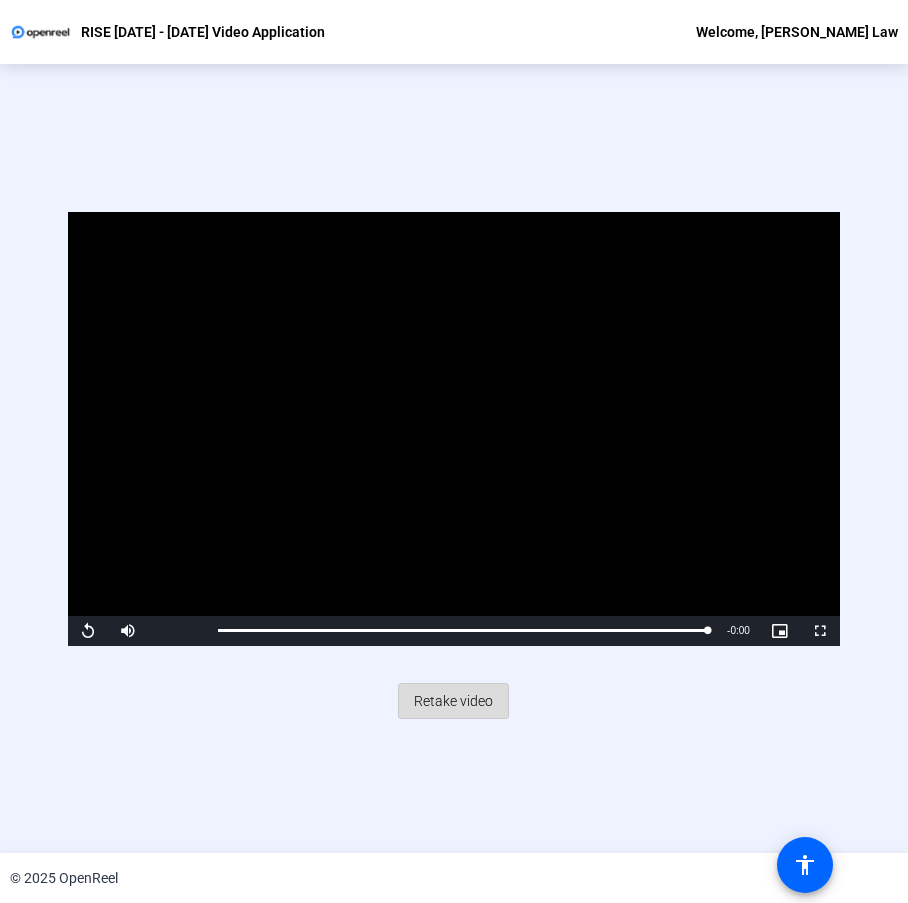 click on "Retake video" 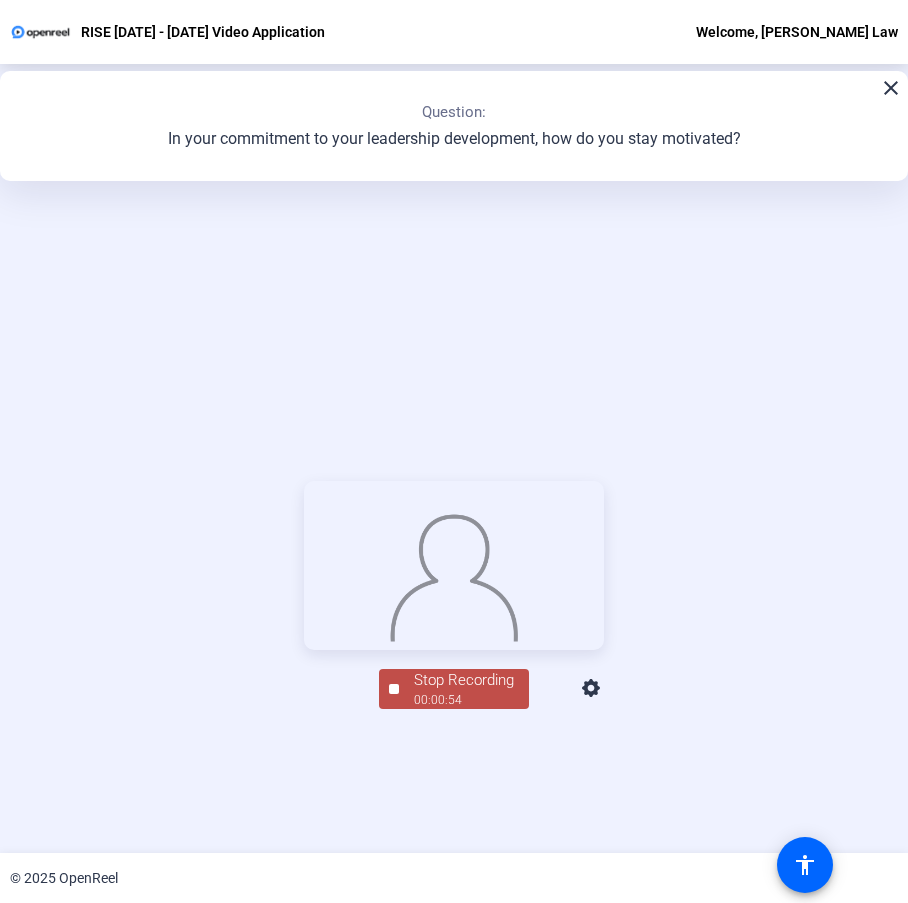 click on "Stop Recording" 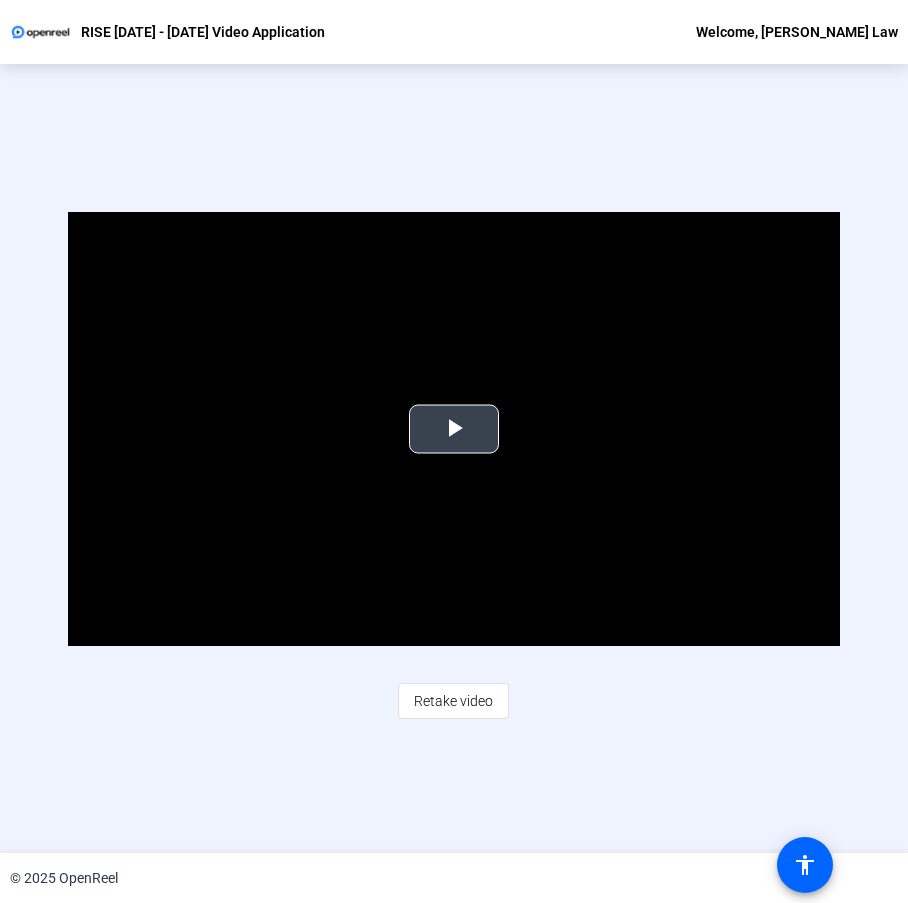 click at bounding box center (454, 429) 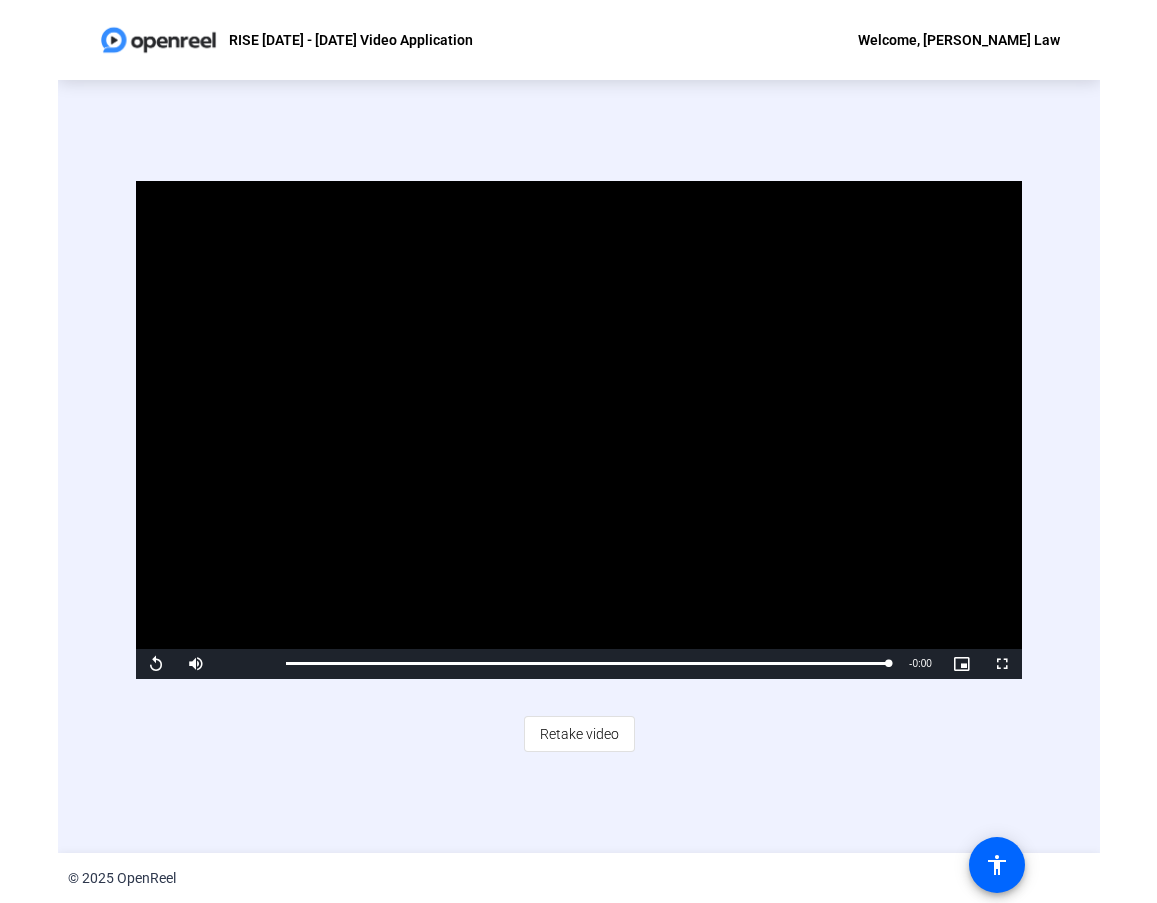 scroll, scrollTop: 0, scrollLeft: 0, axis: both 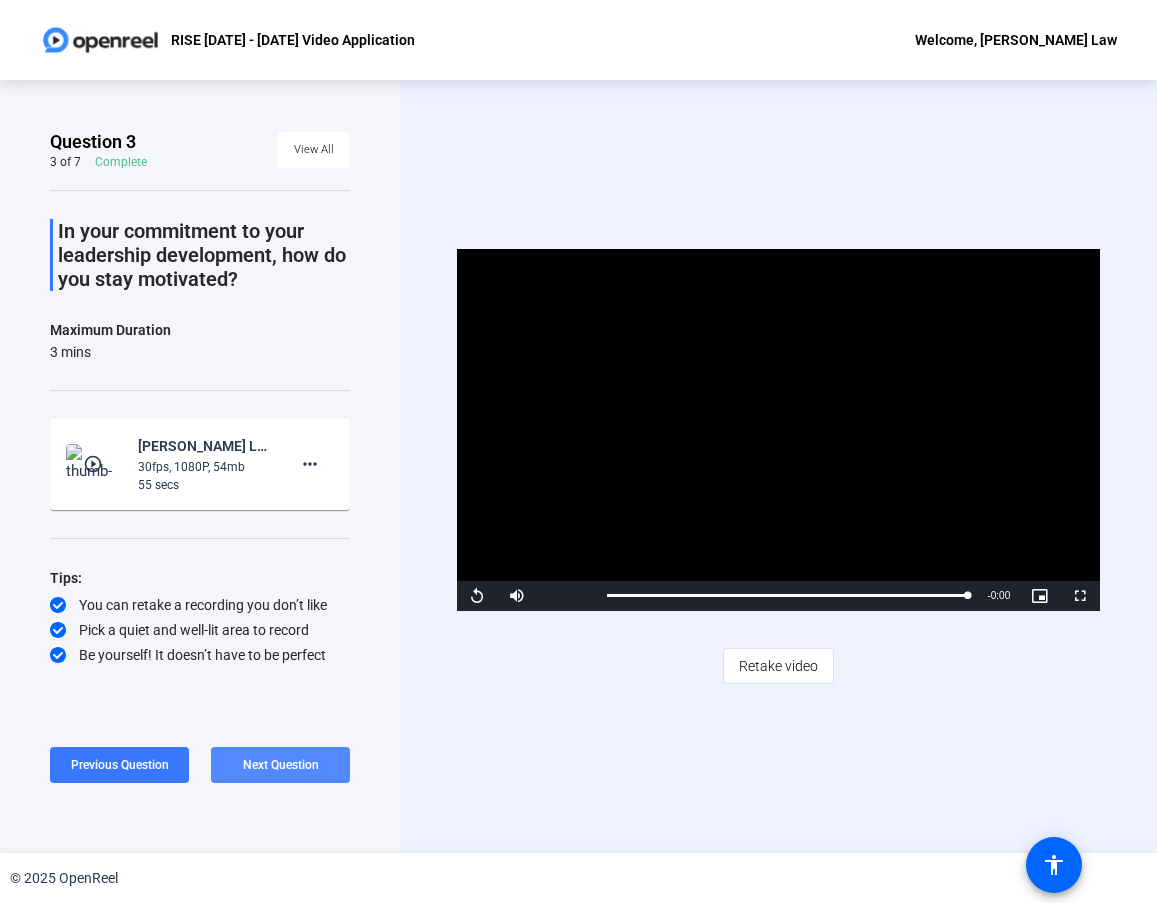 click 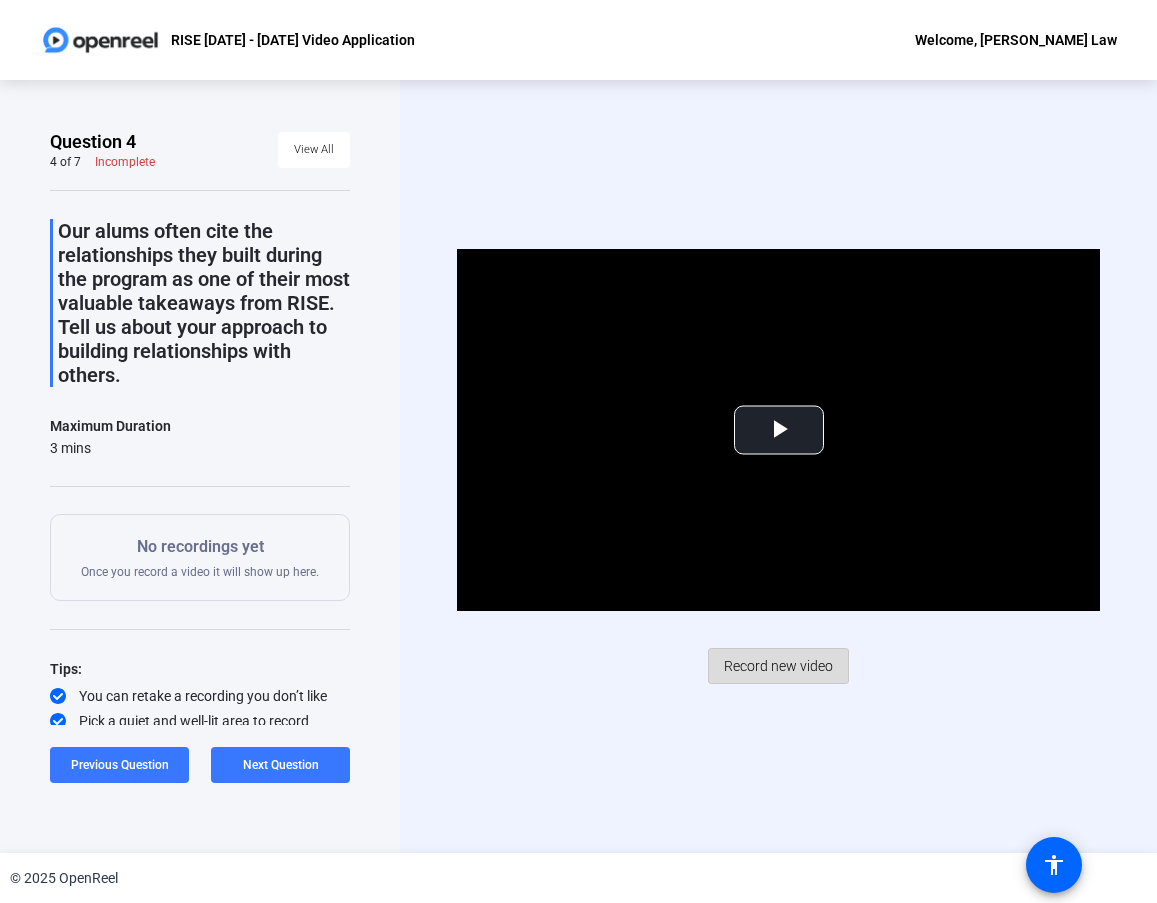 click on "Record new video" 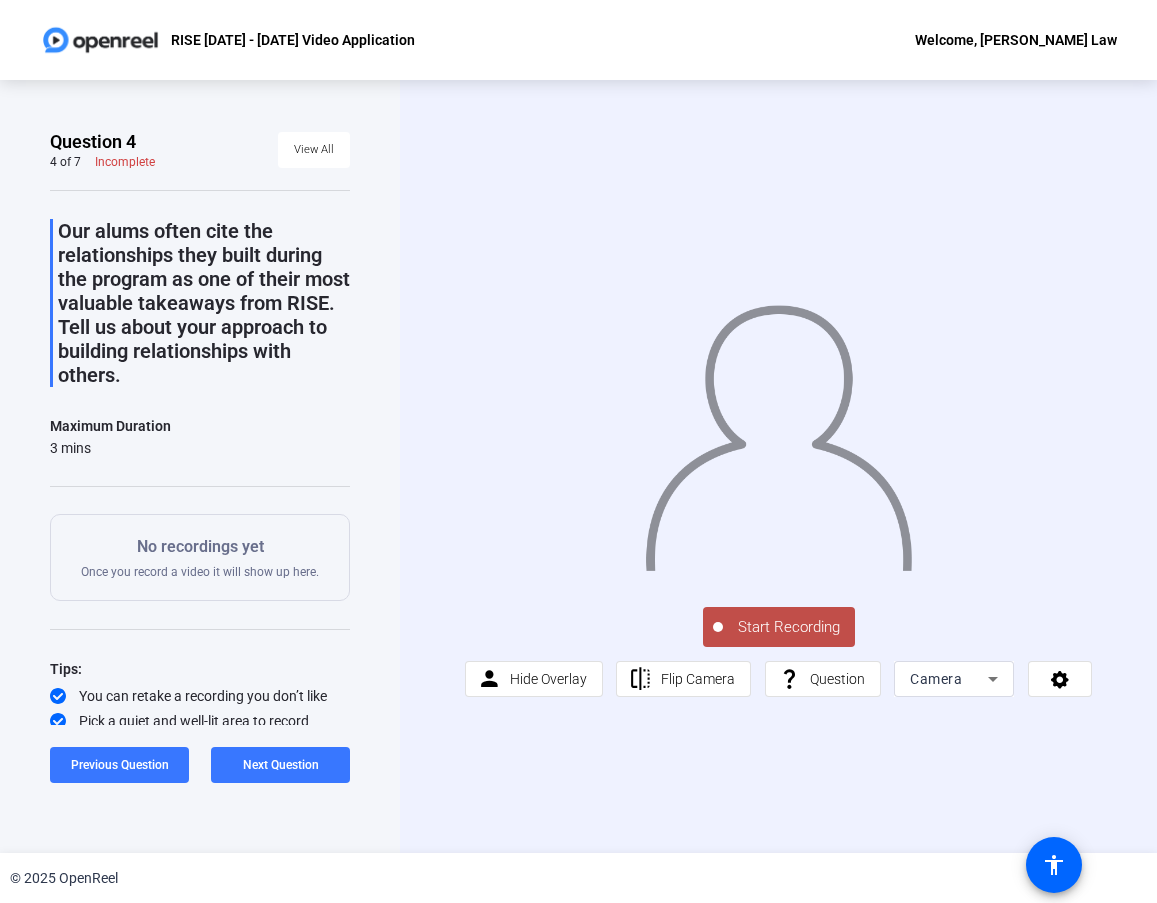 click on "Start Recording" 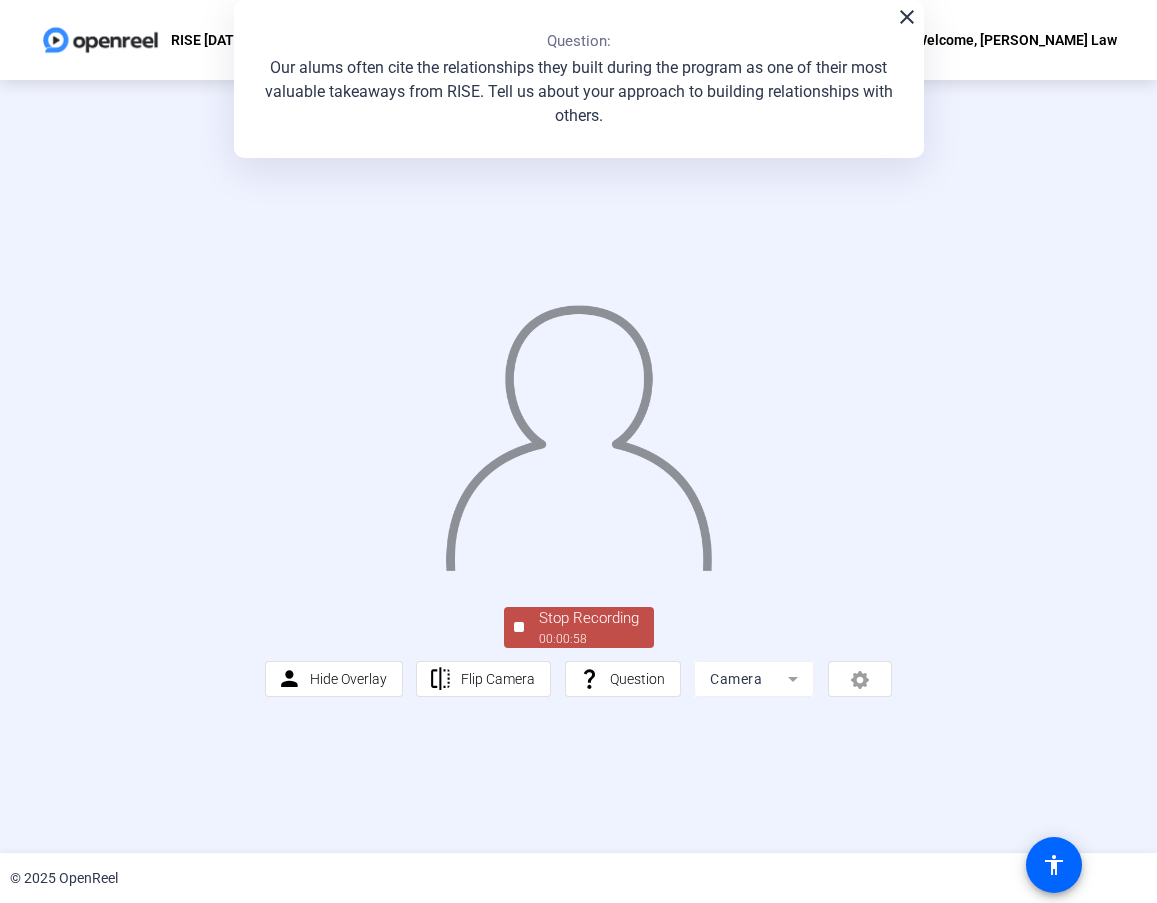 click on "Stop Recording" 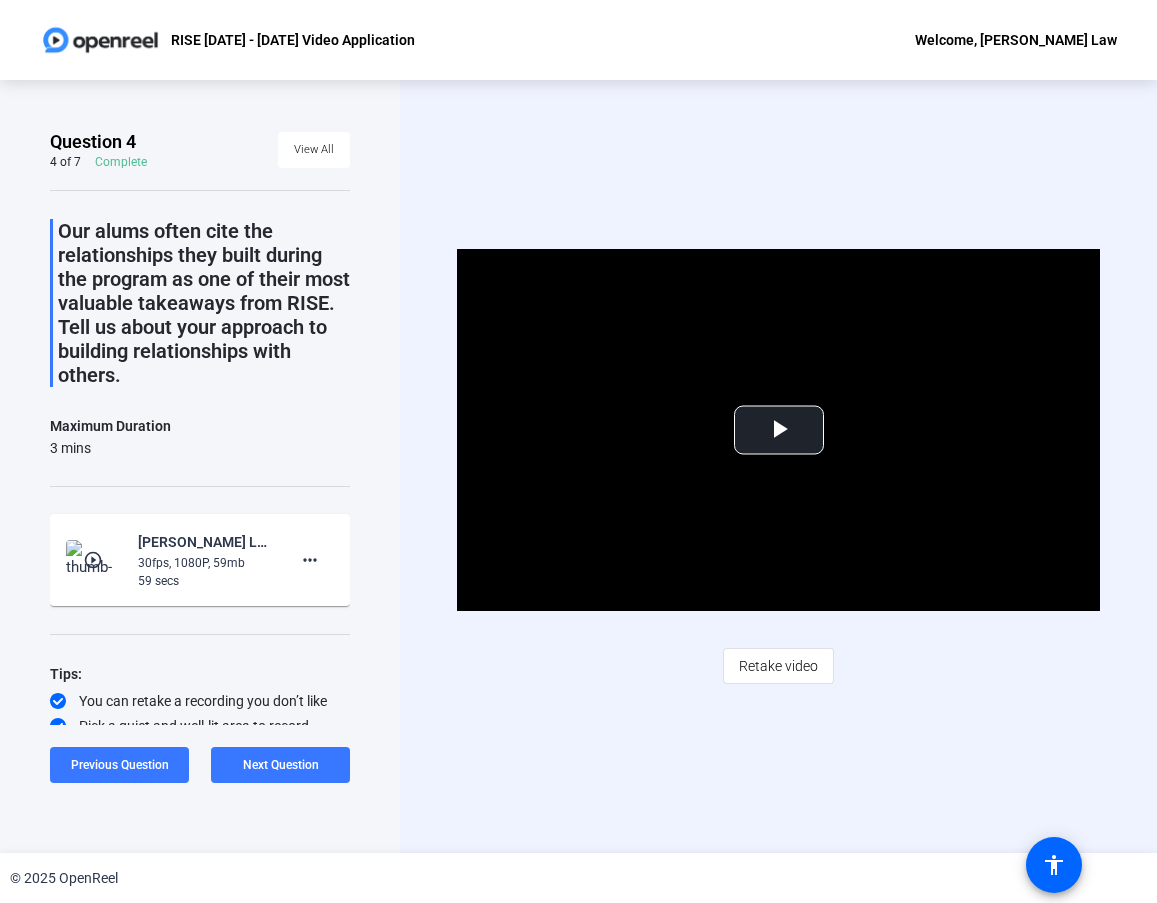 click on "Video Player is loading. Play Video Play Mute Current Time  0:00 / Duration  0:58 Loaded :  100.00% 0:00 Stream Type  LIVE Seek to live, currently behind live LIVE Remaining Time  - 0:58   1x Playback Rate Chapters Chapters Descriptions descriptions off , selected Captions captions settings , opens captions settings dialog captions off , selected Audio Track Picture-in-Picture Fullscreen This is a modal window. Beginning of dialog window. Escape will cancel and close the window. Text Color White Black [PERSON_NAME] Blue Yellow Magenta Cyan Transparency Opaque Semi-Transparent Background Color Black White [PERSON_NAME] Blue Yellow Magenta Cyan Transparency Opaque Semi-Transparent Transparent Window Color Black White [PERSON_NAME] Blue Yellow Magenta Cyan Transparency Transparent Semi-Transparent Opaque Font Size 50% 75% 100% 125% 150% 175% 200% 300% 400% Text Edge Style None Raised Depressed Uniform Dropshadow Font Family Proportional Sans-Serif Monospace Sans-Serif Proportional Serif Monospace Serif Casual Script" 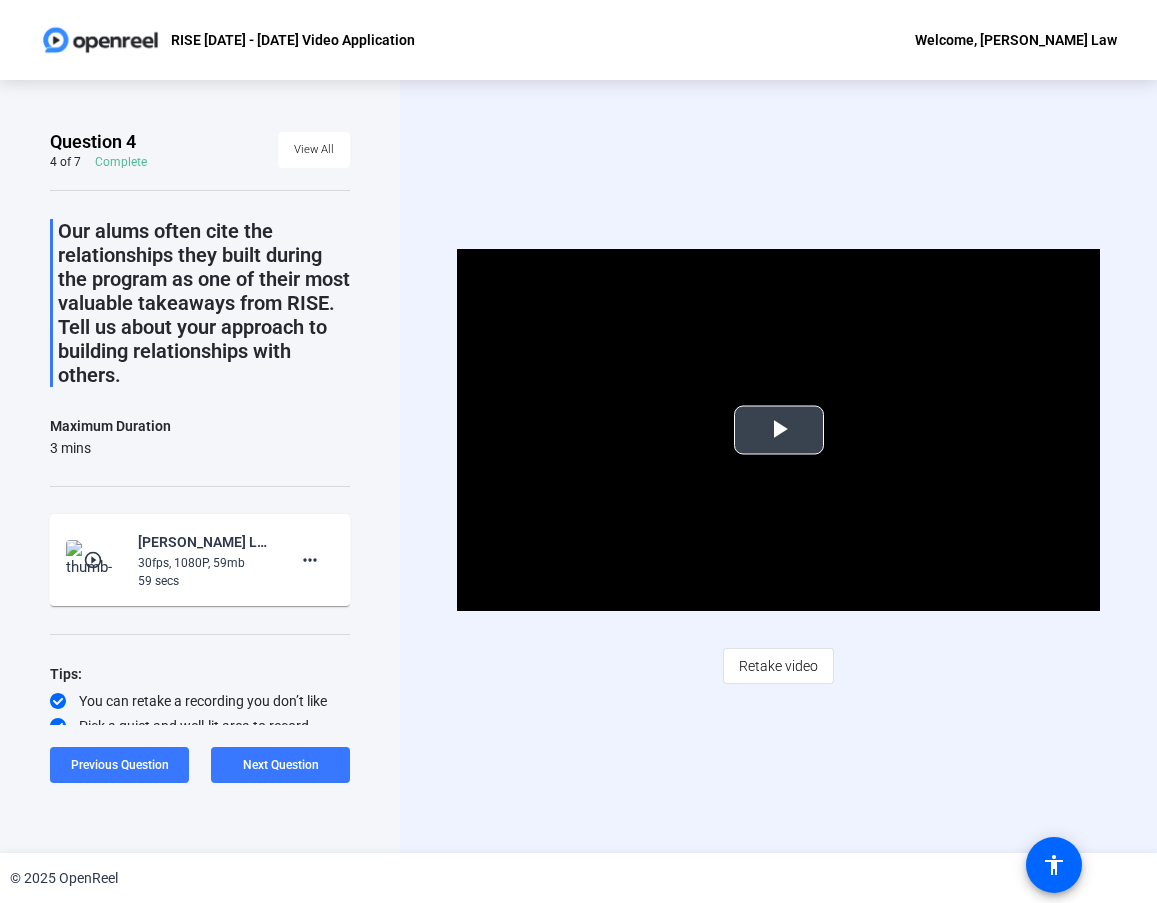 click at bounding box center (779, 430) 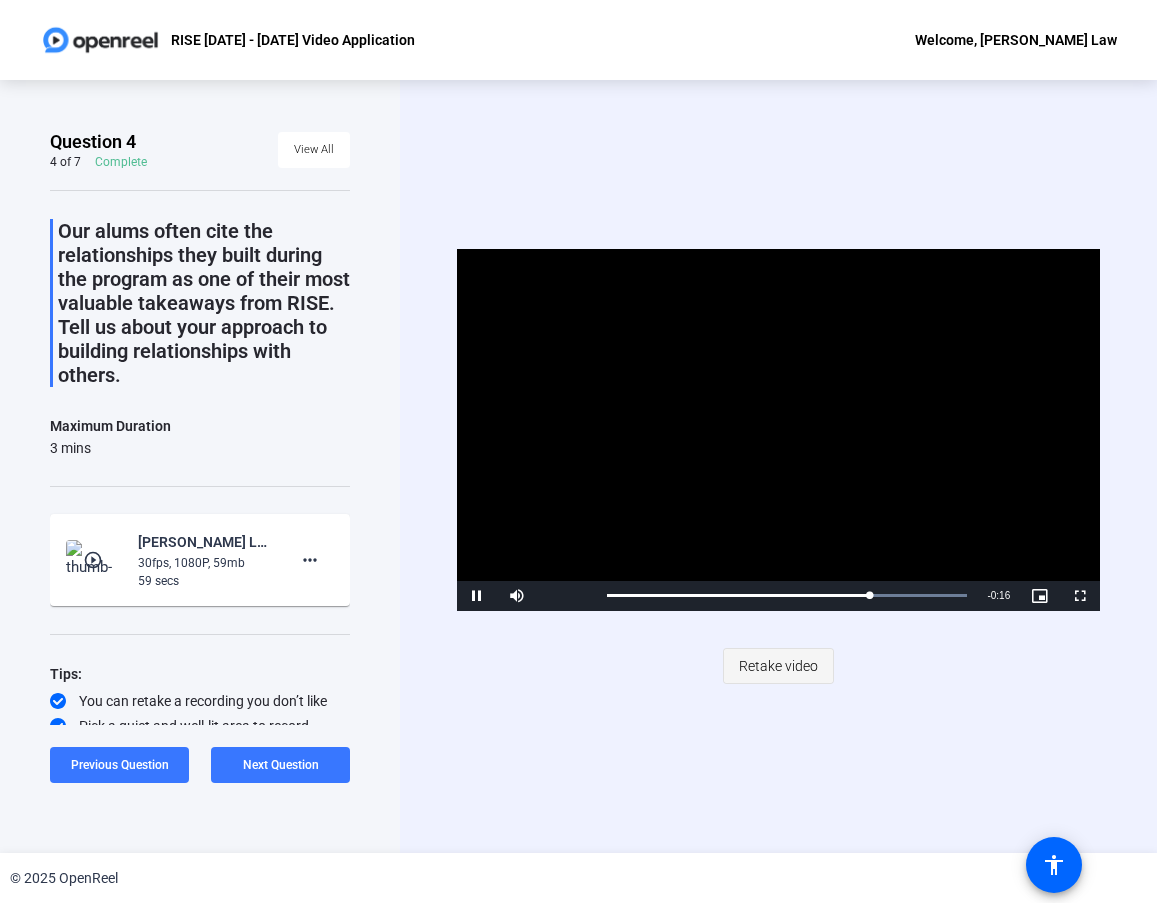 click on "Retake video" 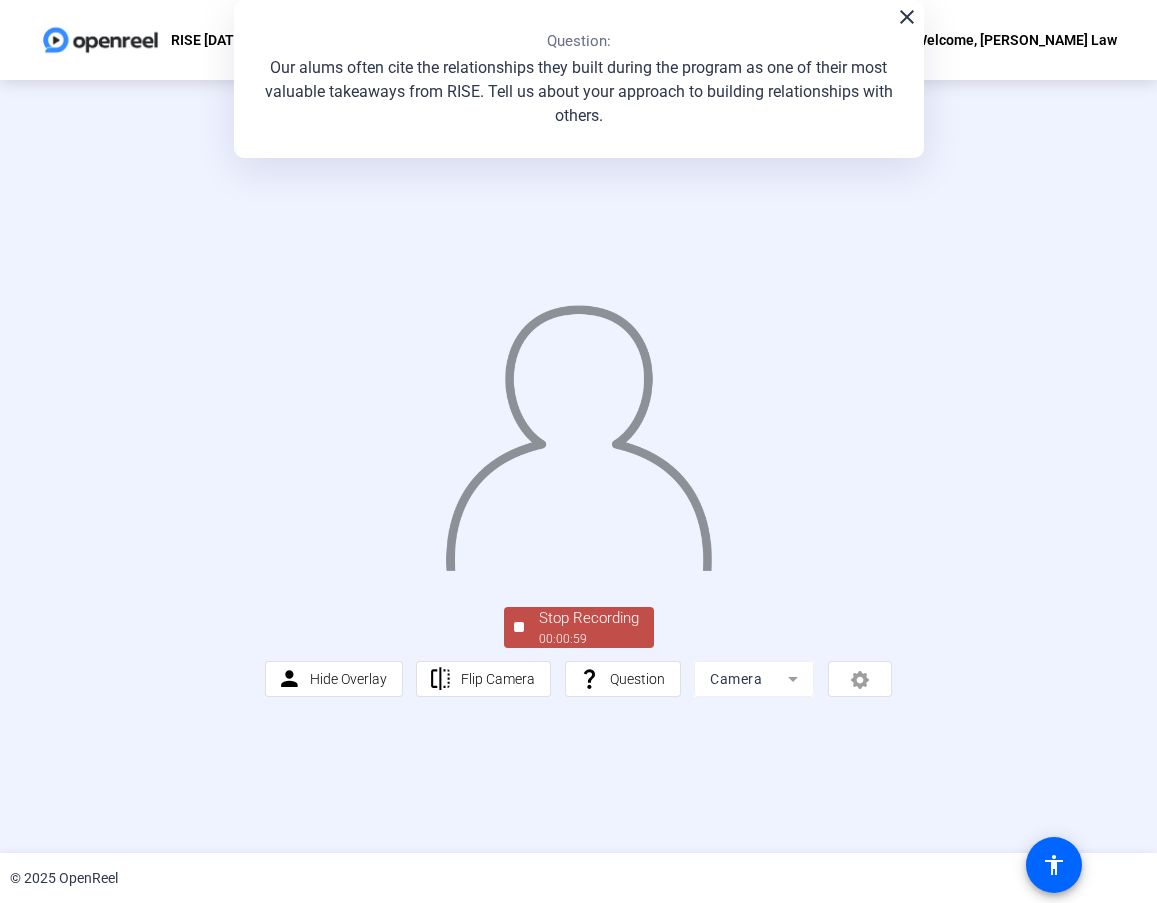 click on "Stop Recording" 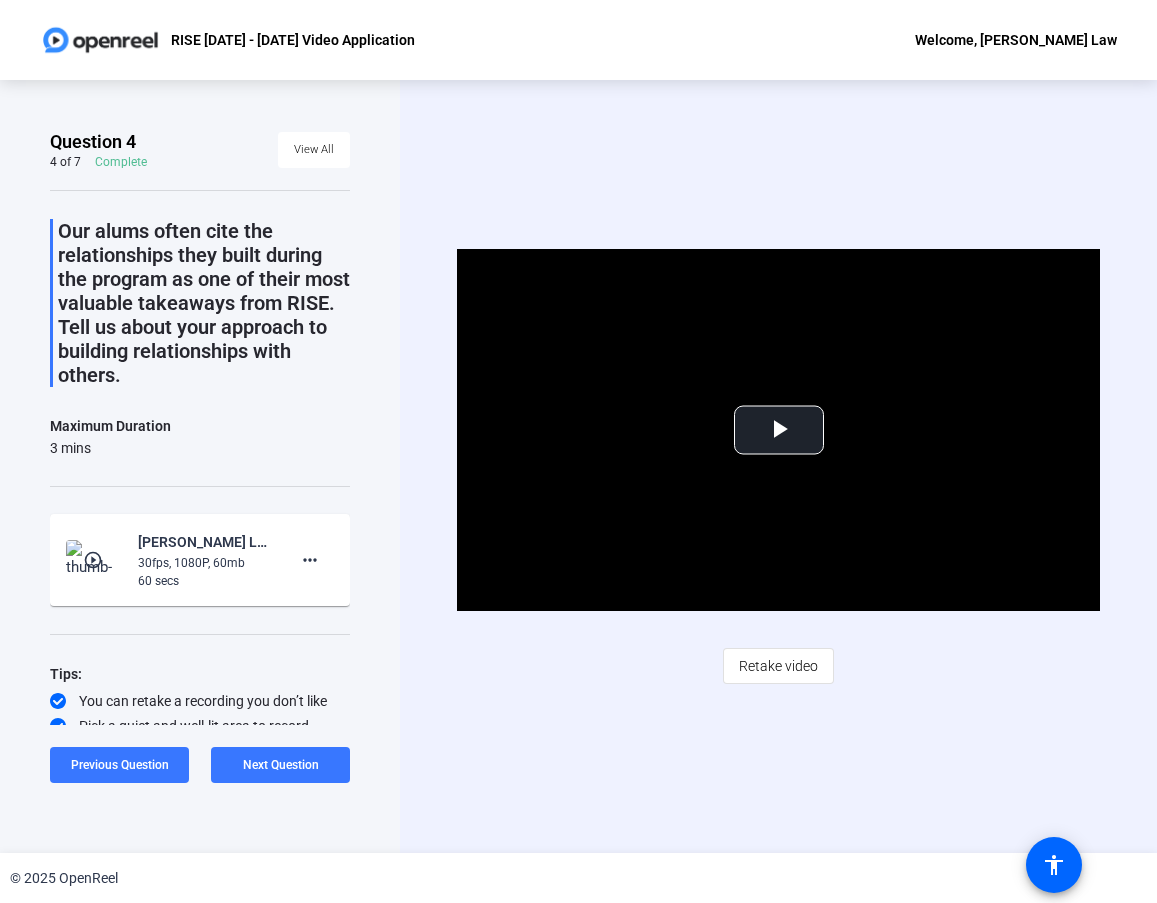 click on "Video Player is loading. Play Video Play Mute Current Time  0:00 / Duration  0:59 Loaded :  100.00% 0:00 Stream Type  LIVE Seek to live, currently behind live LIVE Remaining Time  - 0:59   1x Playback Rate Chapters Chapters Descriptions descriptions off , selected Captions captions settings , opens captions settings dialog captions off , selected Audio Track Picture-in-Picture Fullscreen This is a modal window. Beginning of dialog window. Escape will cancel and close the window. Text Color White Black [PERSON_NAME] Blue Yellow Magenta Cyan Transparency Opaque Semi-Transparent Background Color Black White [PERSON_NAME] Blue Yellow Magenta Cyan Transparency Opaque Semi-Transparent Transparent Window Color Black White [PERSON_NAME] Blue Yellow Magenta Cyan Transparency Transparent Semi-Transparent Opaque Font Size 50% 75% 100% 125% 150% 175% 200% 300% 400% Text Edge Style None Raised Depressed Uniform Dropshadow Font Family Proportional Sans-Serif Monospace Sans-Serif Proportional Serif Monospace Serif Casual Script" 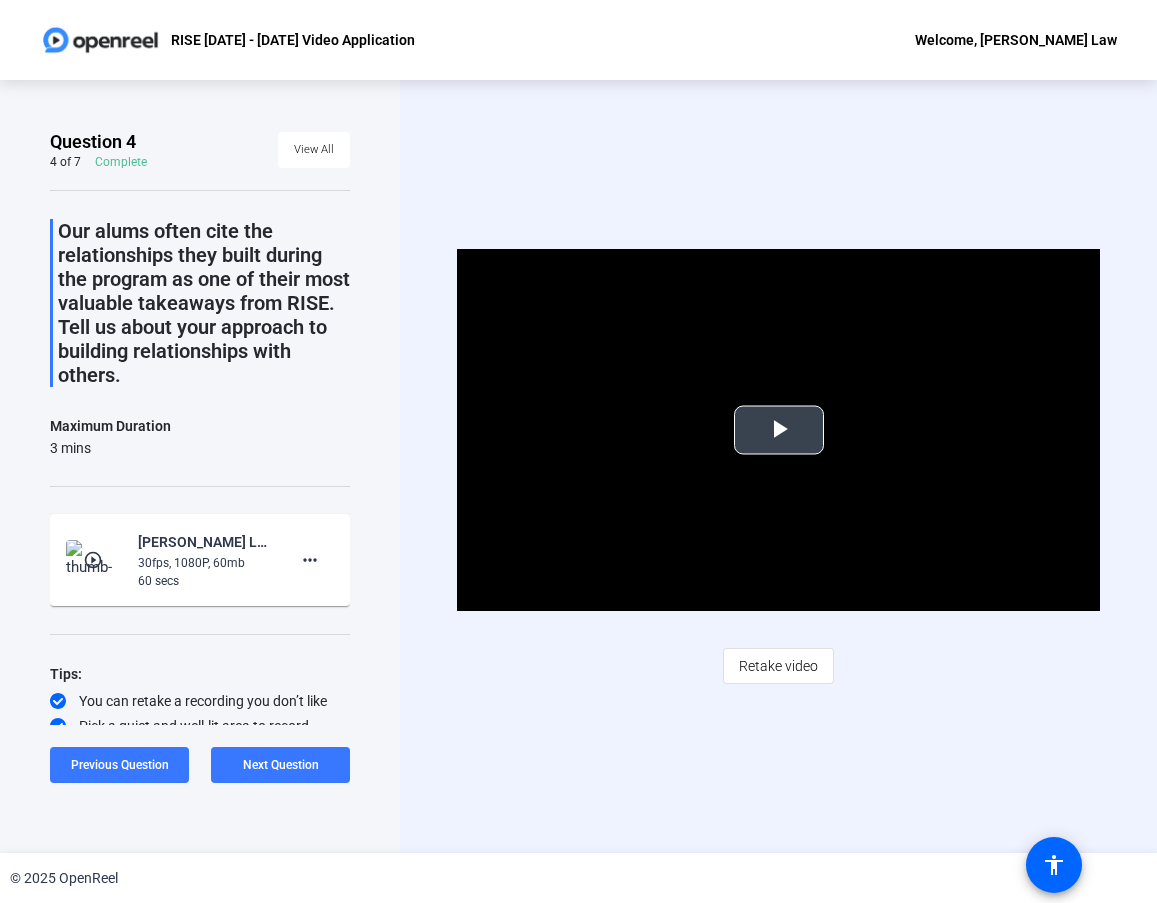 click at bounding box center (779, 430) 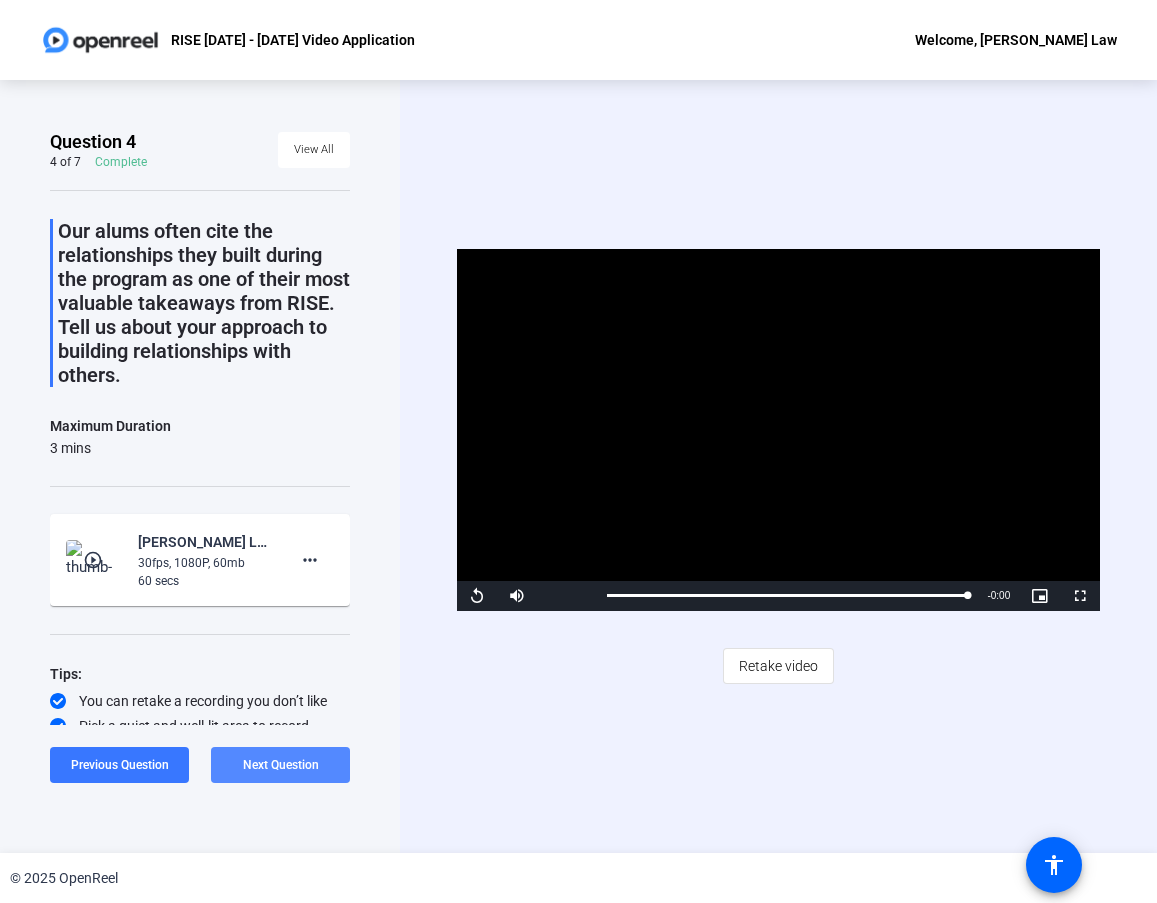 click on "Next Question" 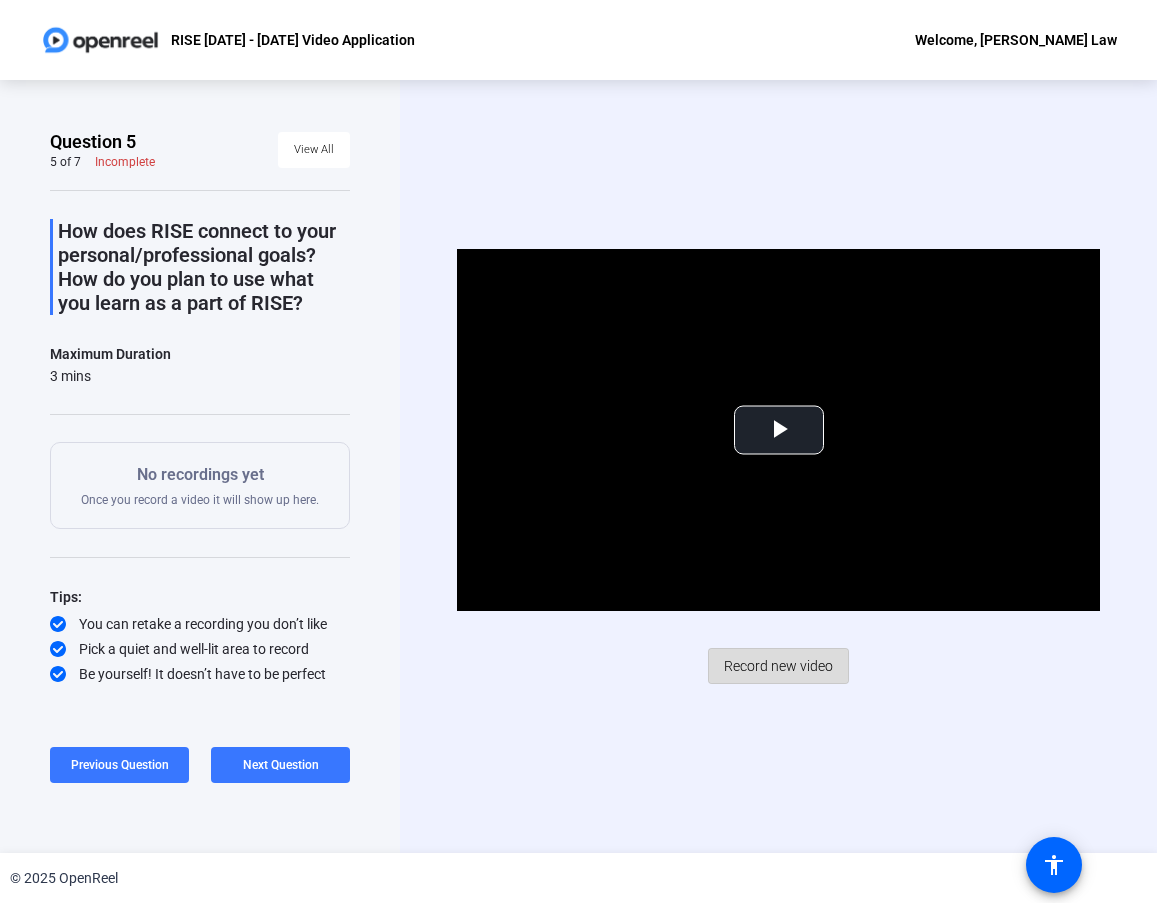 click on "Record new video" 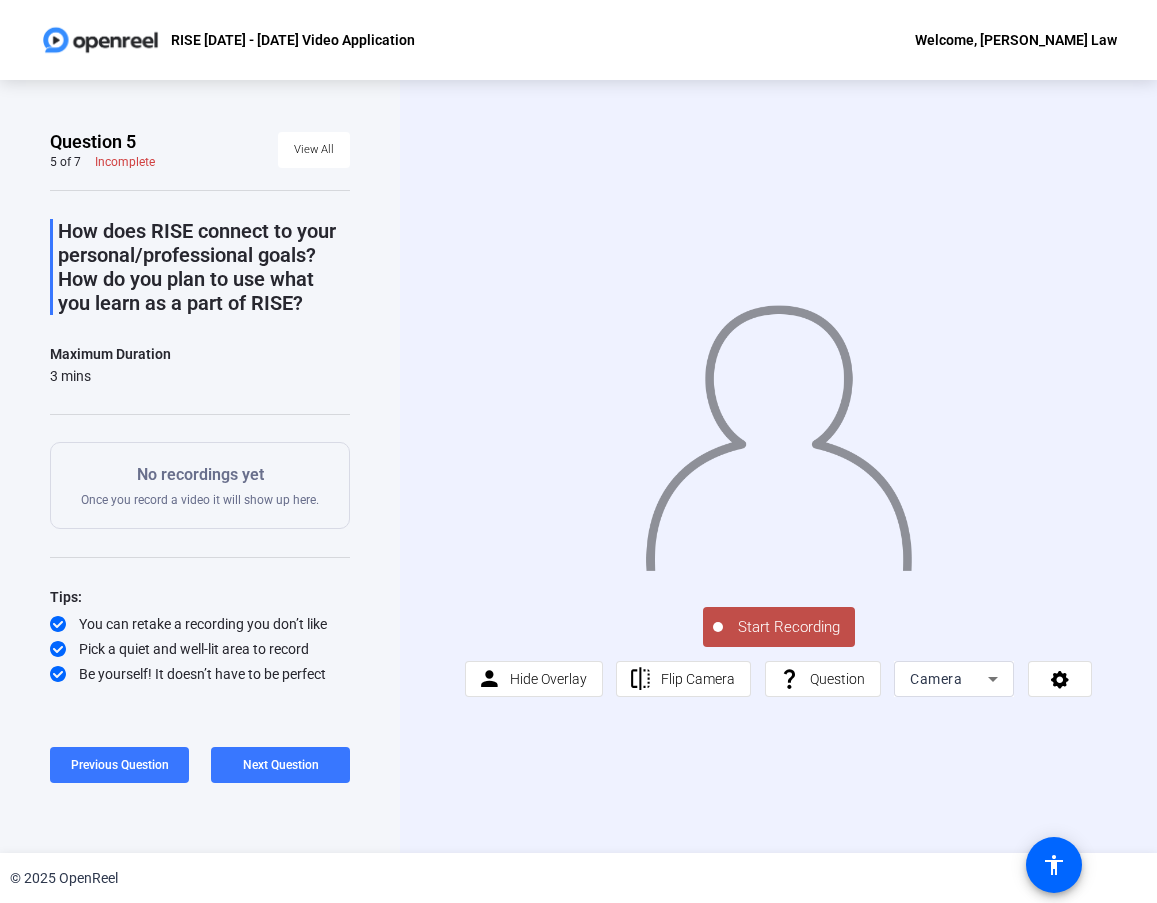 click on "Start Recording" 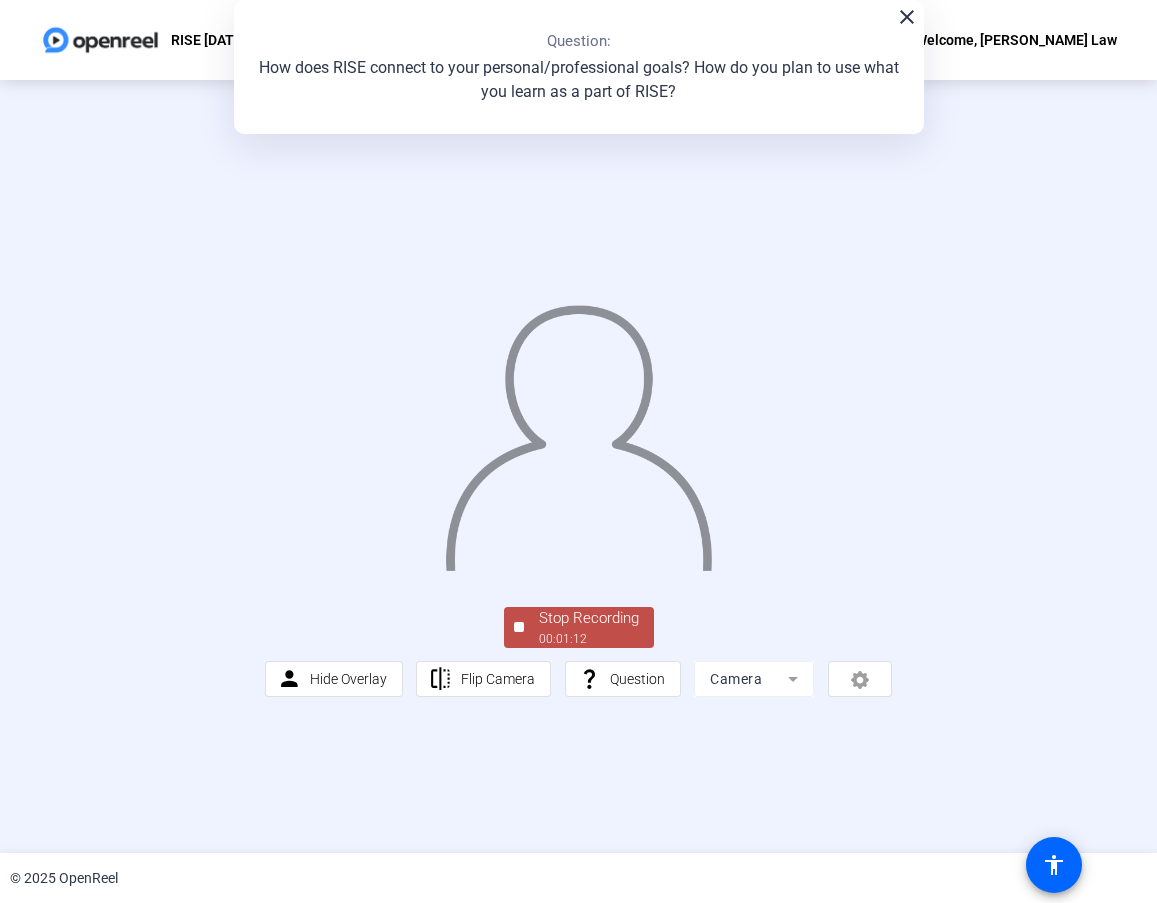 click on "00:01:12" 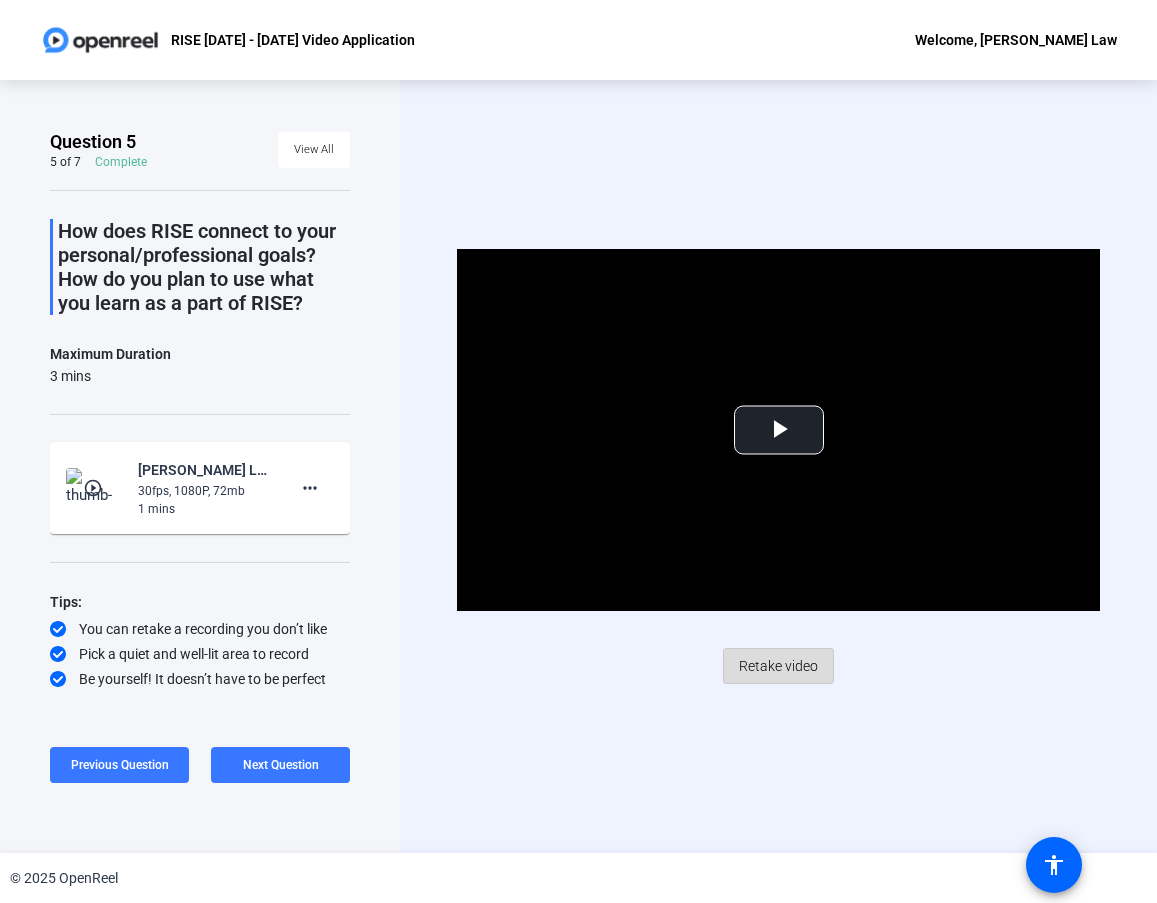 click on "Retake video" 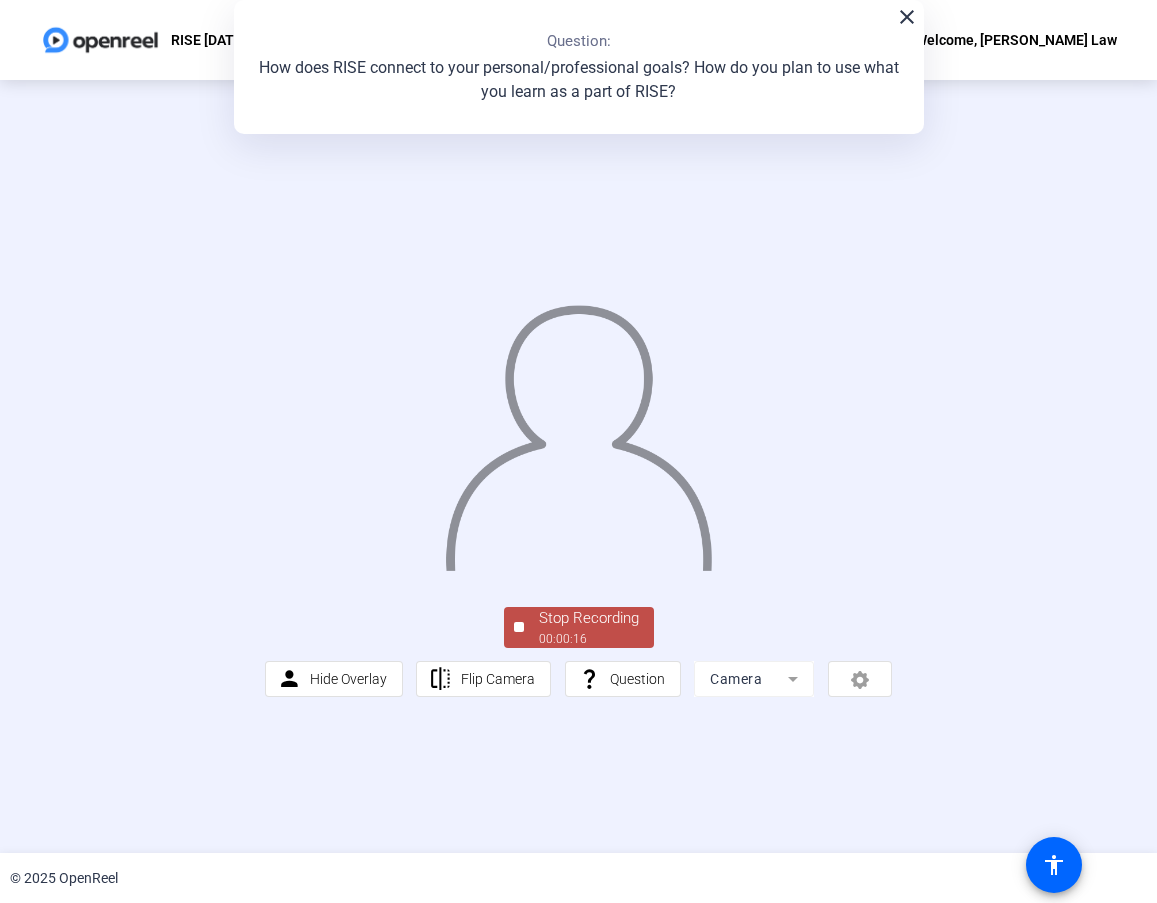 click on "Stop Recording" 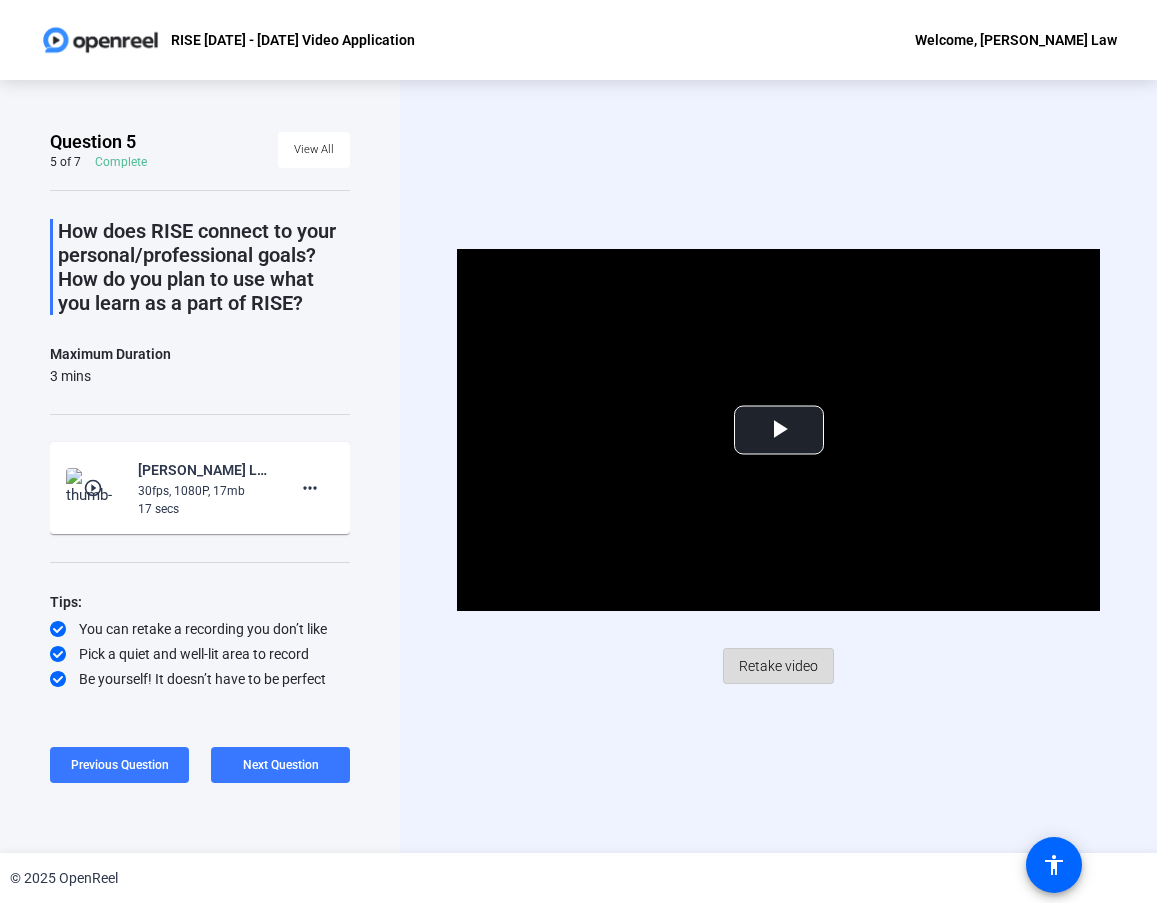 click on "Retake video" 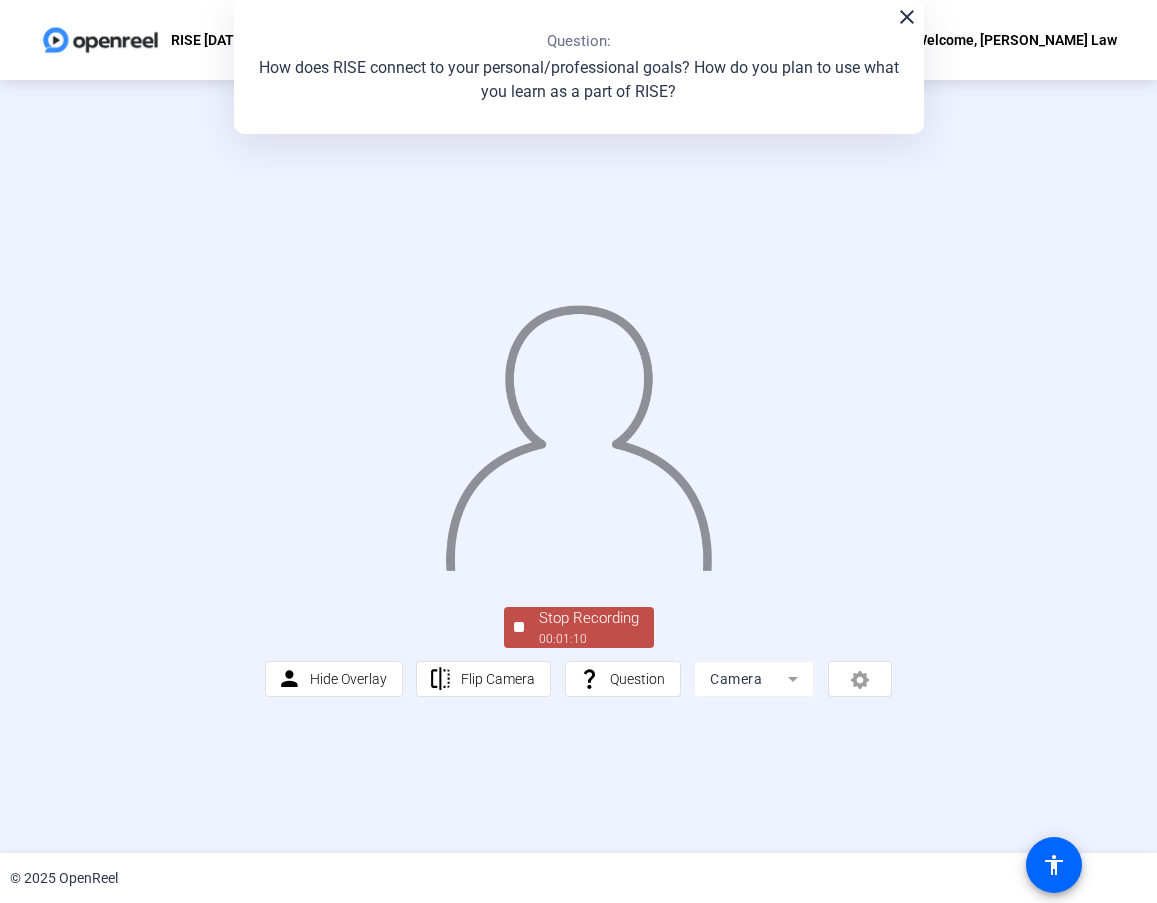click on "Stop Recording" 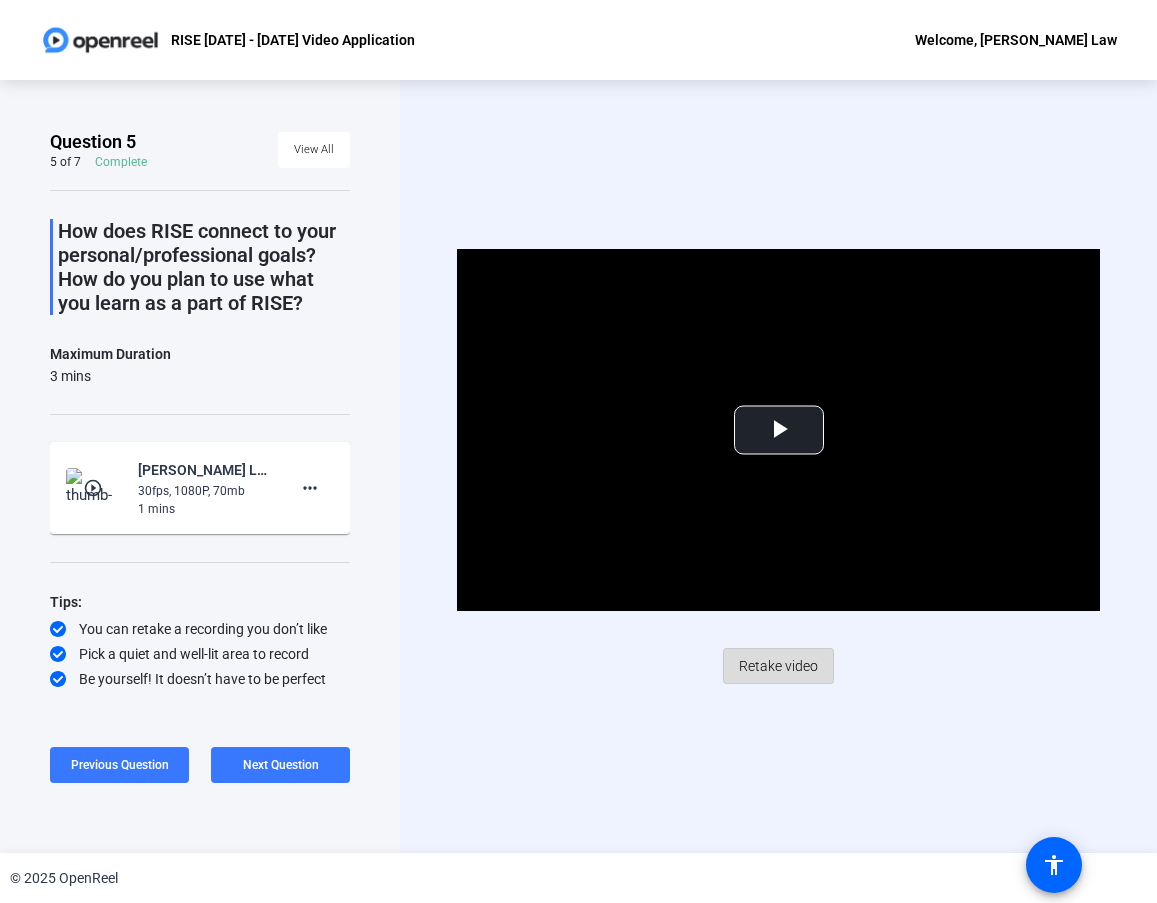 click on "Retake video" 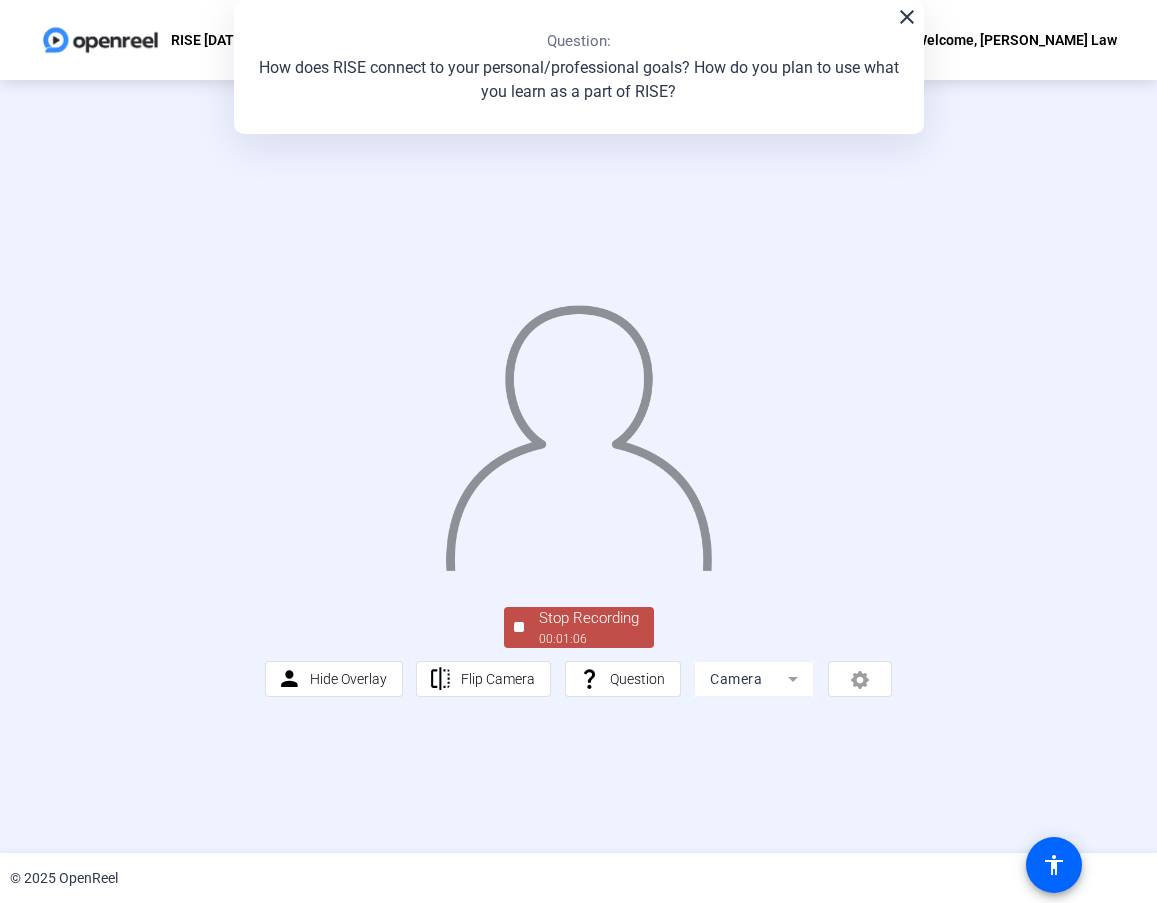 click on "Stop Recording" 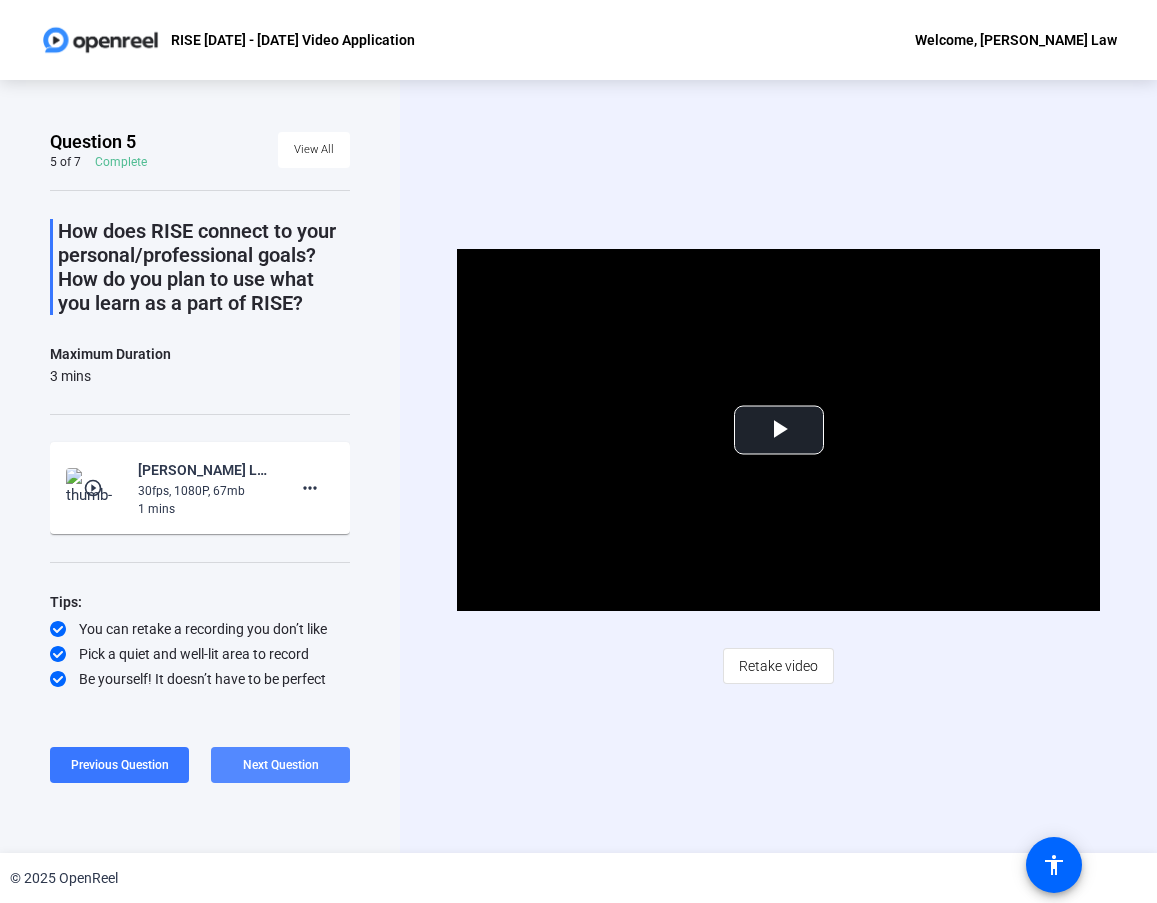 click on "Next Question" 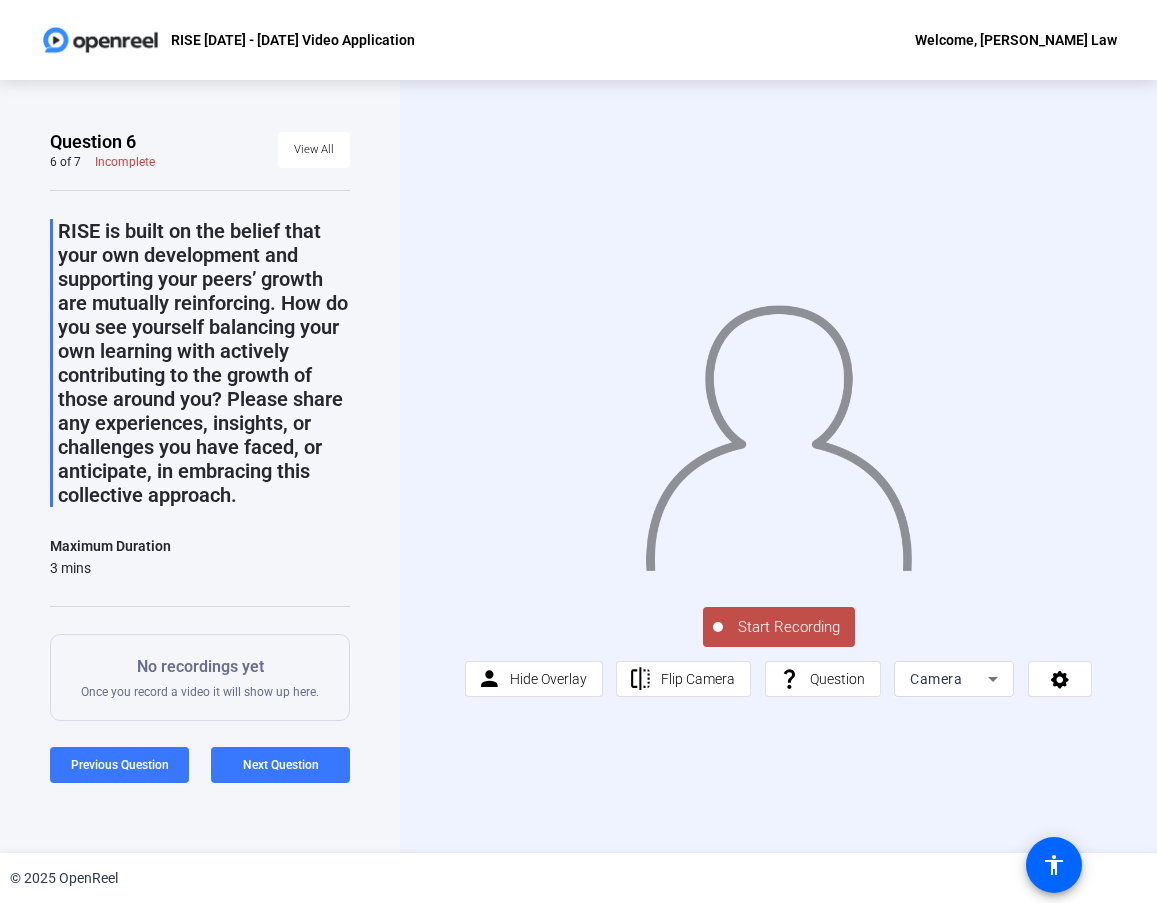 click on "Start Recording" 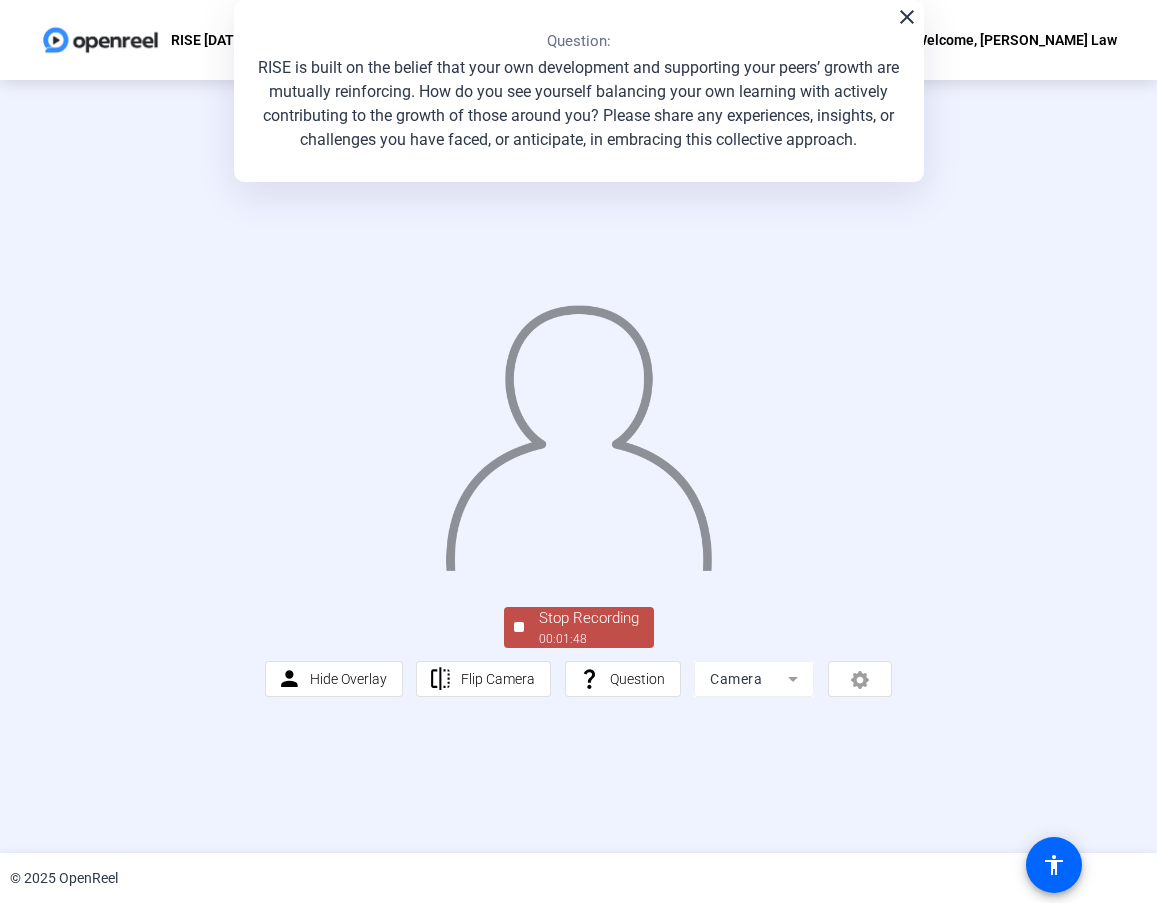 click on "00:01:48" 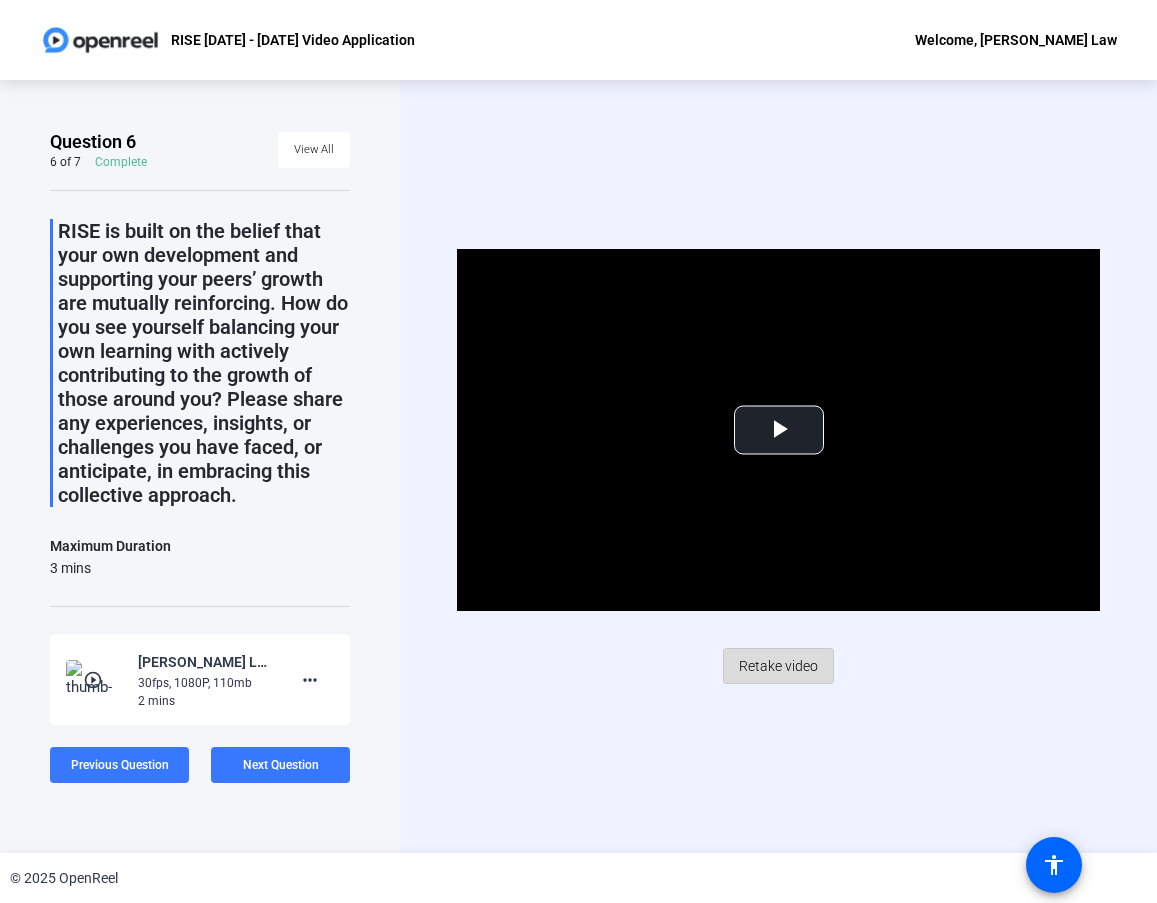 click on "Retake video" 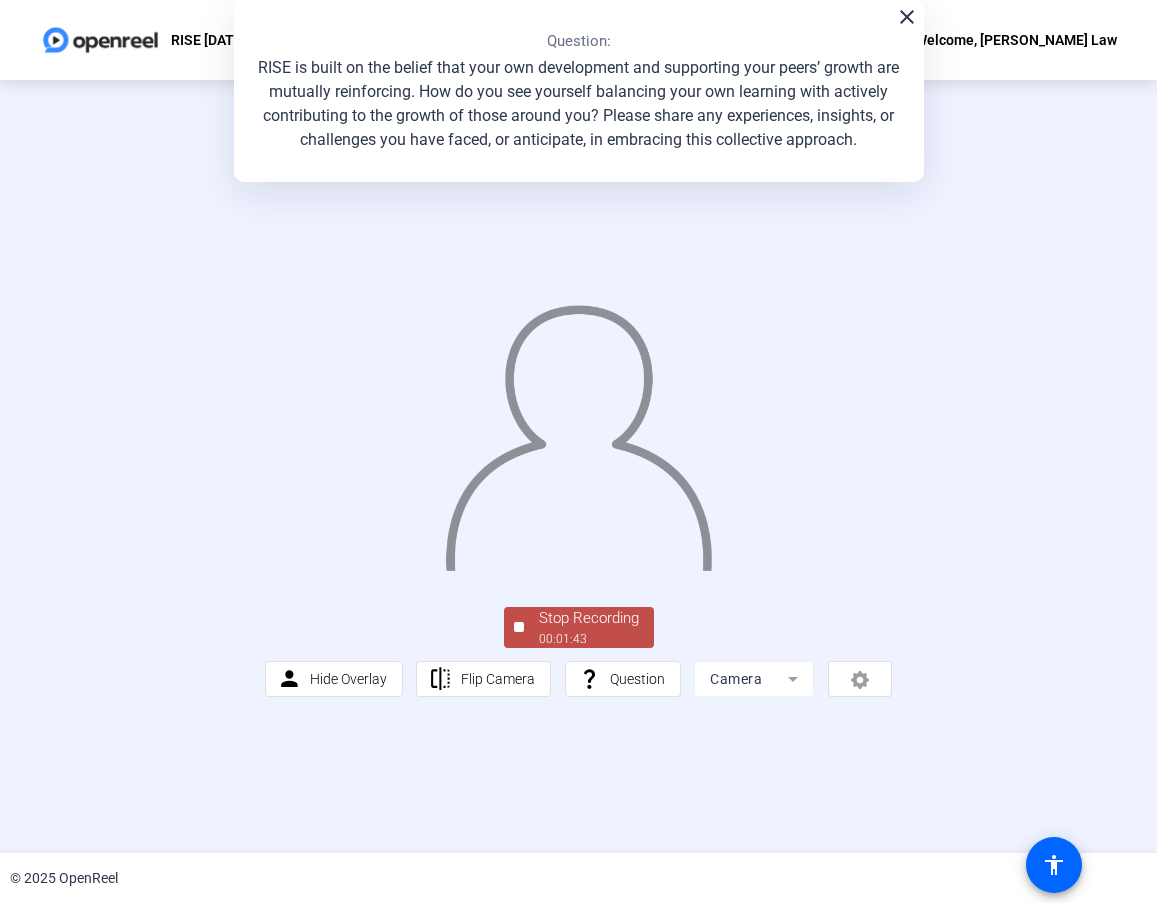 click on "00:01:43" 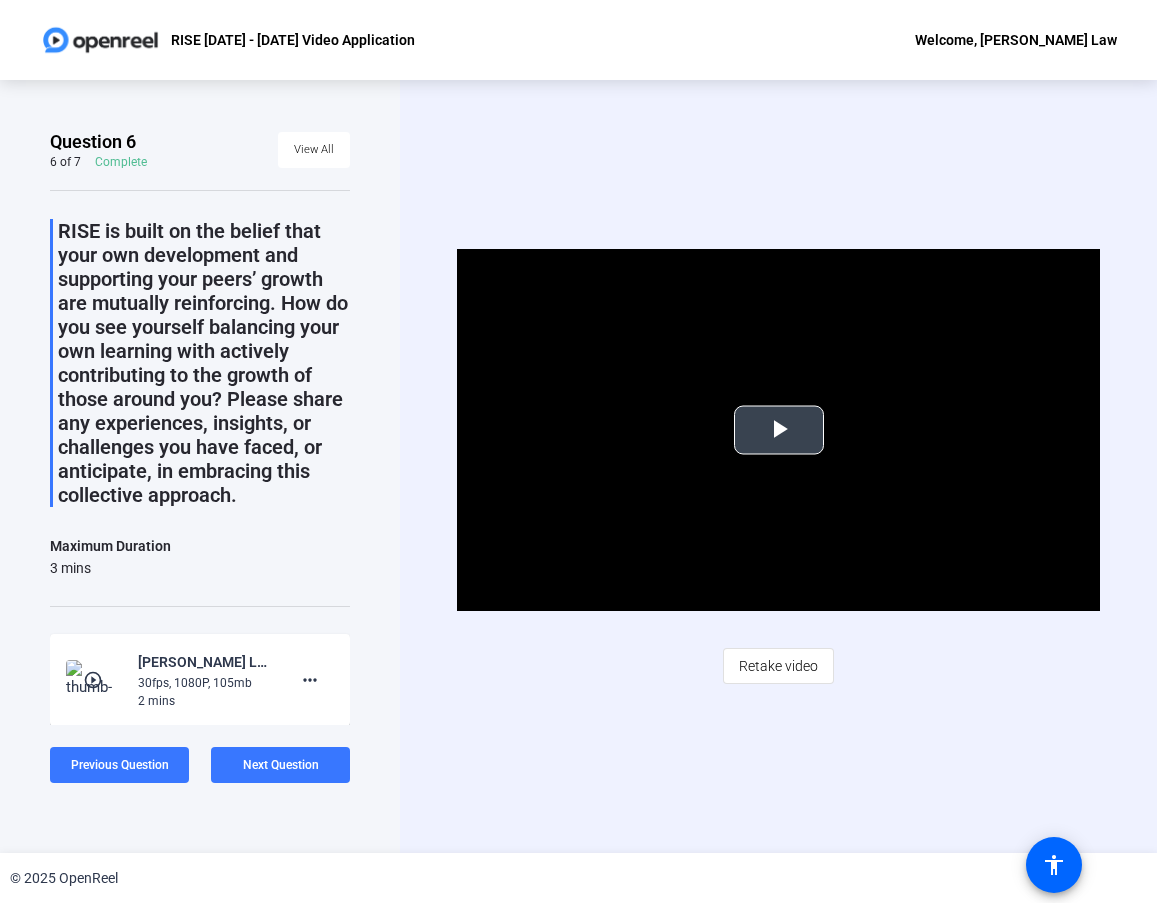 click at bounding box center (779, 430) 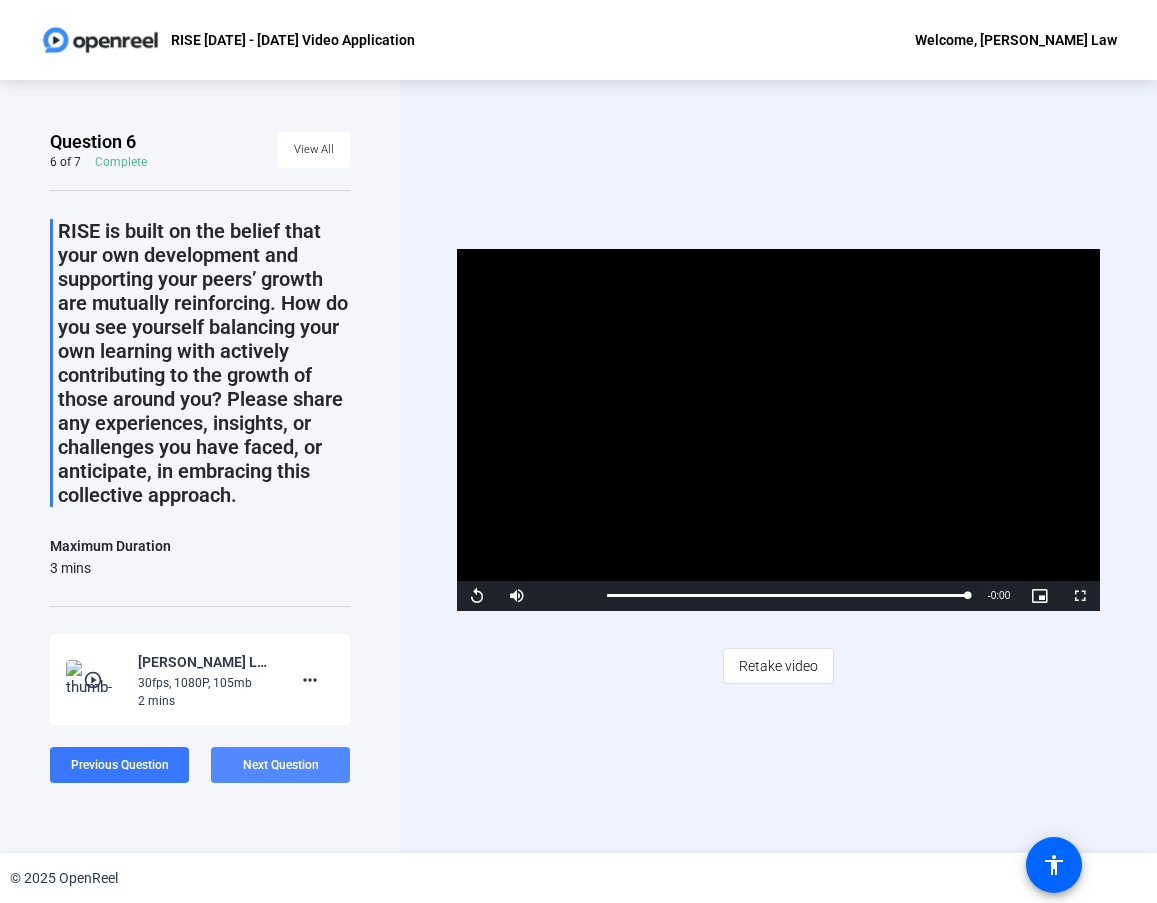 click on "Next Question" 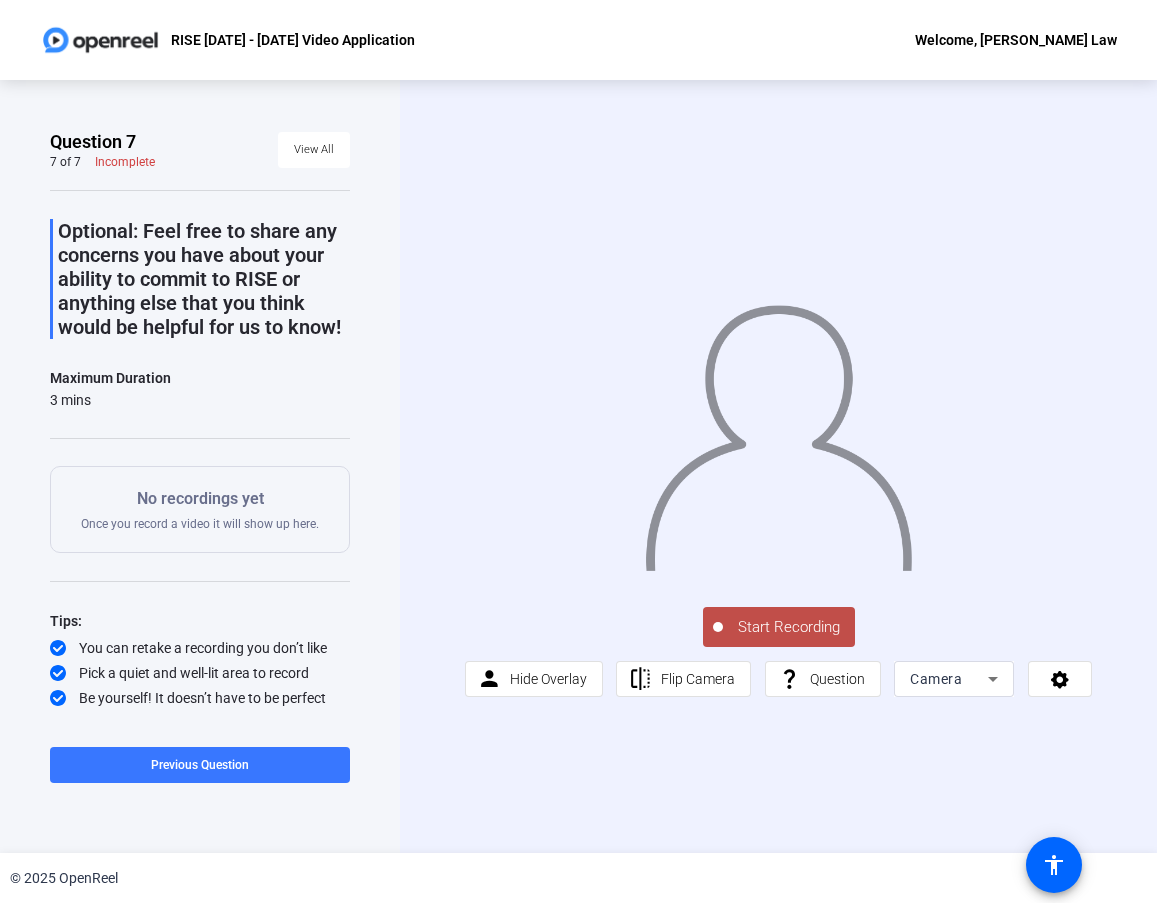 scroll, scrollTop: 7, scrollLeft: 0, axis: vertical 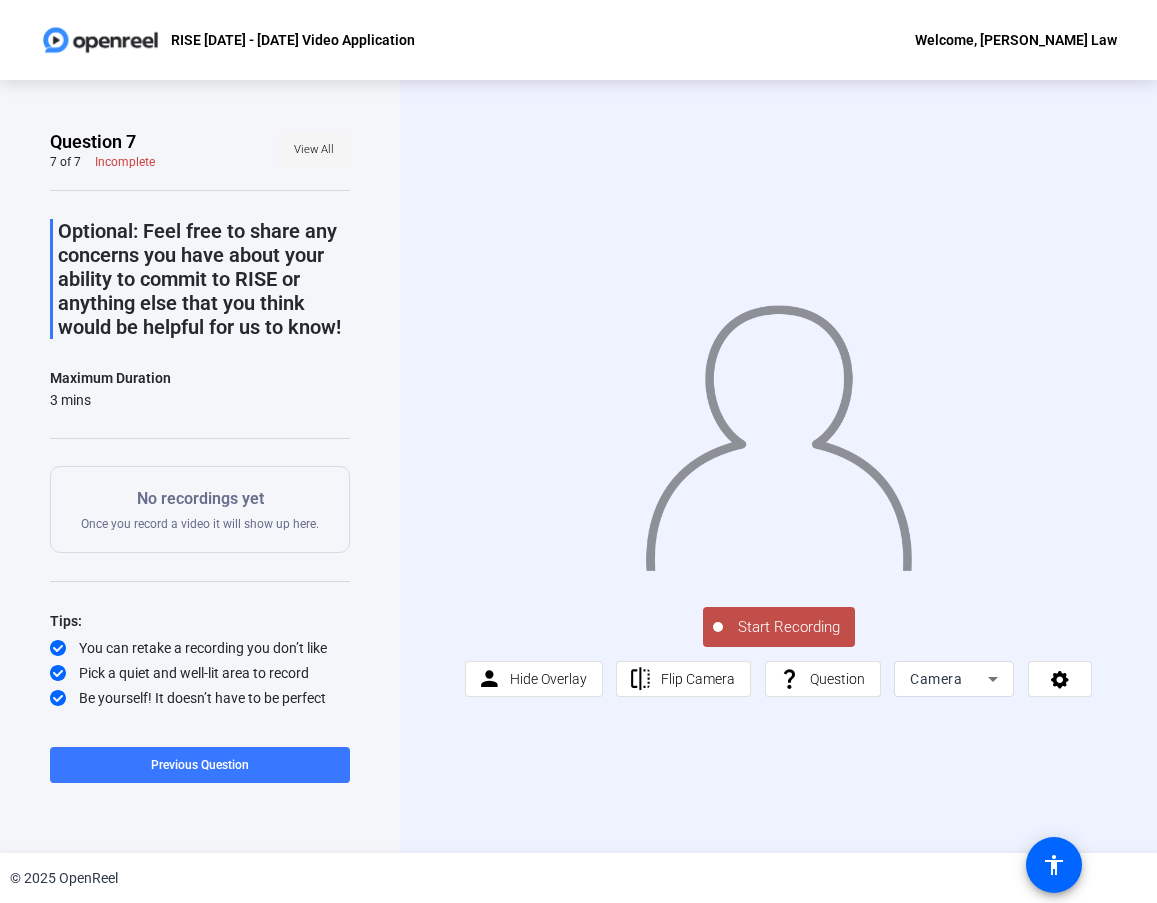 click on "View All" 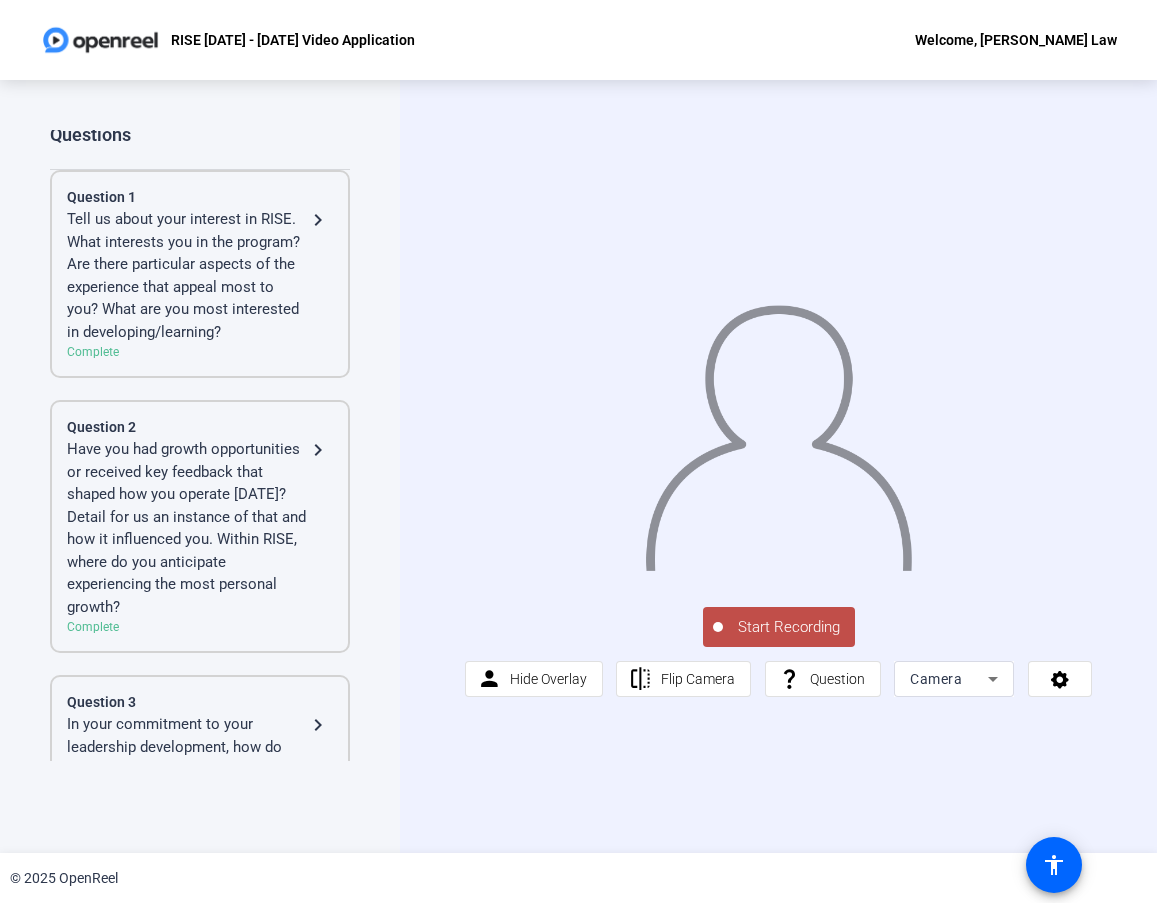 scroll, scrollTop: 53, scrollLeft: 0, axis: vertical 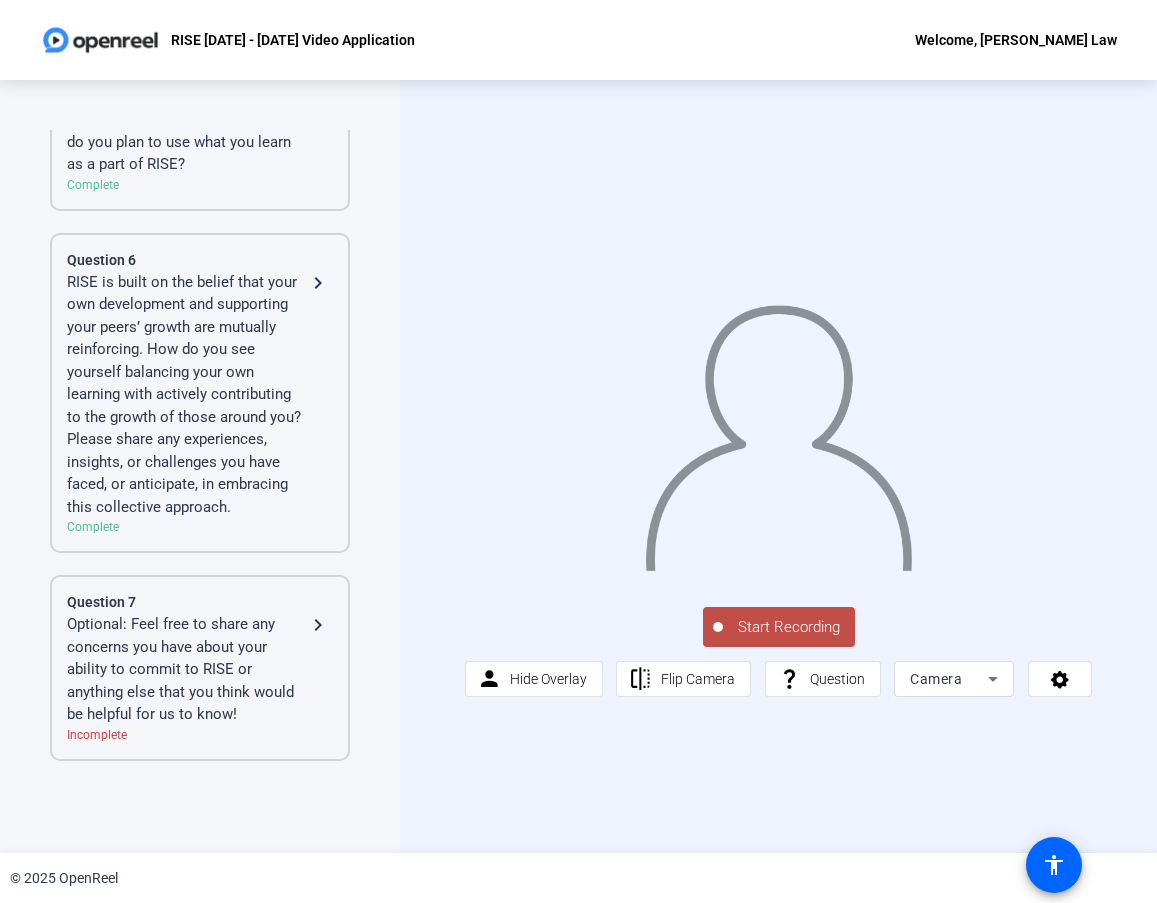 click on "Start Recording  person  Hide Overlay flip Flip Camera question_mark  Question Camera" 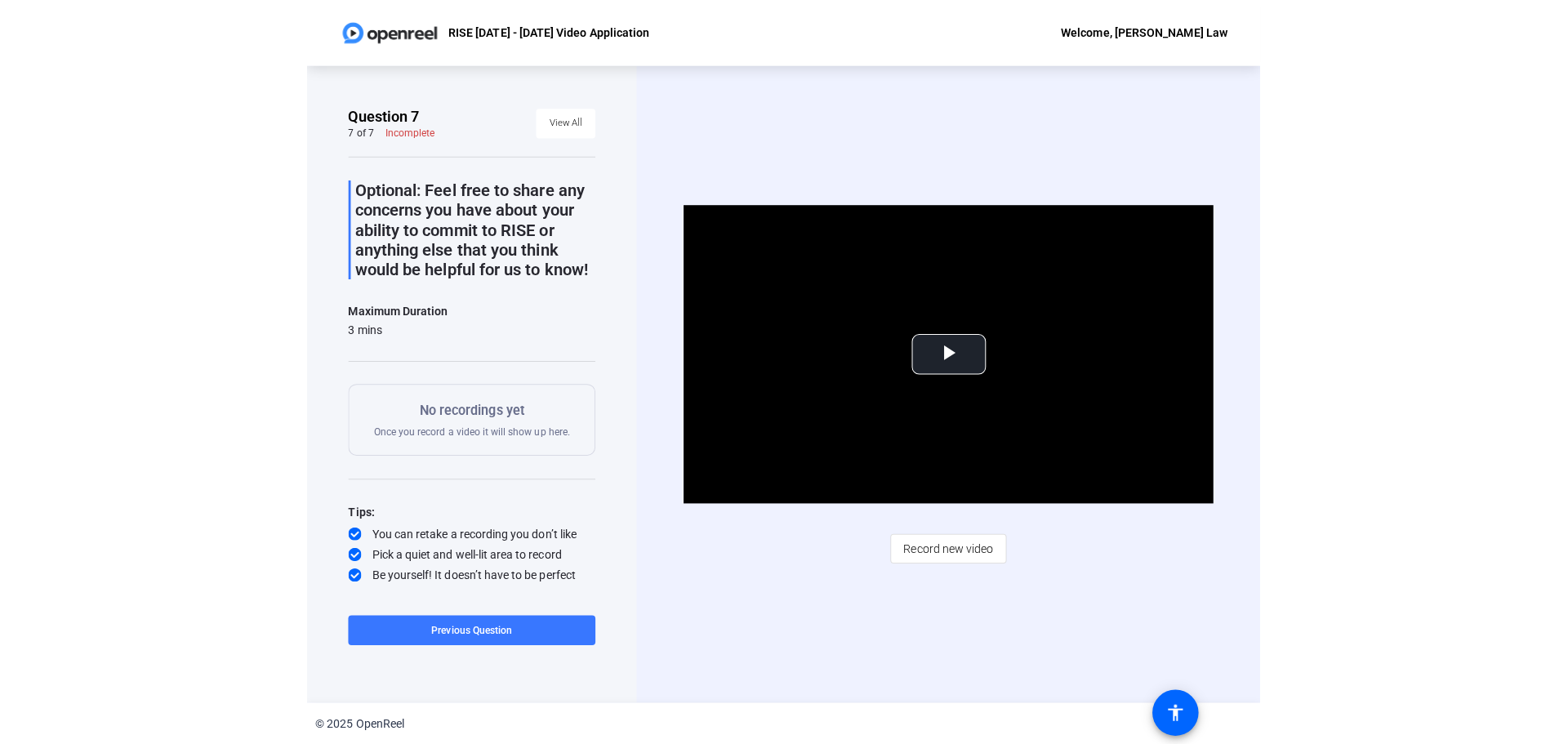 scroll, scrollTop: 0, scrollLeft: 0, axis: both 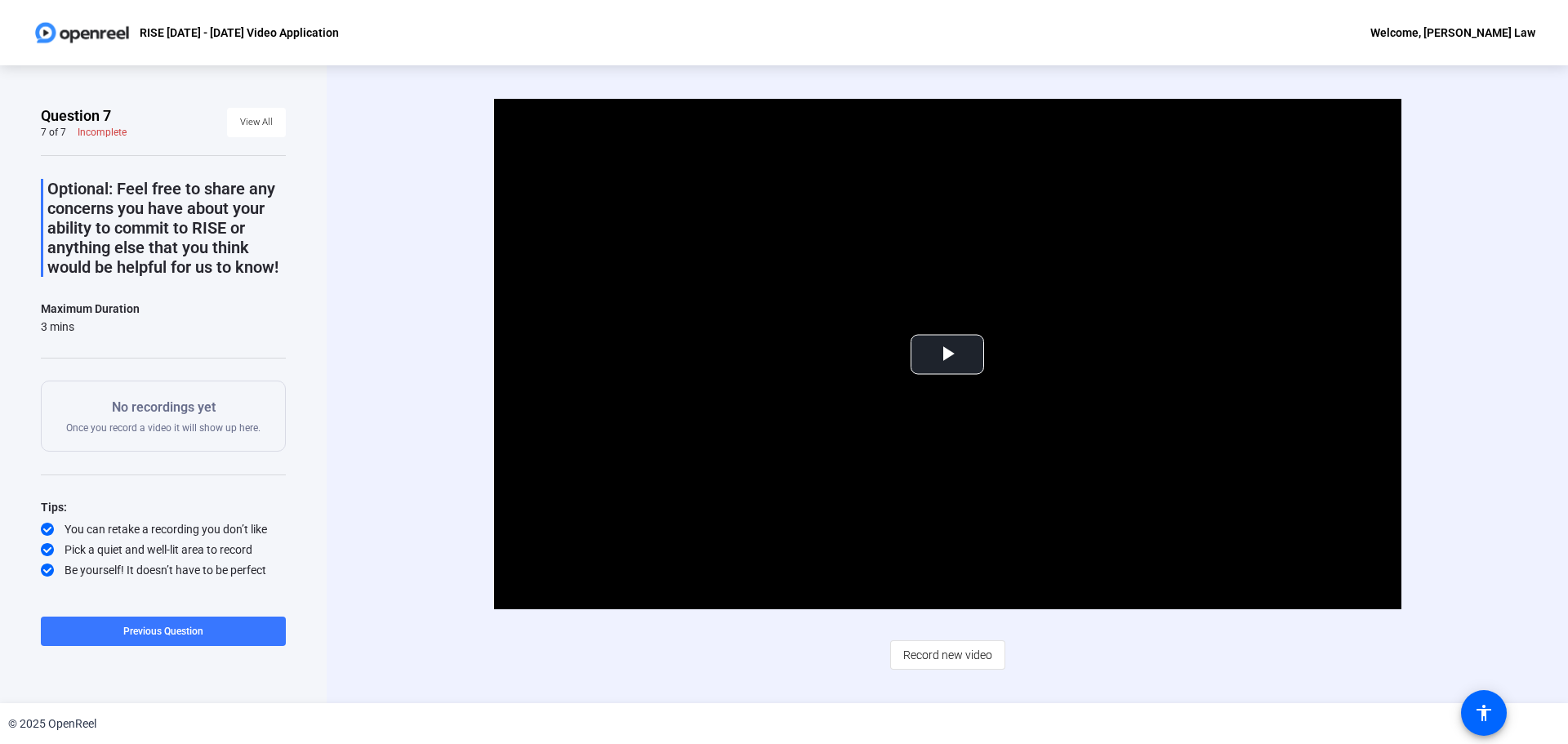 click on "Video Player is loading. Play Video Play Mute Current Time  0:00 / Duration  1:43 Loaded :  100.00% 0:00 Stream Type  LIVE Seek to live, currently behind live LIVE Remaining Time  - 1:43   1x Playback Rate Chapters Chapters Descriptions descriptions off , selected Captions captions settings , opens captions settings dialog captions off , selected Audio Track Picture-in-Picture Fullscreen This is a modal window. Beginning of dialog window. Escape will cancel and close the window. Text Color White Black [PERSON_NAME] Blue Yellow Magenta Cyan Transparency Opaque Semi-Transparent Background Color Black White [PERSON_NAME] Blue Yellow Magenta Cyan Transparency Opaque Semi-Transparent Transparent Window Color Black White [PERSON_NAME] Blue Yellow Magenta Cyan Transparency Transparent Semi-Transparent Opaque Font Size 50% 75% 100% 125% 150% 175% 200% 300% 400% Text Edge Style None Raised Depressed Uniform Dropshadow Font Family Proportional Sans-Serif Monospace Sans-Serif Proportional Serif Monospace Serif Casual Script" 